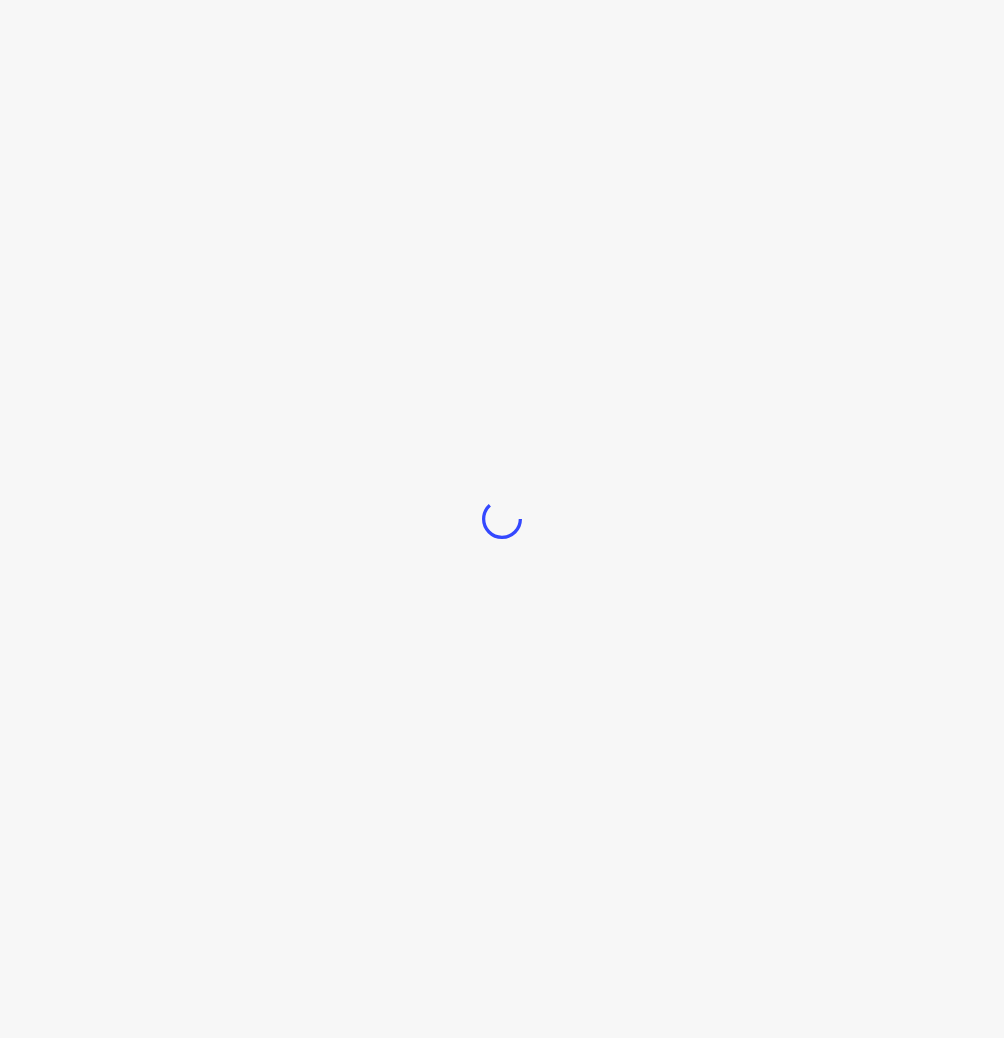 scroll, scrollTop: 0, scrollLeft: 0, axis: both 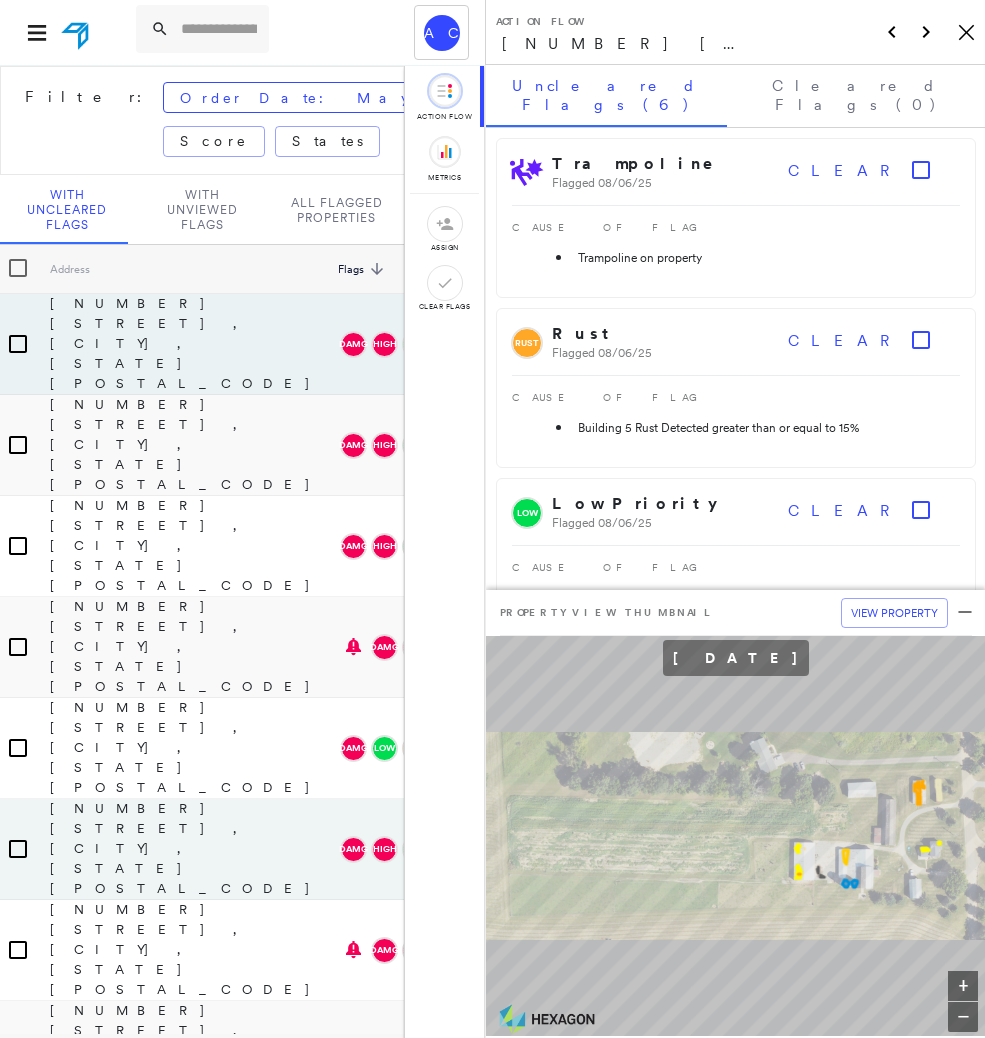 click on "4480 139TH AVE, HAMILTON, MI 49419" at bounding box center (194, 849) 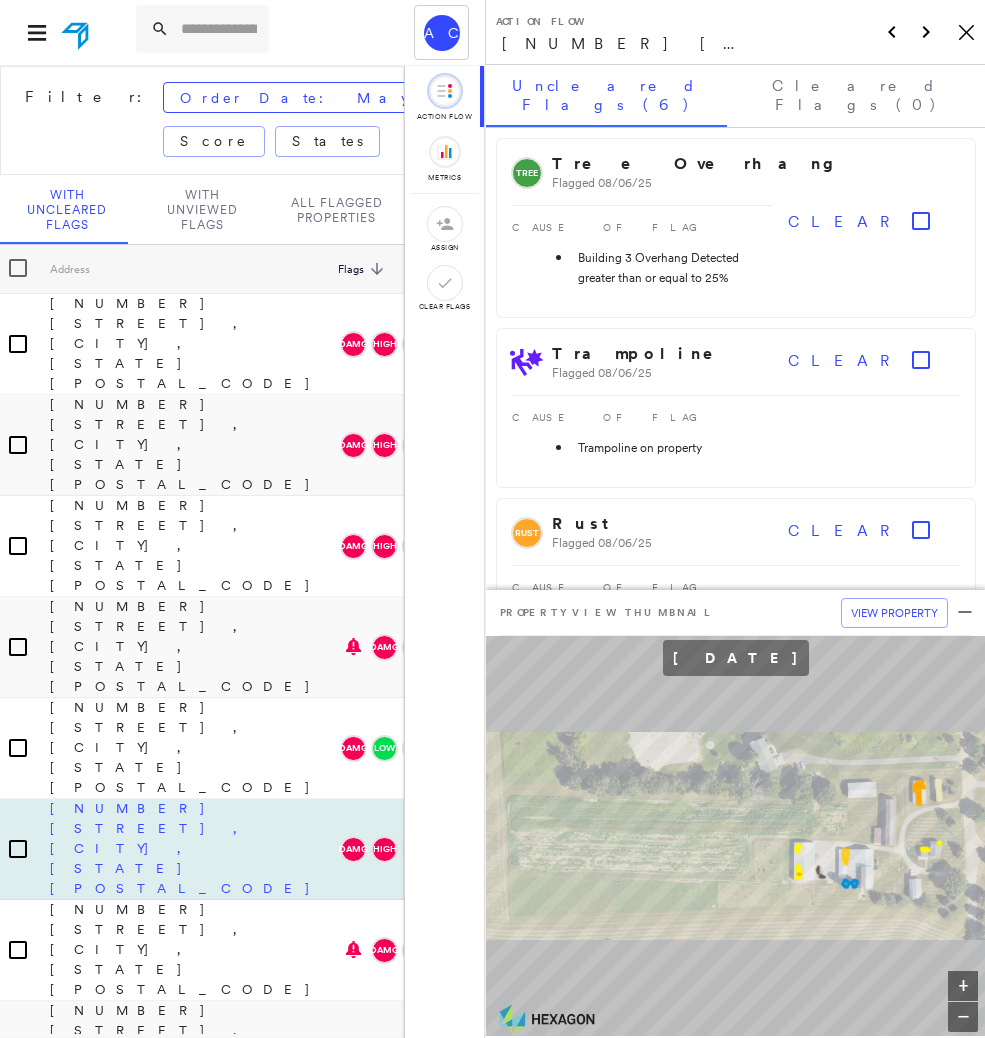click on "4480 139TH AVE, HAMILTON, MI 49419" at bounding box center (194, 848) 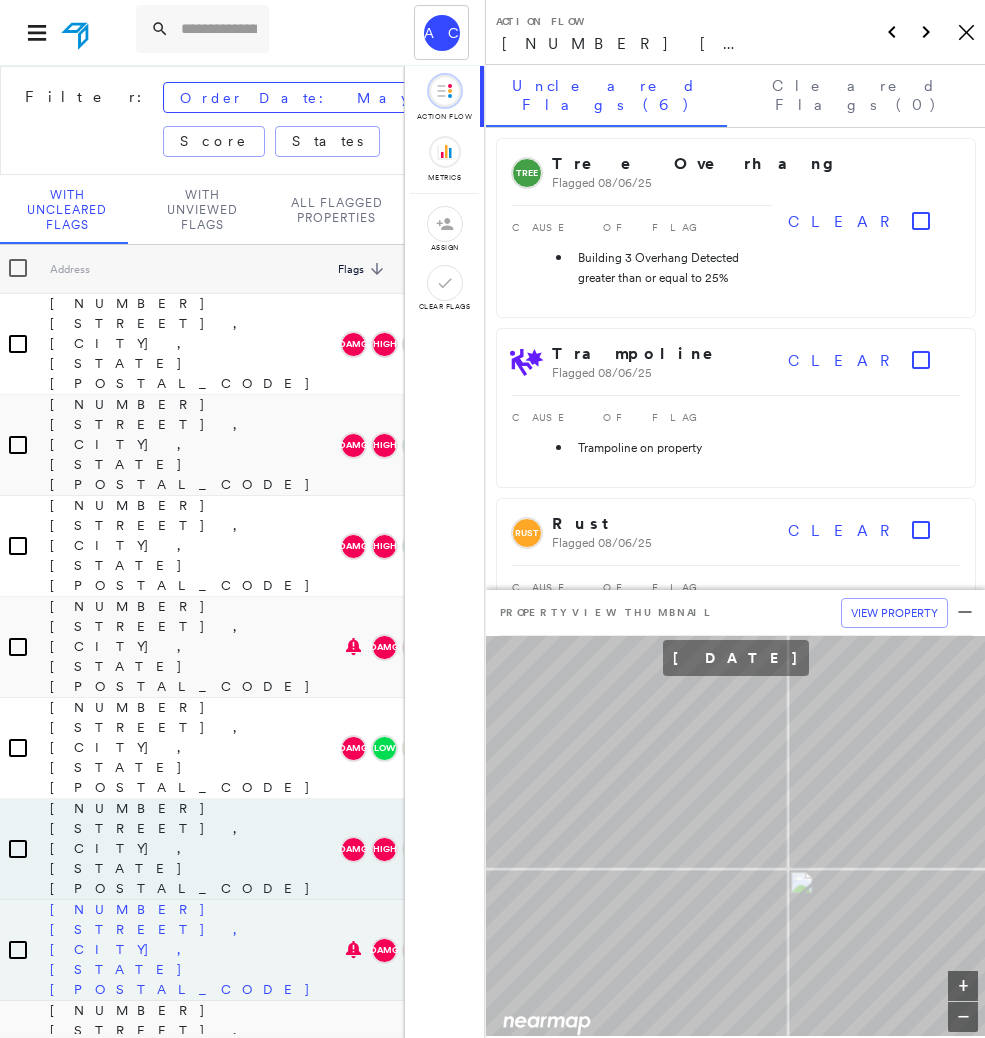 click on "264 STURDEVANT RD, KIMBALL, MI 48074" at bounding box center (194, 949) 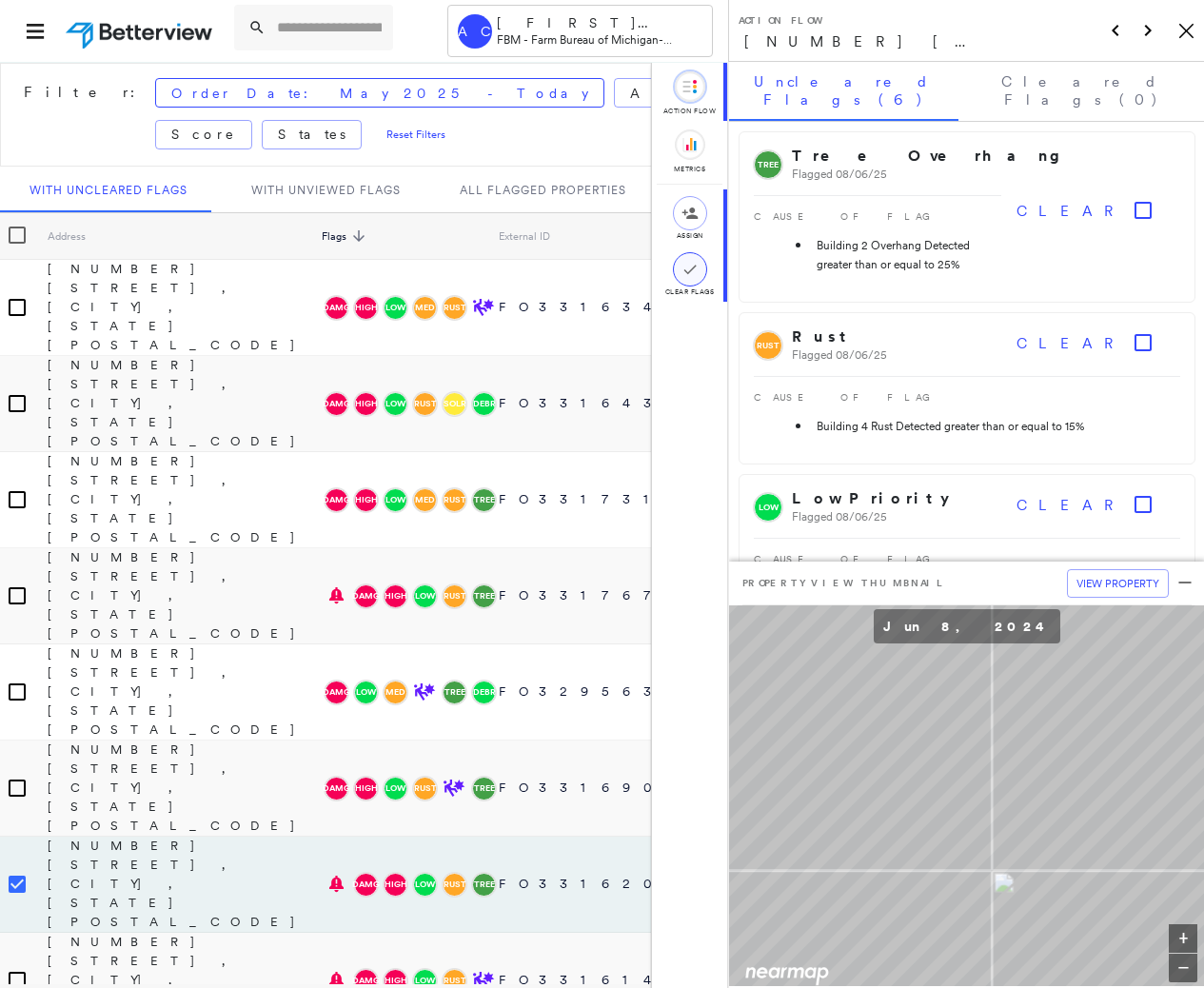 click 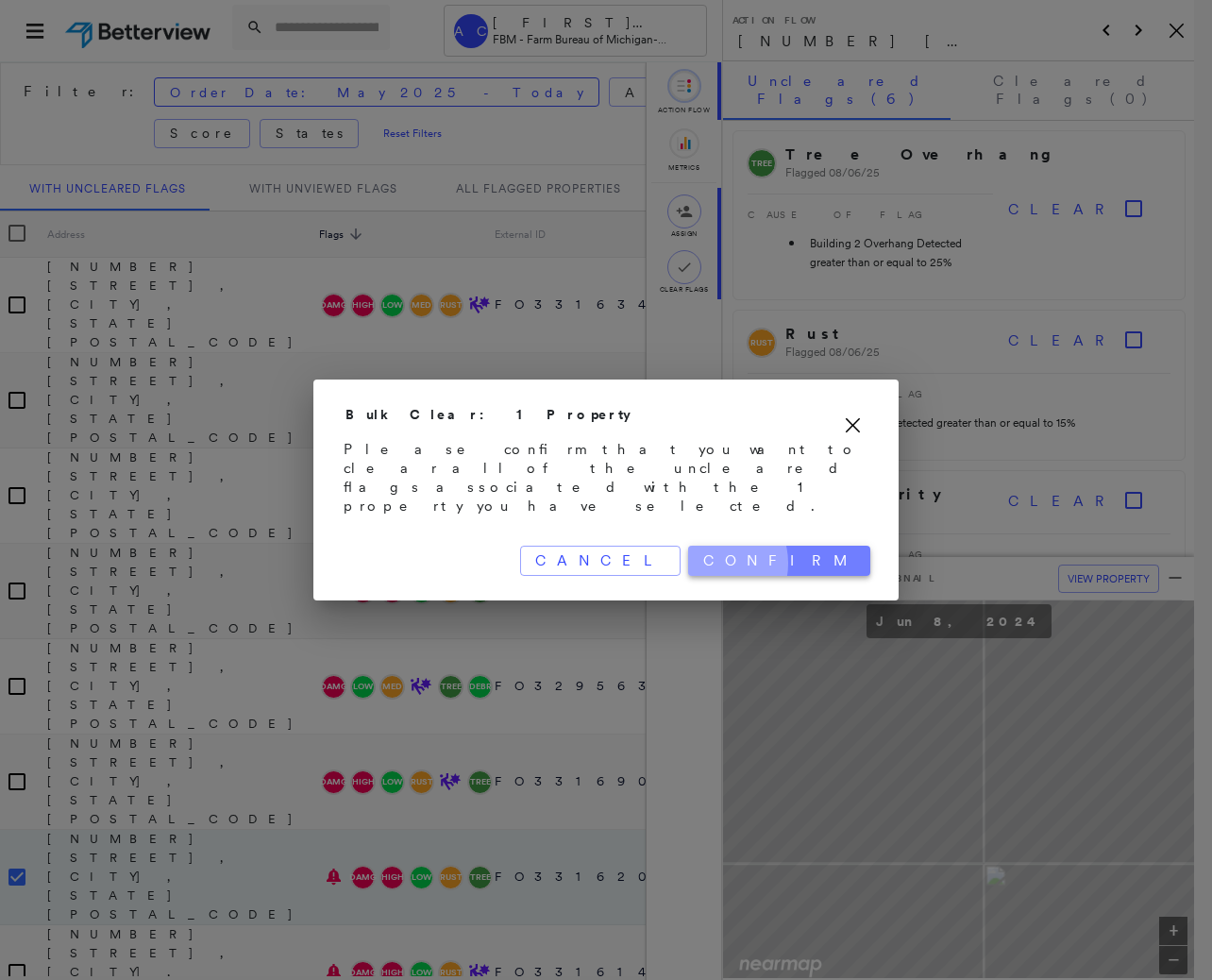click on "Confirm" at bounding box center (779, 561) 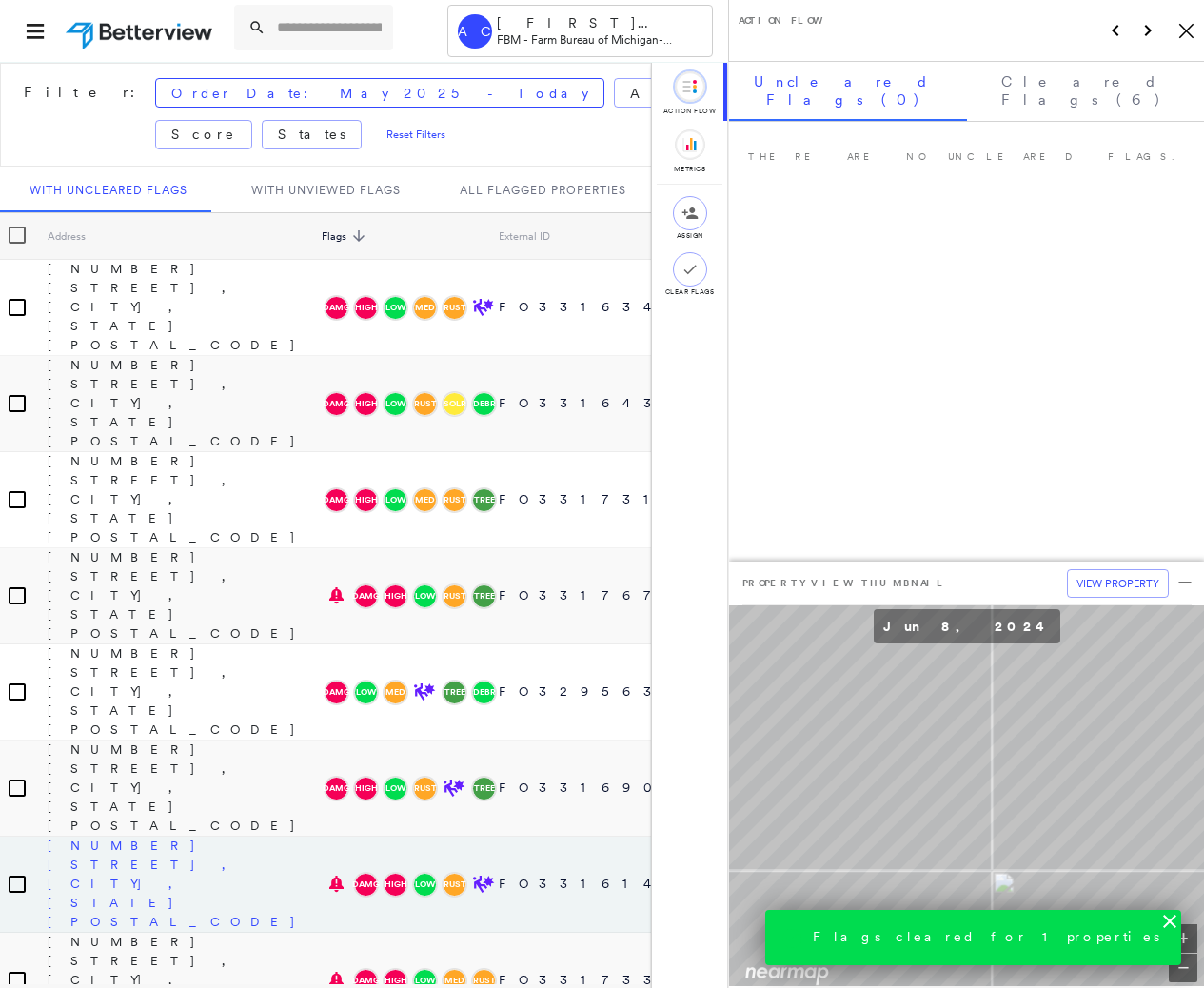 click on "[NUMBER] [STREET], [CITY], [STATE] [POSTAL_CODE]" at bounding box center (185, 883) 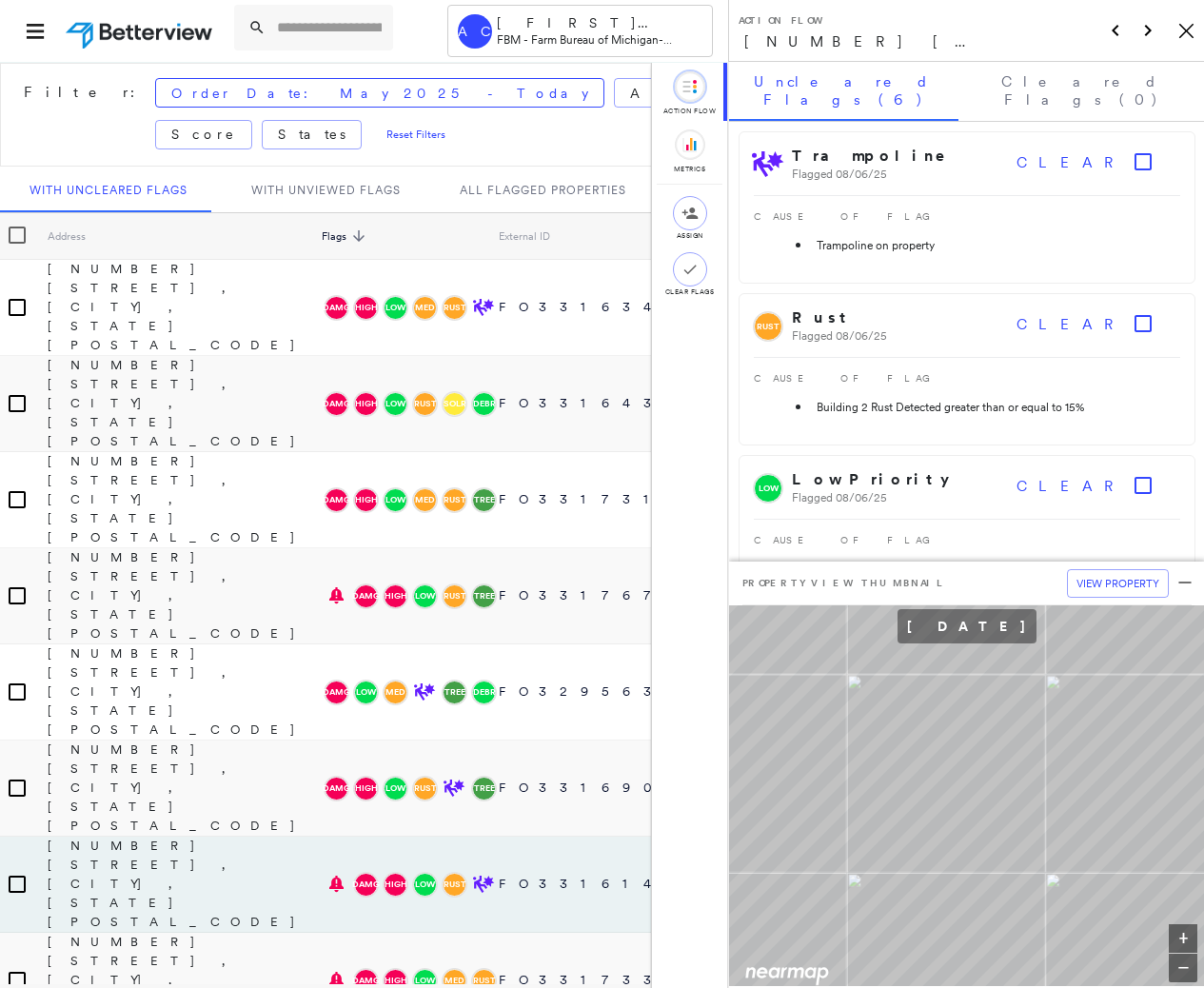 click on "[NUMBER] [STREET], [CITY], [STATE] [ZIP]" at bounding box center (185, 1268) 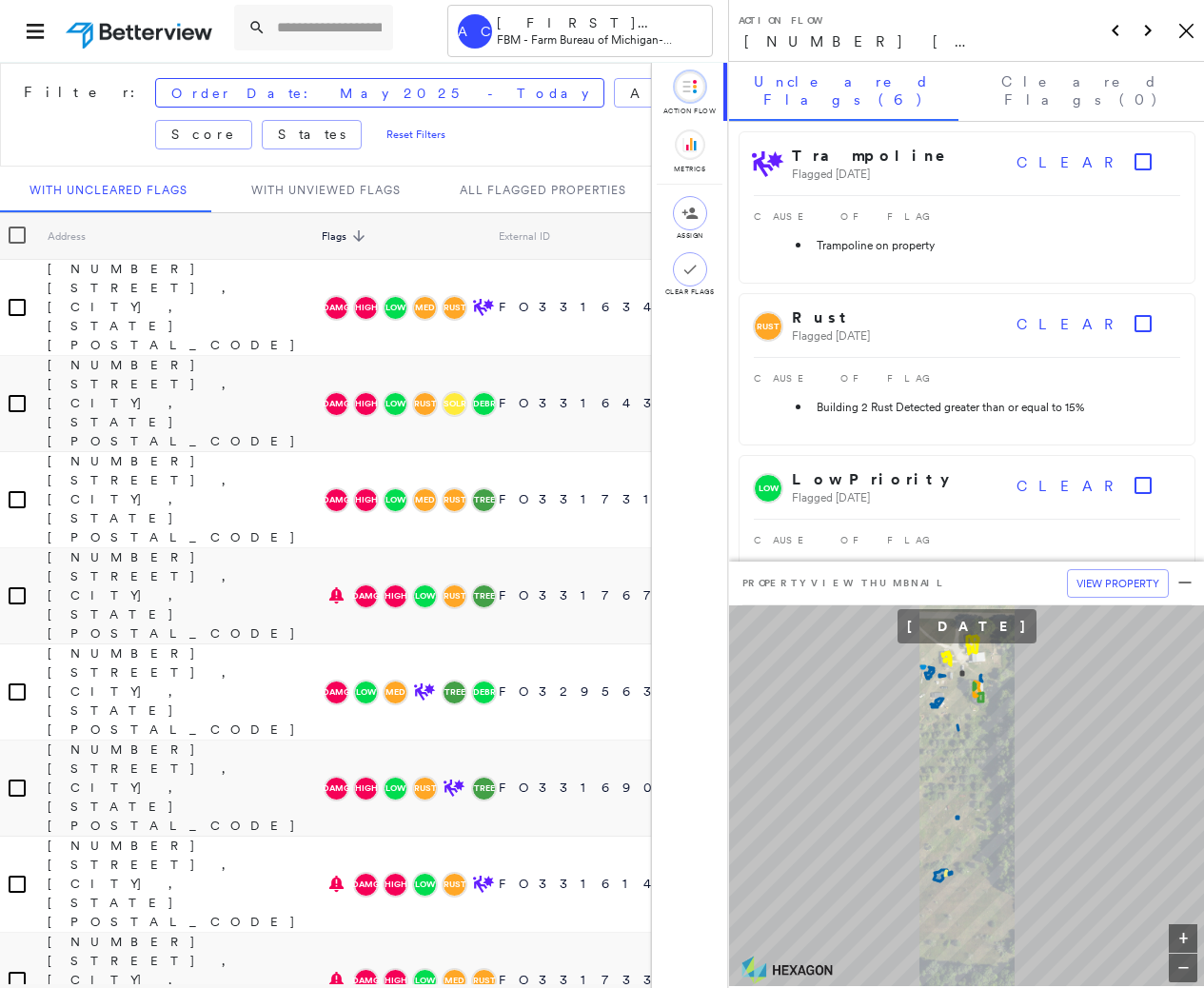 click on "13407 WINTERS RD, KEWADIN, MI 49648" at bounding box center [185, 1364] 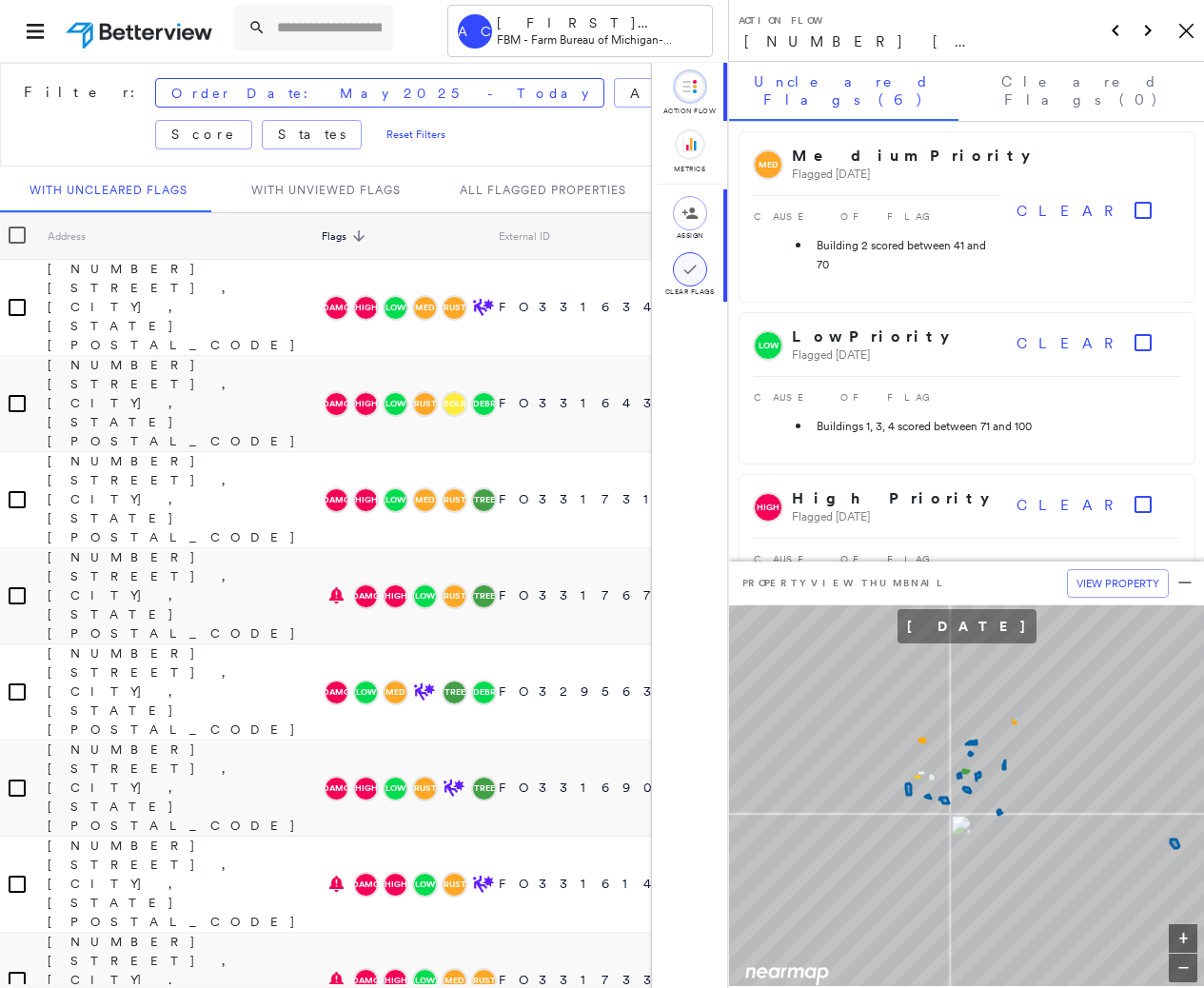click 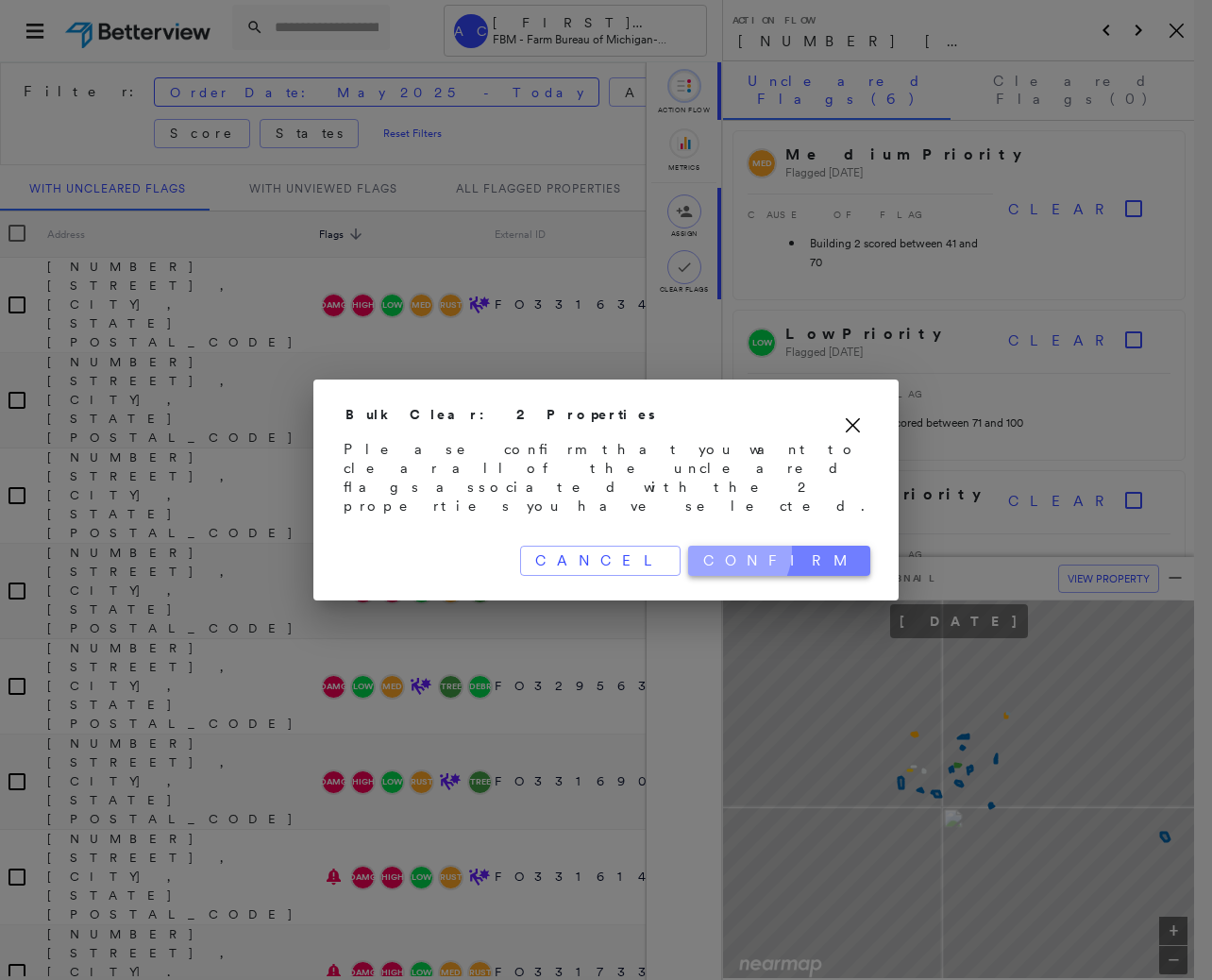 click on "Confirm" at bounding box center [779, 561] 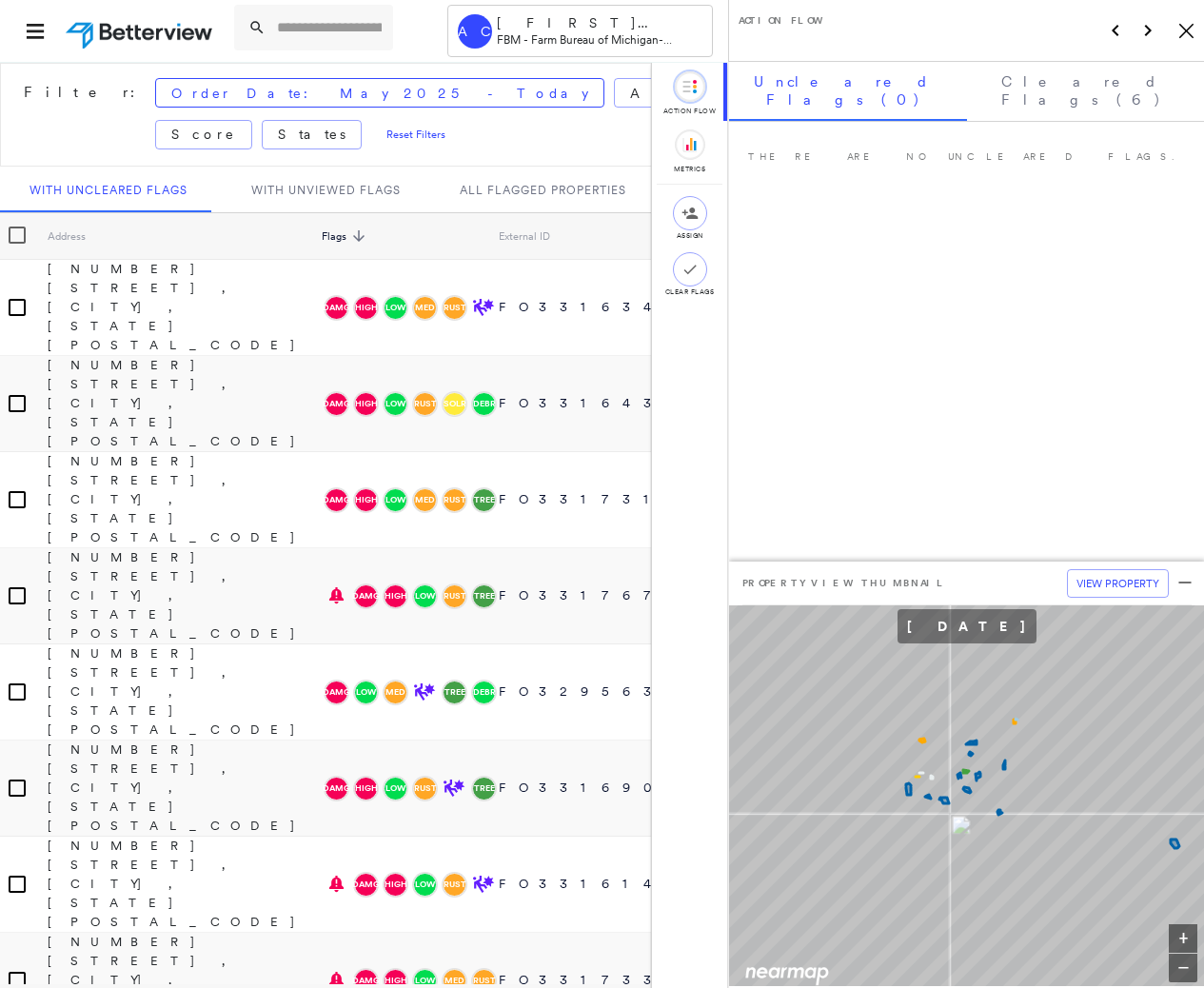 click on "1751 HAYES RD, CHELSEA, MI 48118" at bounding box center [185, 1461] 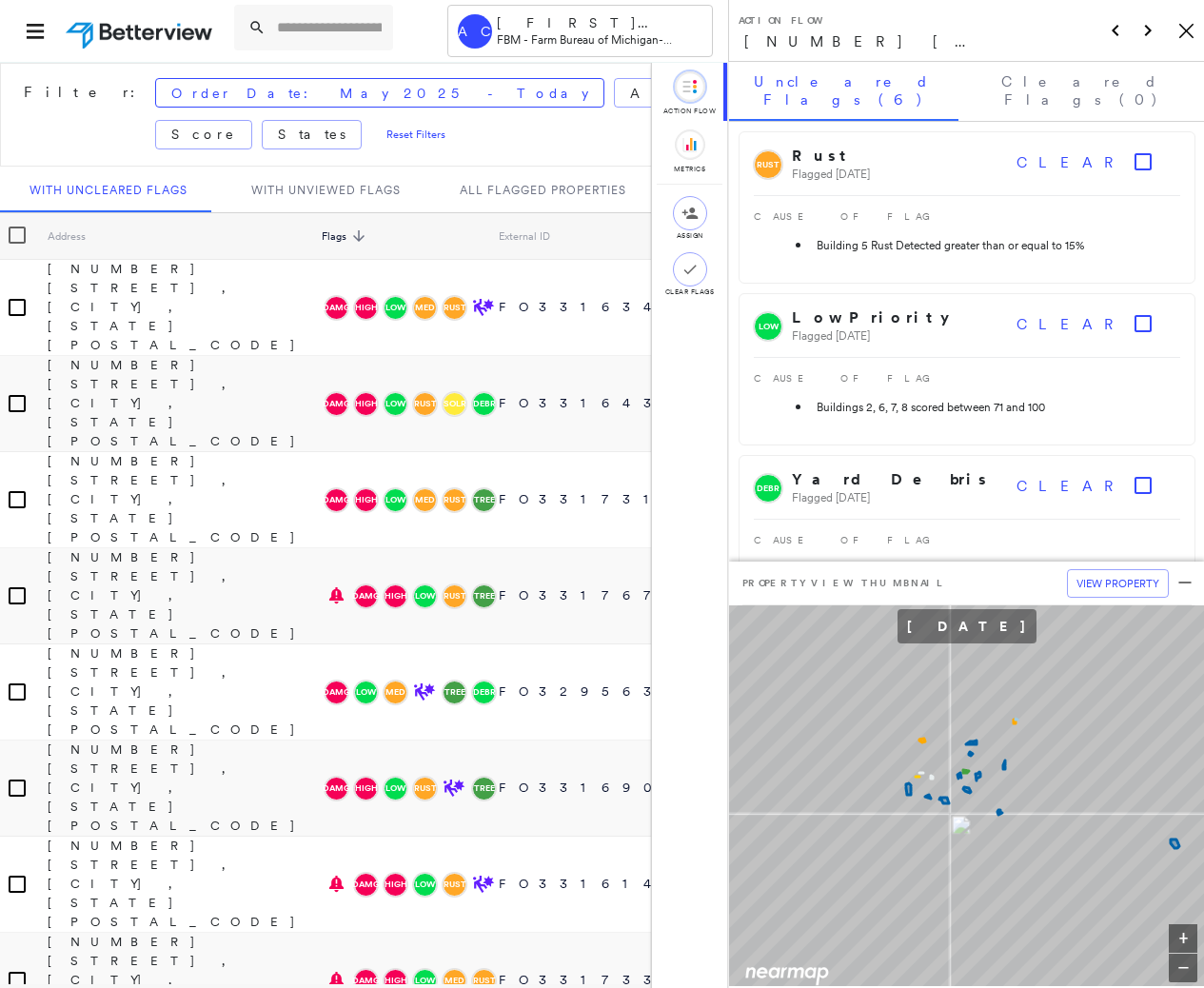 click on "1751 HAYES RD, CHELSEA, MI 48118" at bounding box center [185, 1460] 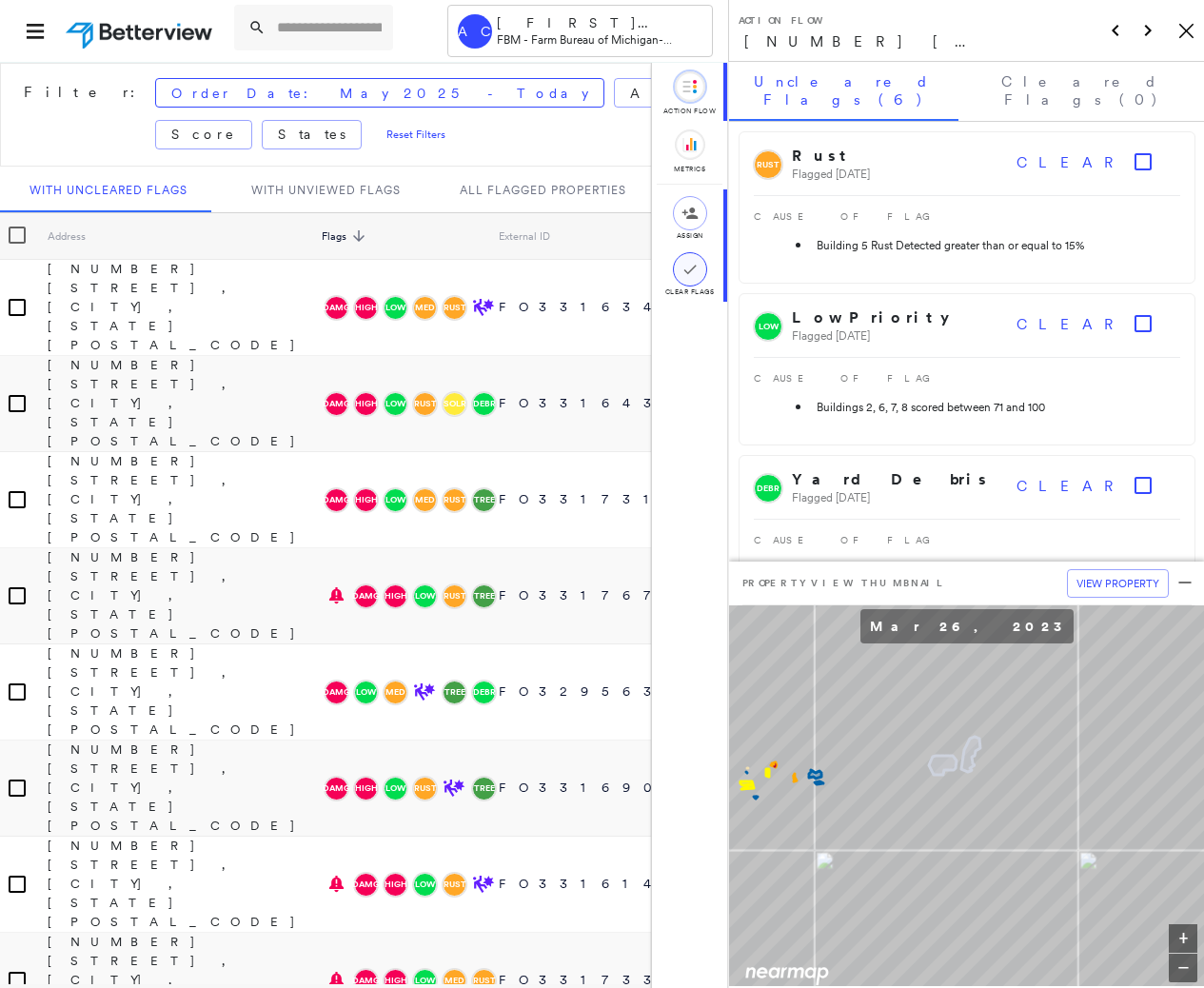 click at bounding box center [690, 269] 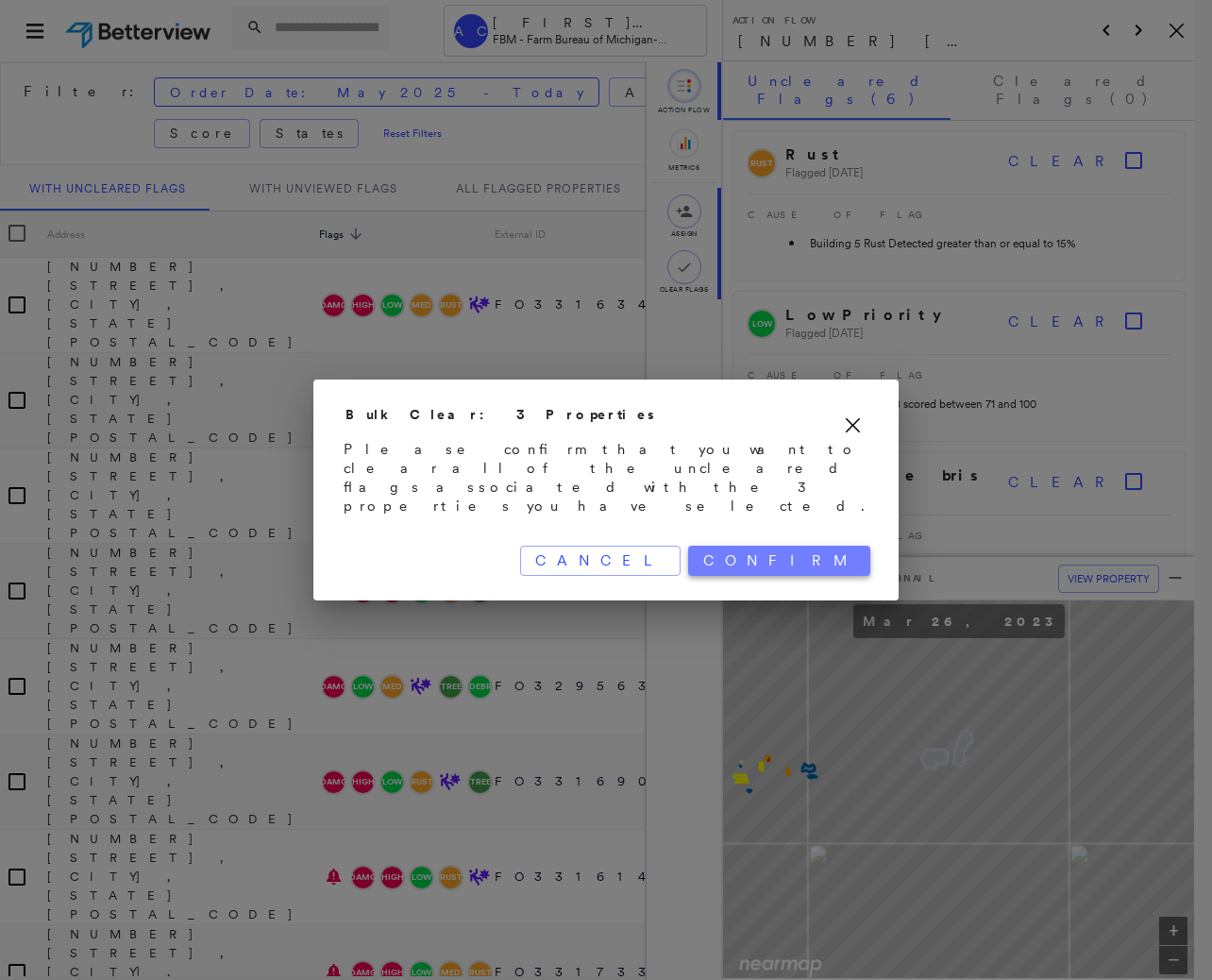 click on "Confirm" at bounding box center [779, 561] 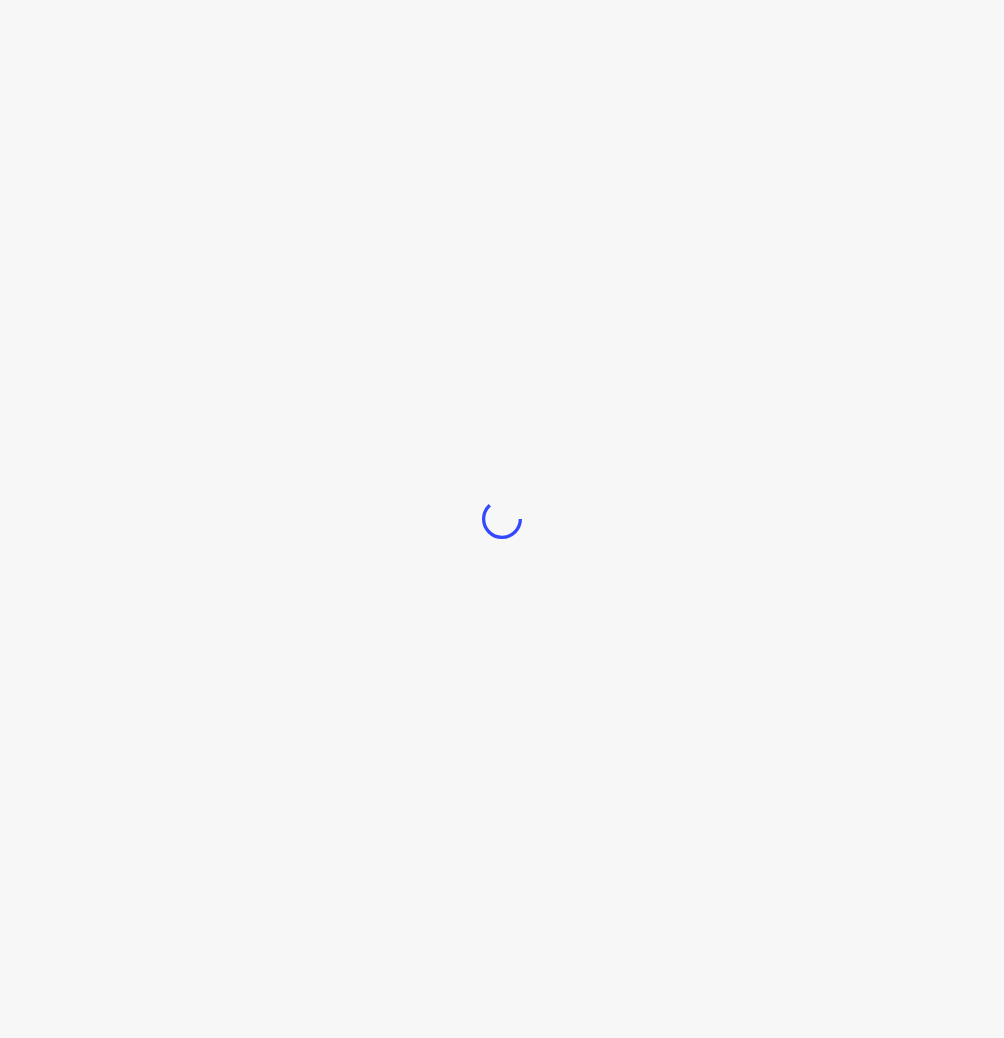 scroll, scrollTop: 0, scrollLeft: 0, axis: both 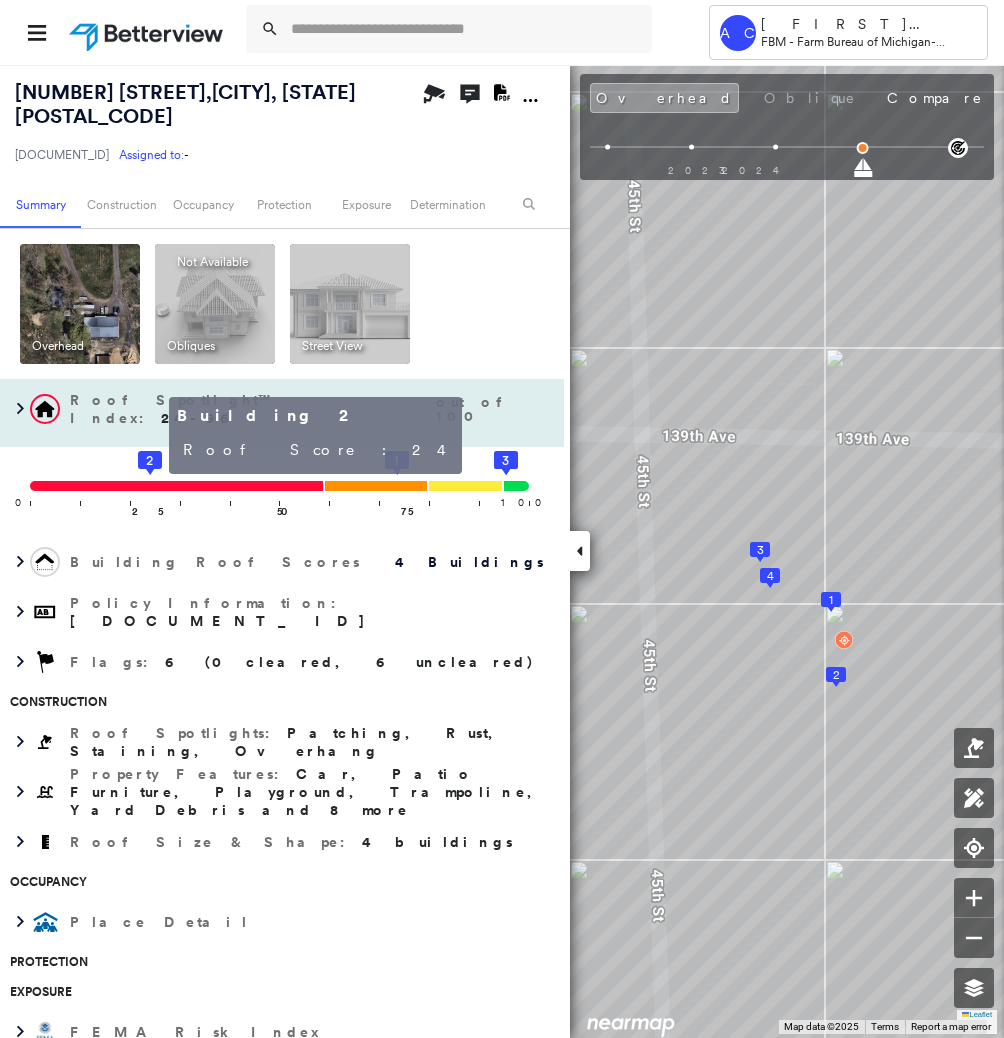 click on "2" 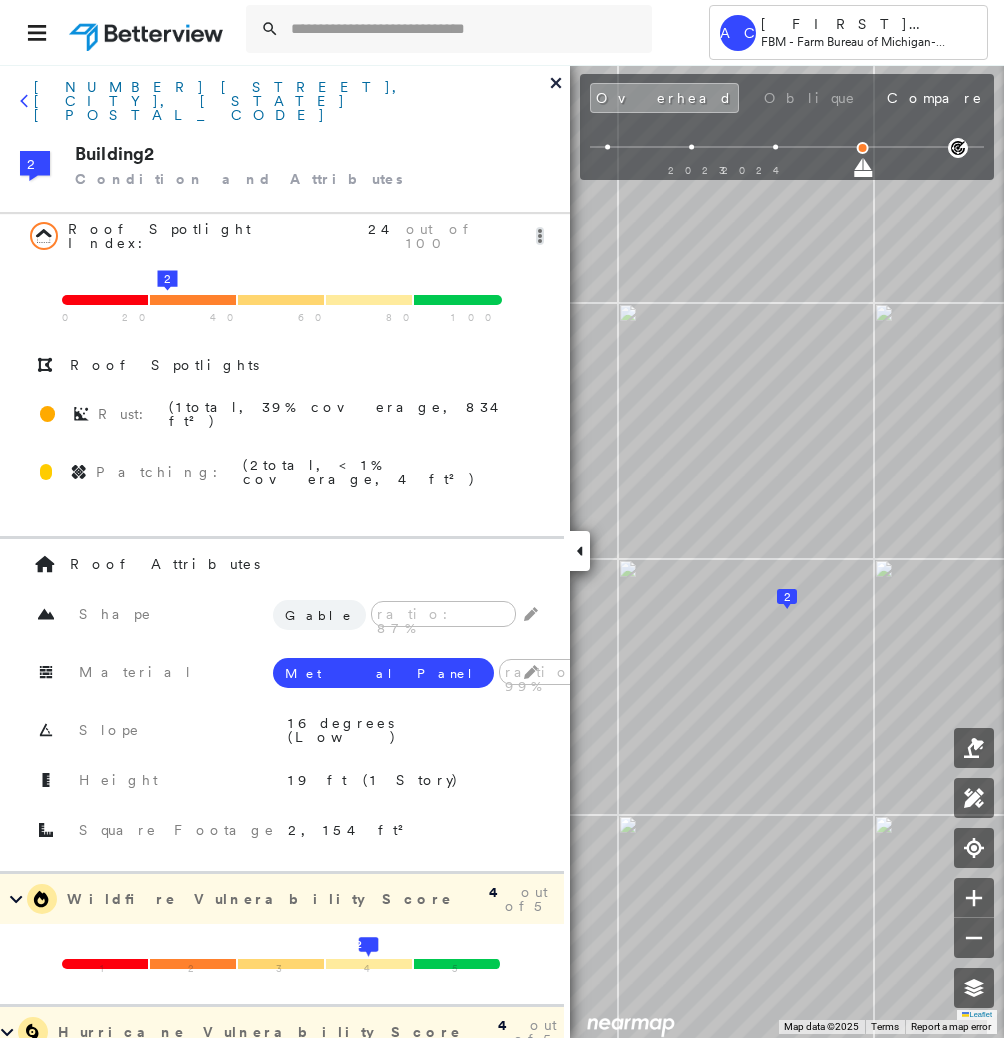 click on "[NUMBER] [STREET], [CITY], [STATE] [POSTAL_CODE]" at bounding box center (292, 101) 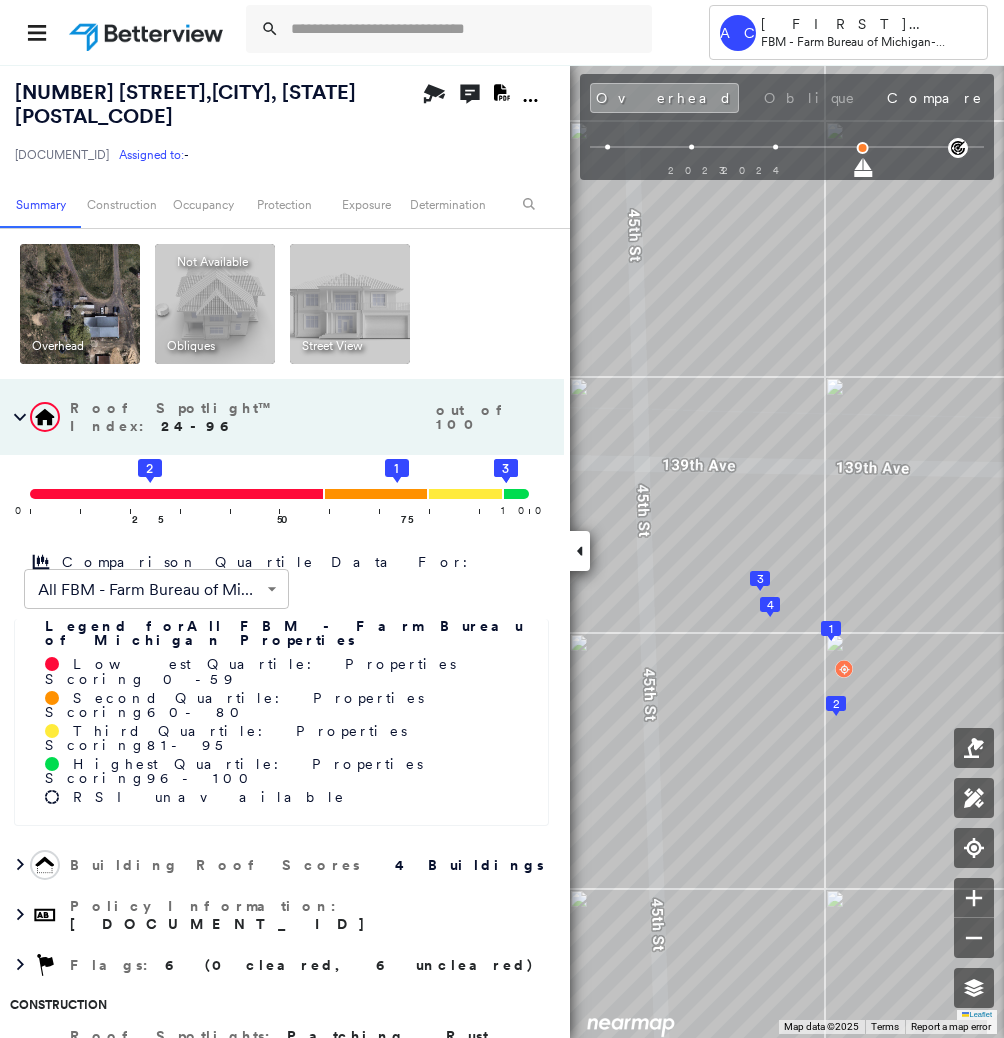 click on "0 100 25 2 50 75 1 4 3" at bounding box center [282, 500] 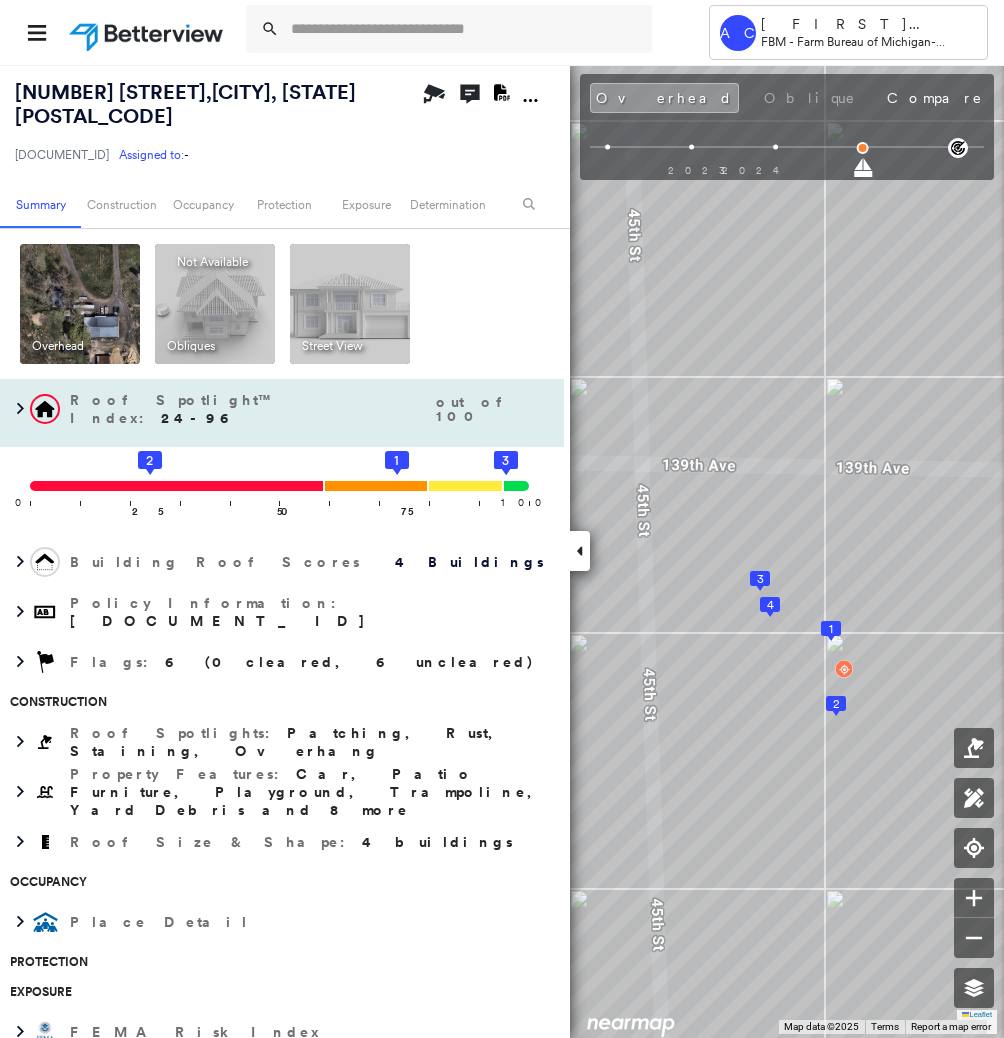 click 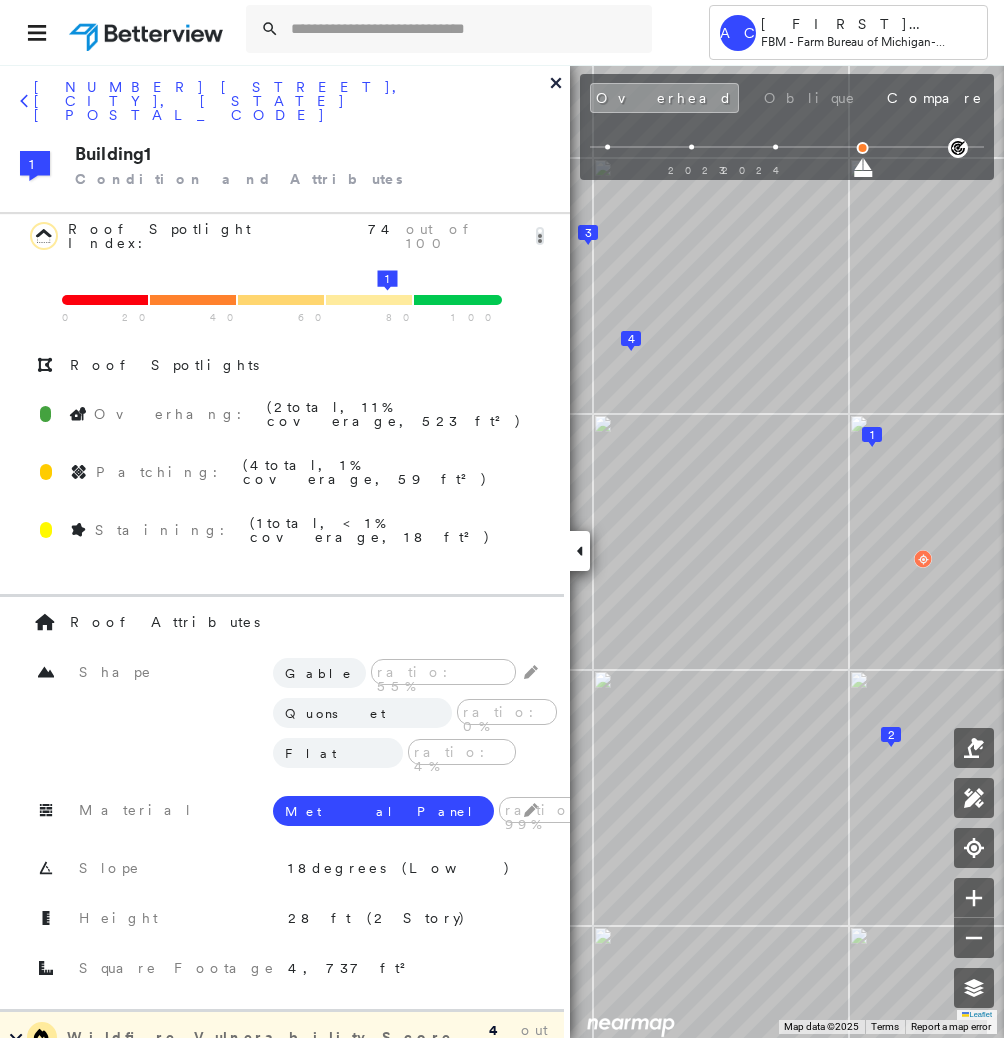 click on "4480 139TH AVE, HAMILTON, MI 49419 1 Building  1 Condition and Attributes" at bounding box center (285, 138) 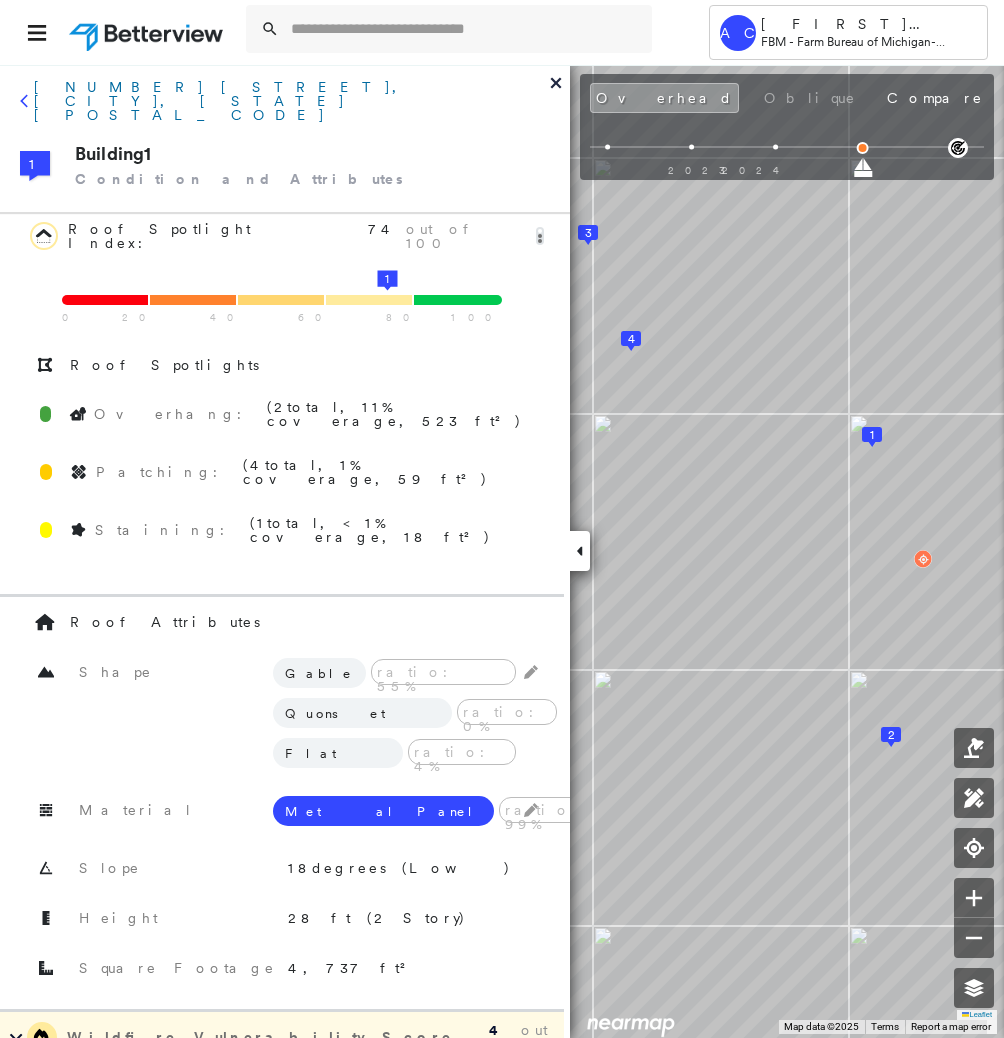 click on "4480 139TH AVE, HAMILTON, MI 49419" at bounding box center (292, 101) 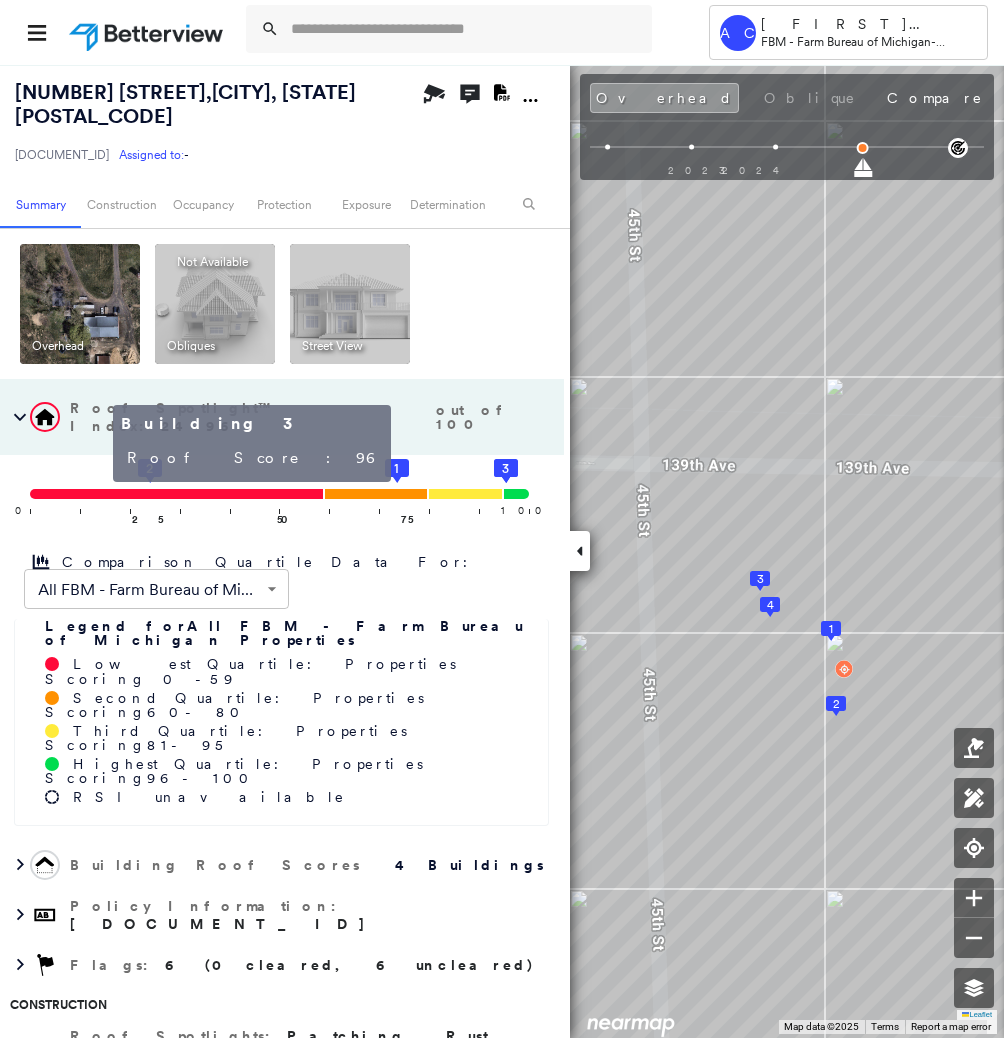 click on "3" 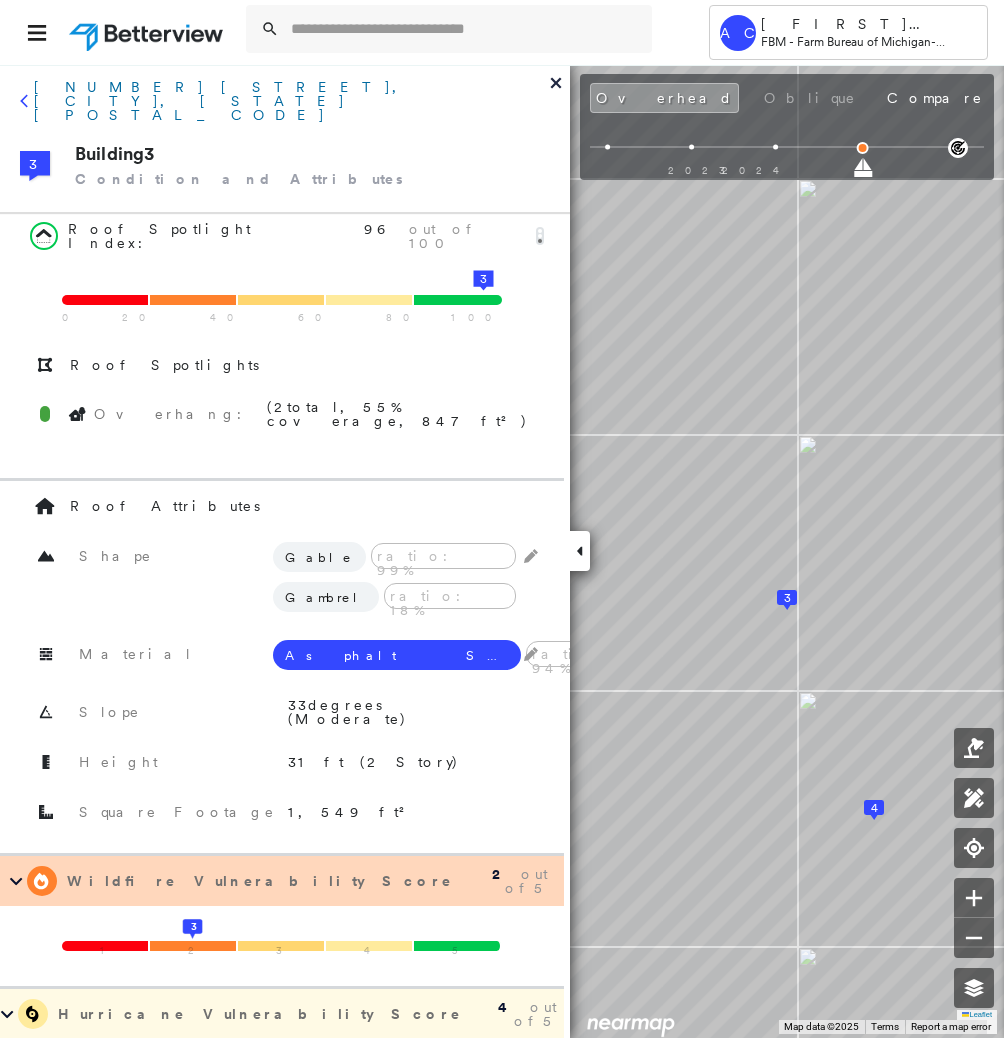 click on "4480 139TH AVE, HAMILTON, MI 49419" at bounding box center (292, 101) 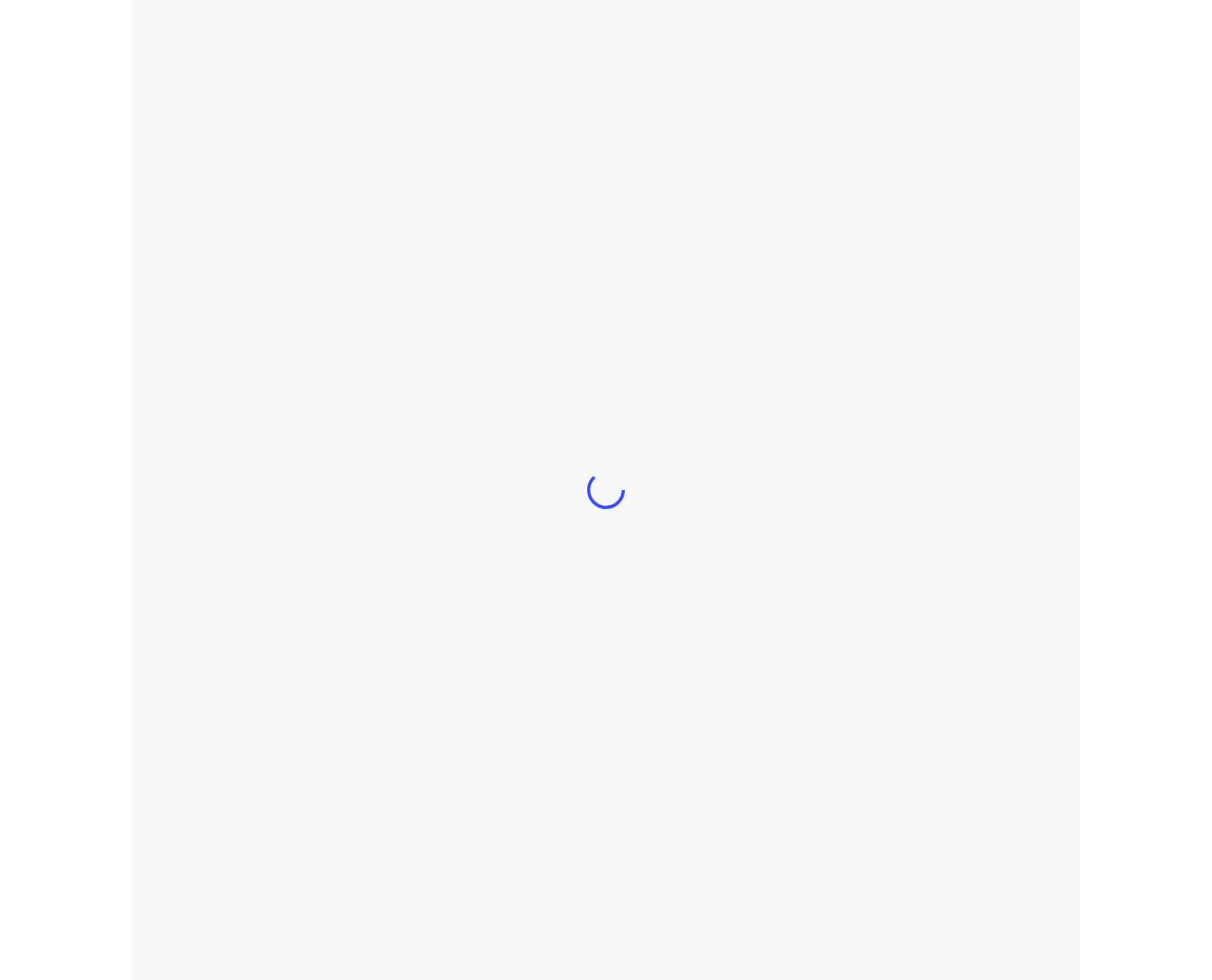 scroll, scrollTop: 0, scrollLeft: 0, axis: both 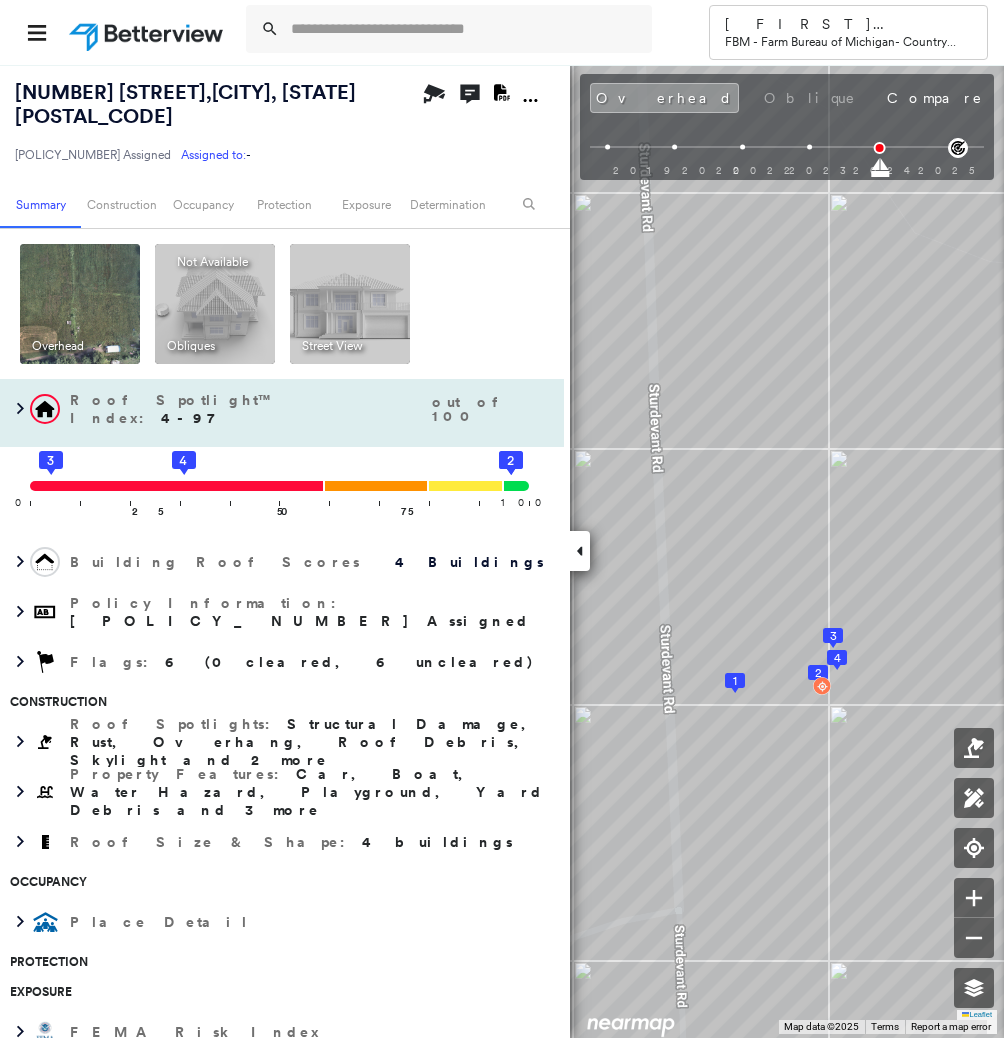 click 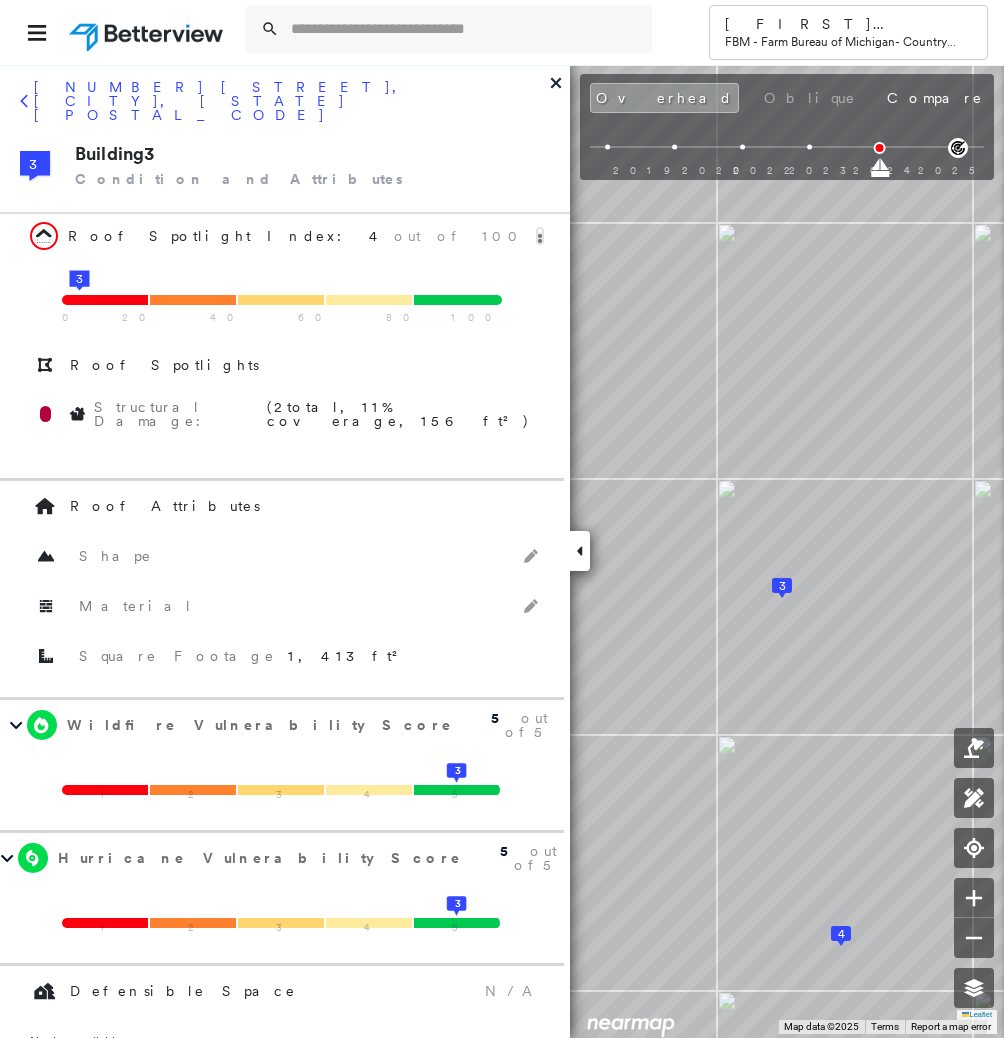 click on "264 STURDEVANT RD, KIMBALL, MI 48074" at bounding box center (285, 108) 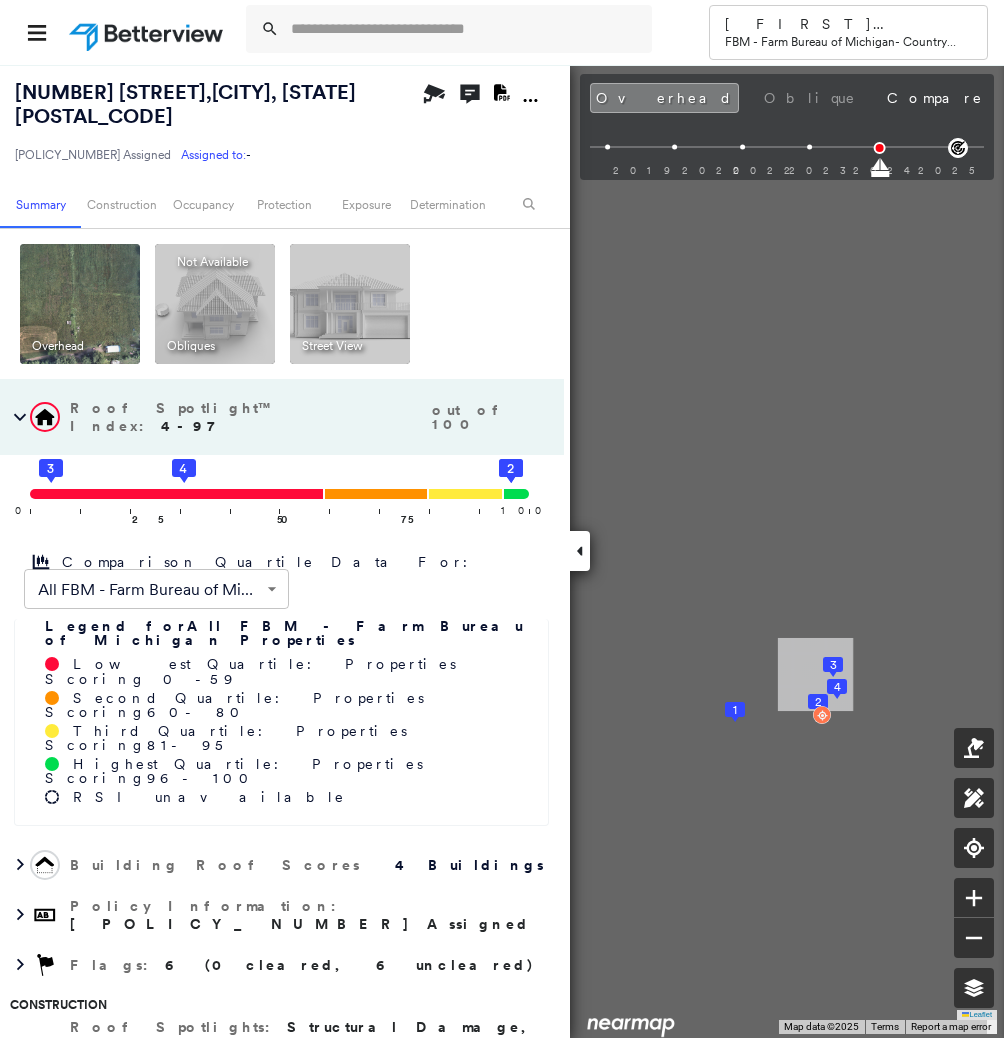 click on "264 STURDEVANT RD ,  KIMBALL, MI 48074" at bounding box center (185, 104) 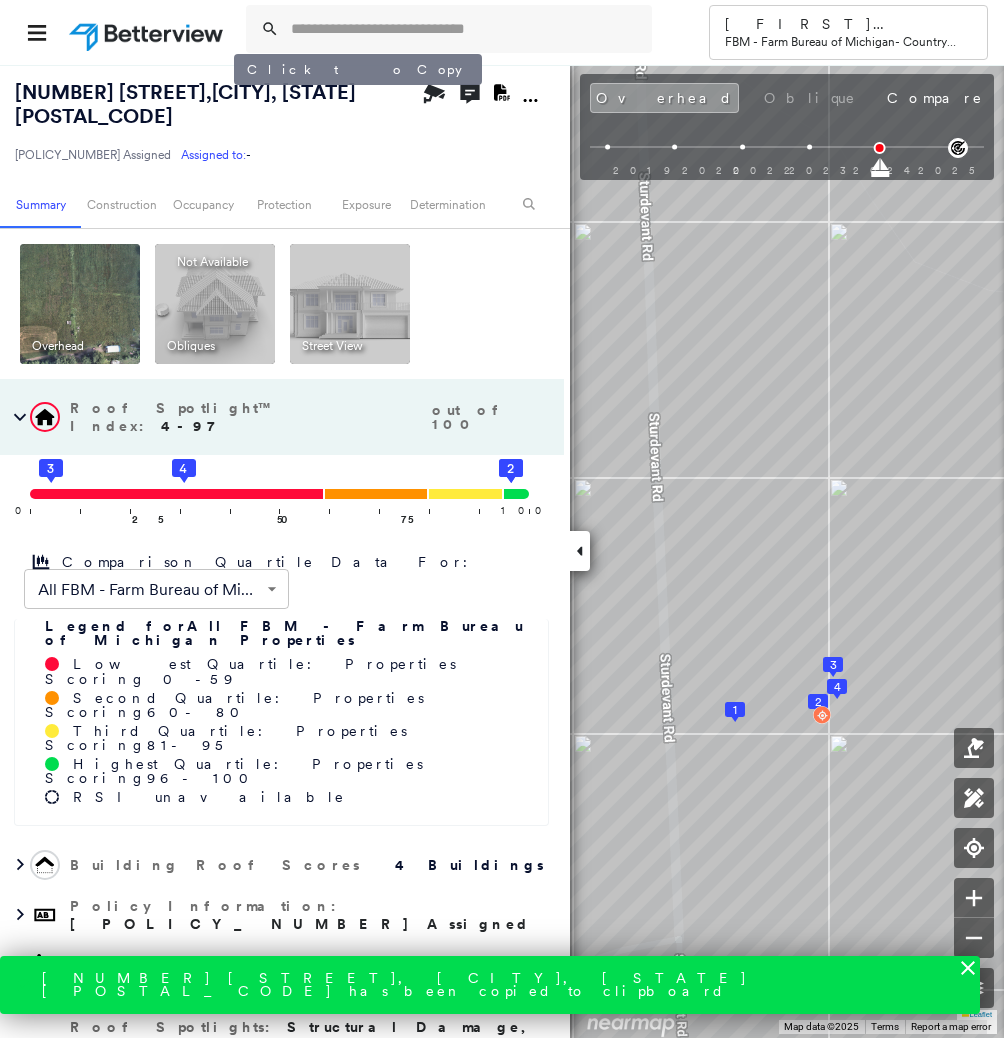 click on "264 STURDEVANT RD ,  KIMBALL, MI 48074" at bounding box center [185, 104] 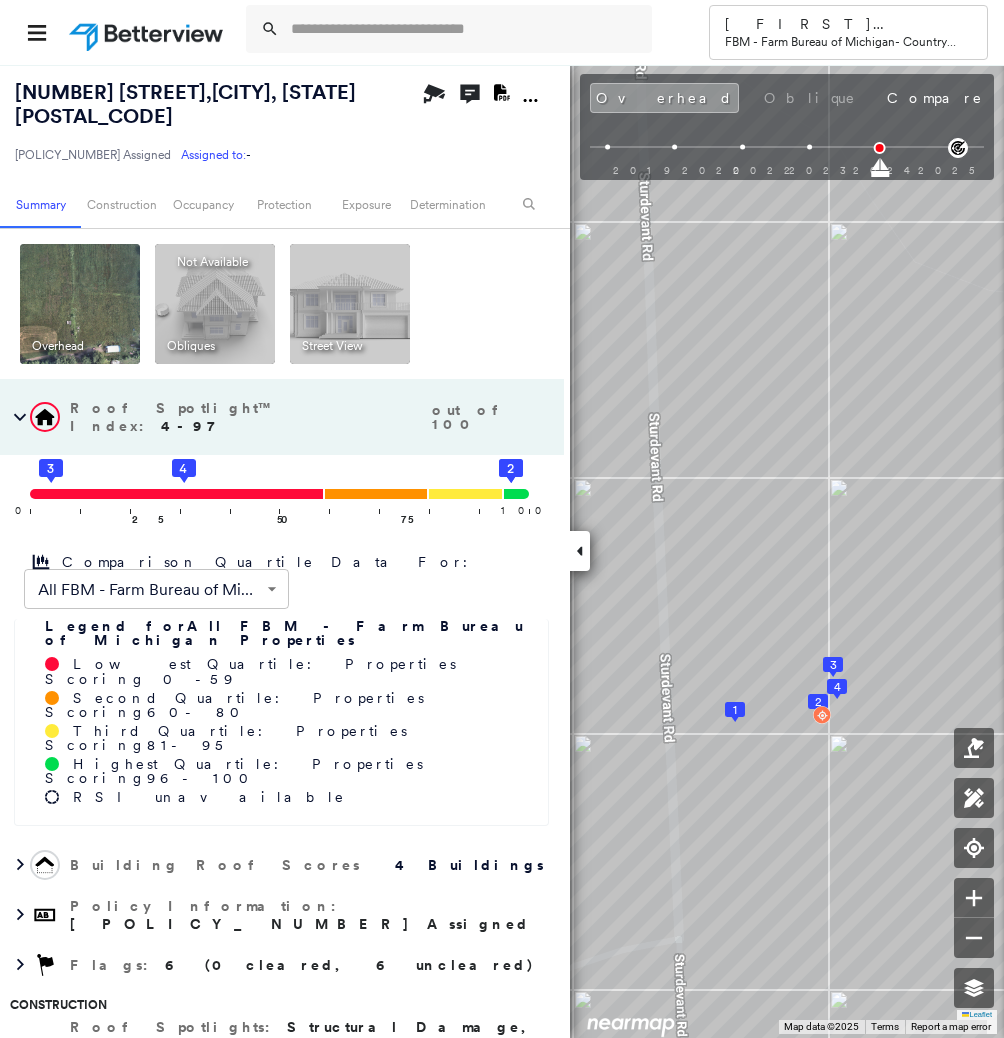 click on "FO3316202" at bounding box center (93, 154) 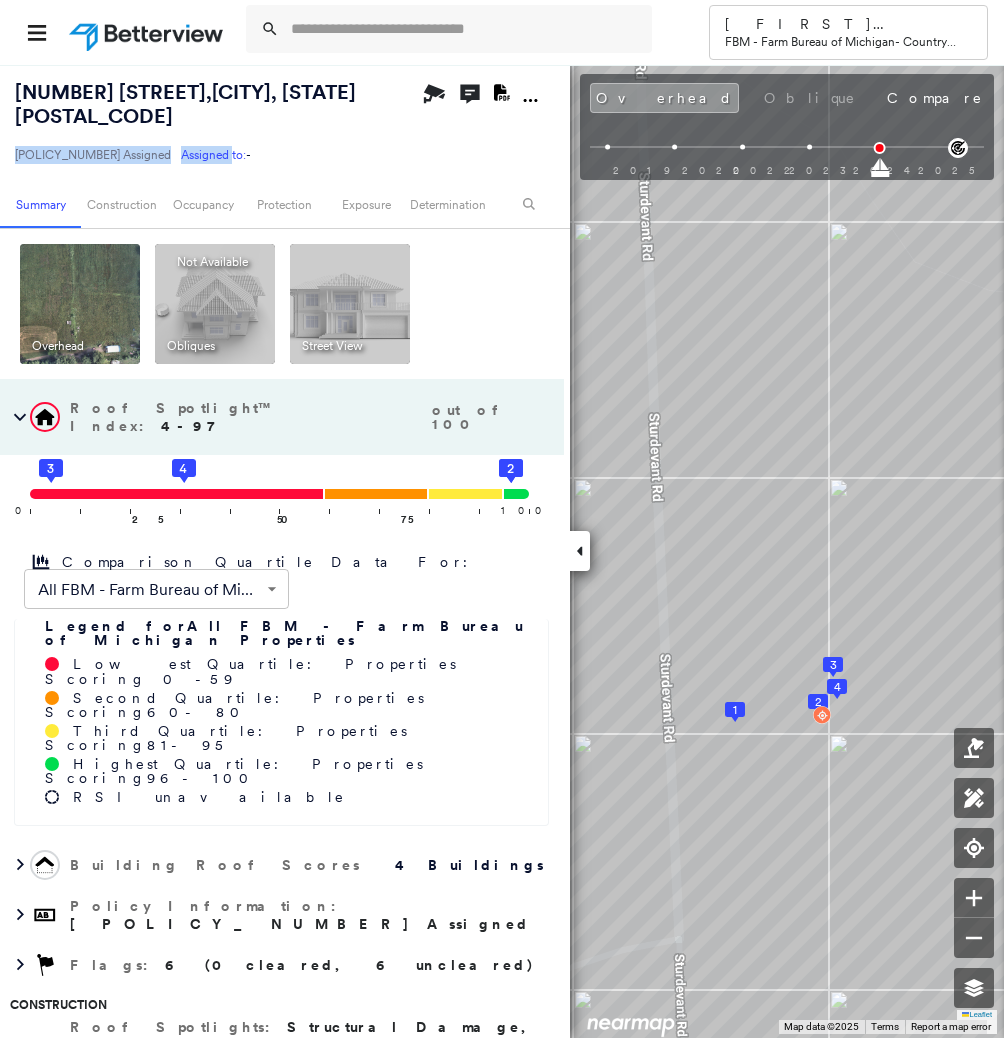 click on "FO3316202" at bounding box center (93, 154) 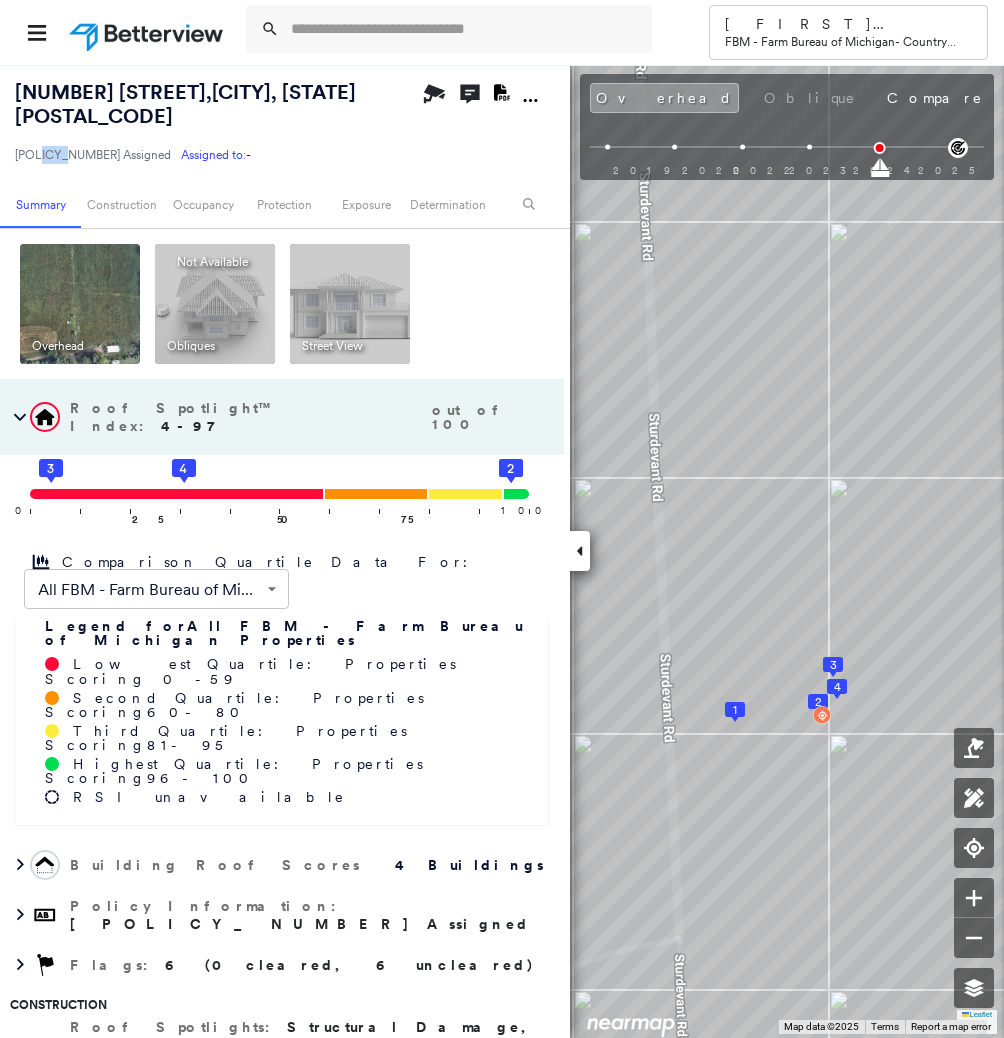 drag, startPoint x: 72, startPoint y: 154, endPoint x: 44, endPoint y: 151, distance: 28.160255 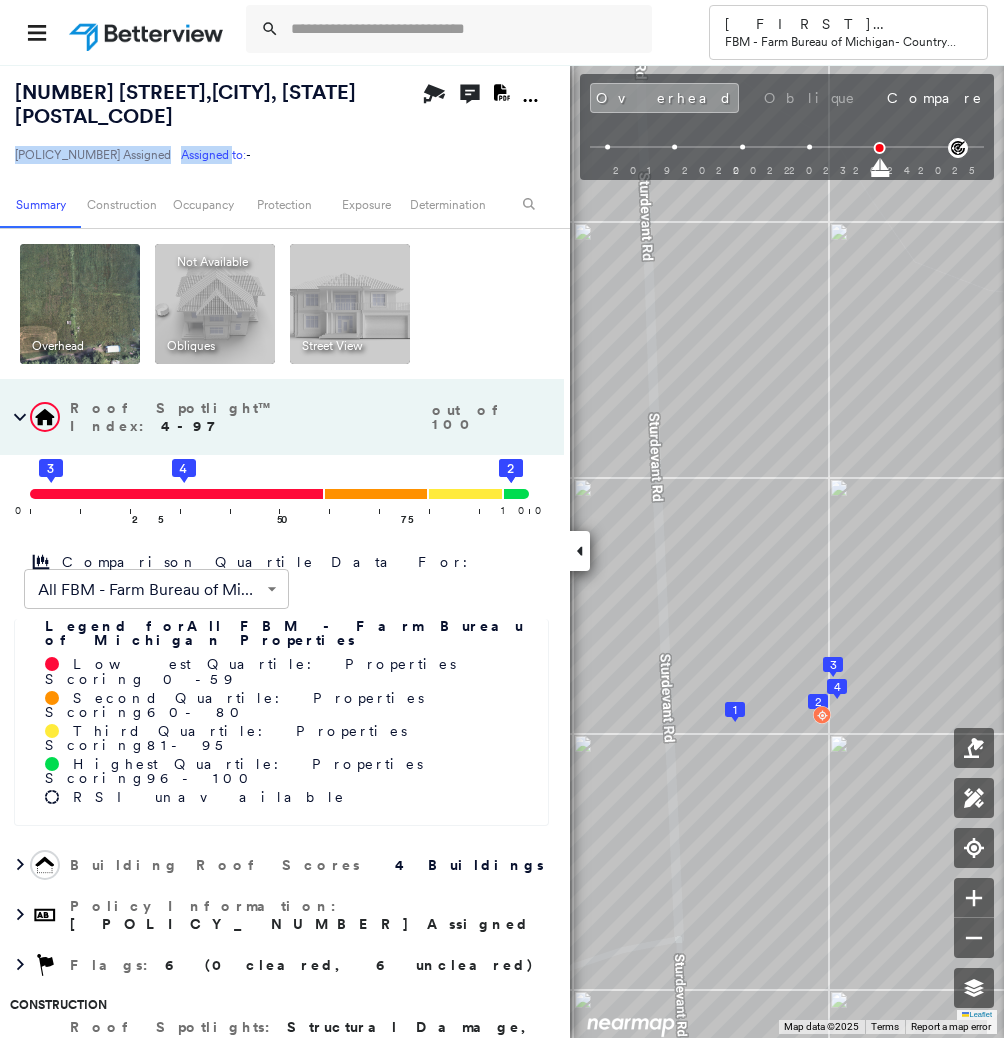 click on "FO3316202 Assigned to:  -" at bounding box center (215, 155) 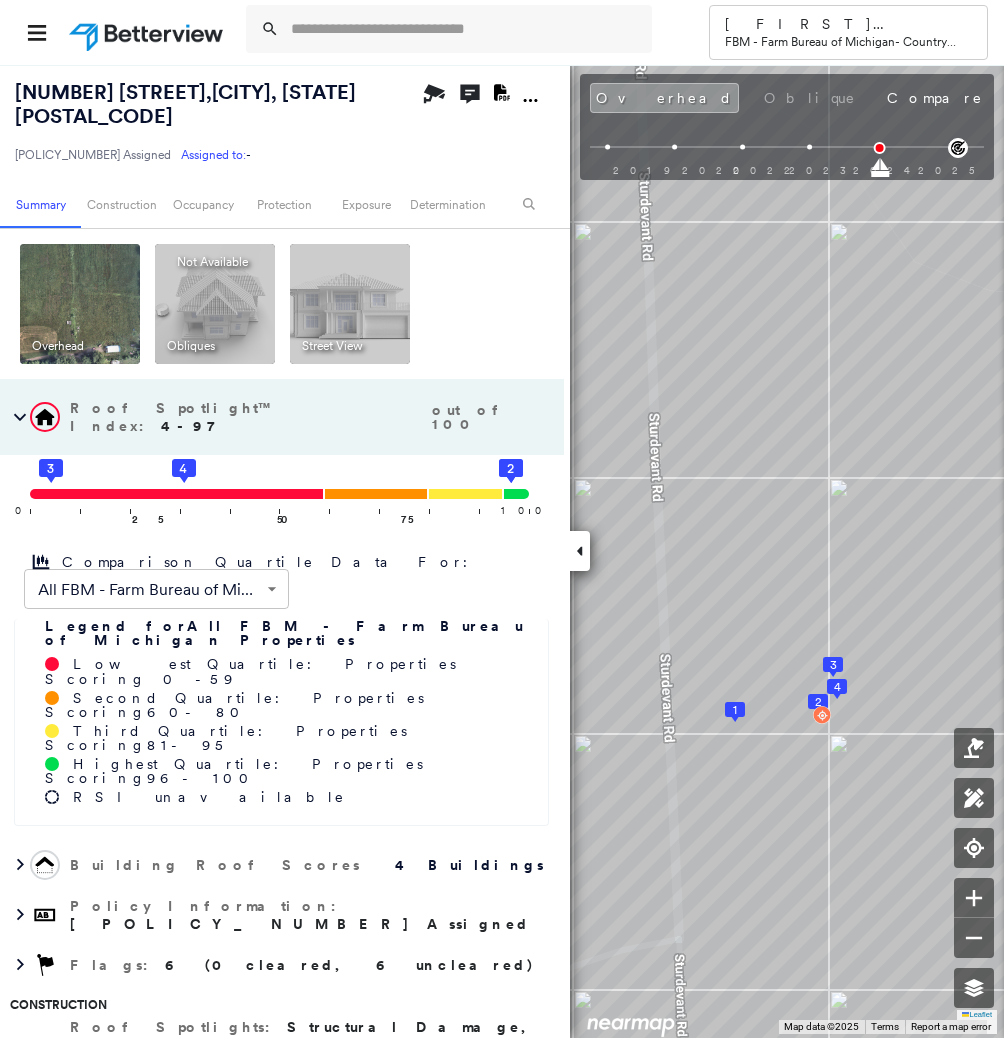 drag, startPoint x: 65, startPoint y: 163, endPoint x: 237, endPoint y: 124, distance: 176.3661 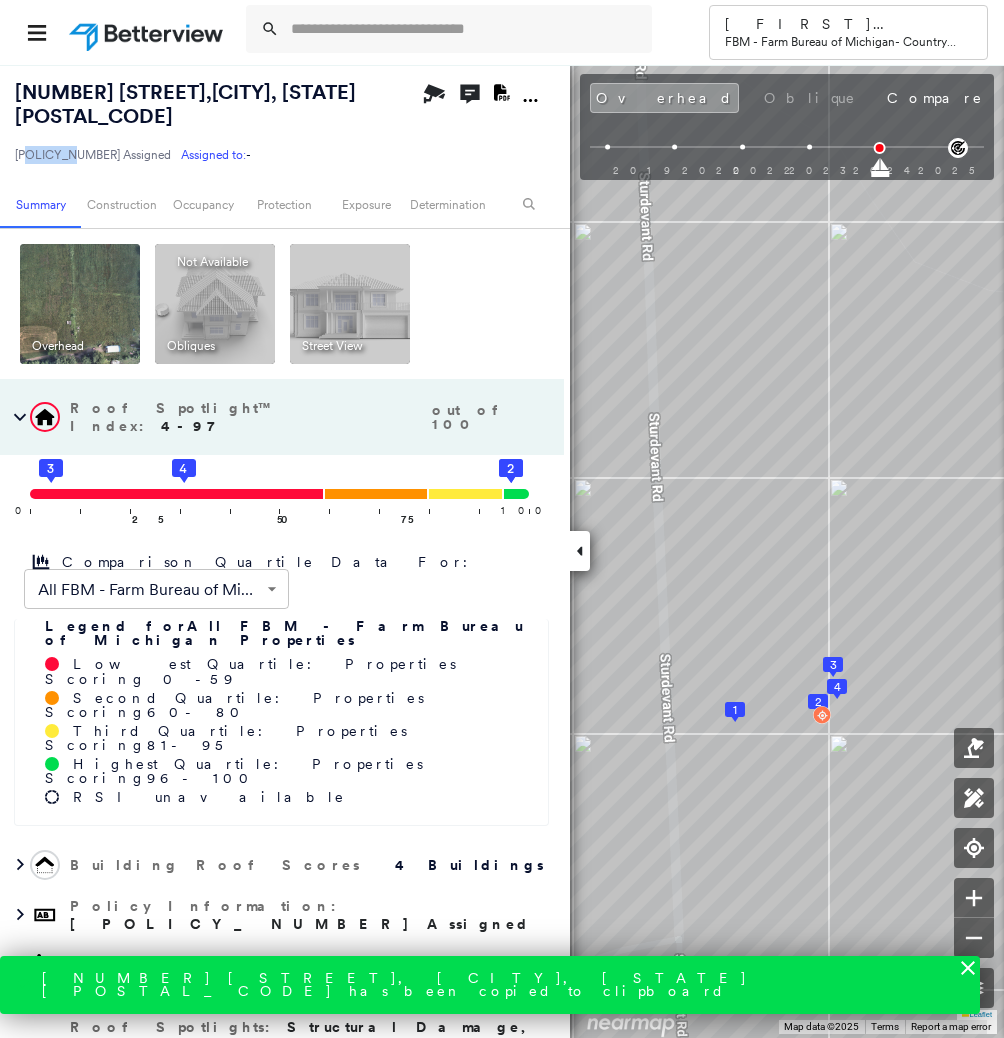 drag, startPoint x: 76, startPoint y: 157, endPoint x: 32, endPoint y: 159, distance: 44.04543 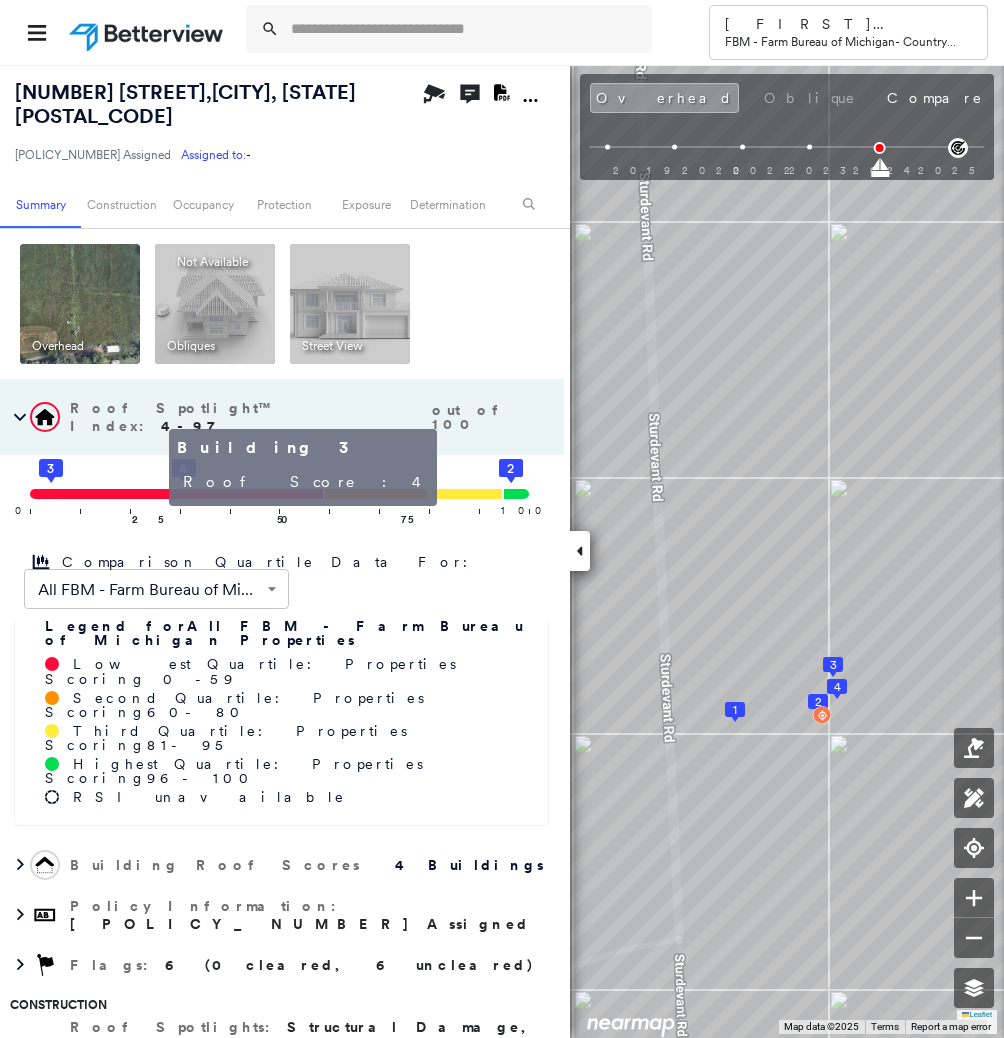 click 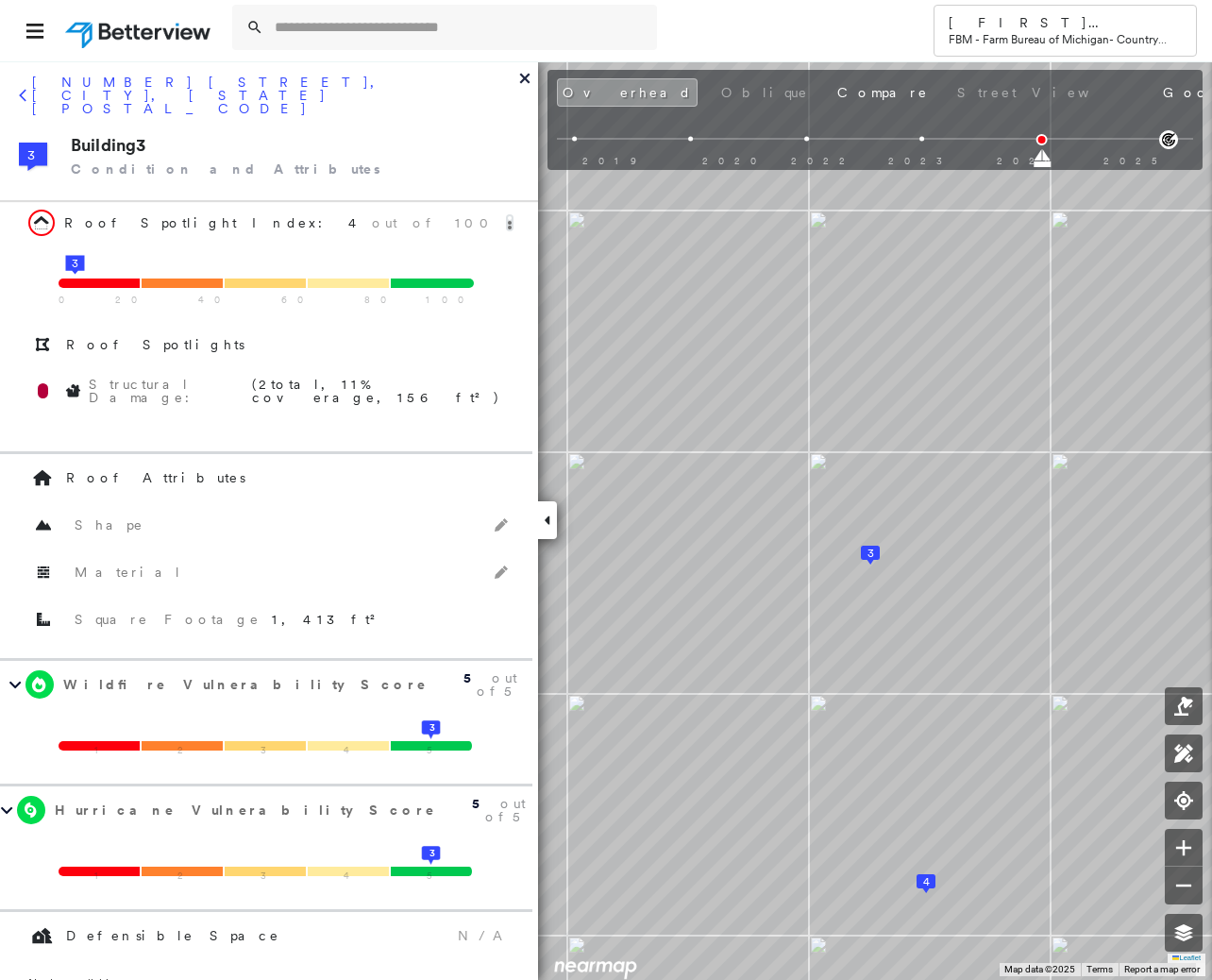 drag, startPoint x: 214, startPoint y: 90, endPoint x: 232, endPoint y: 78, distance: 21.633308 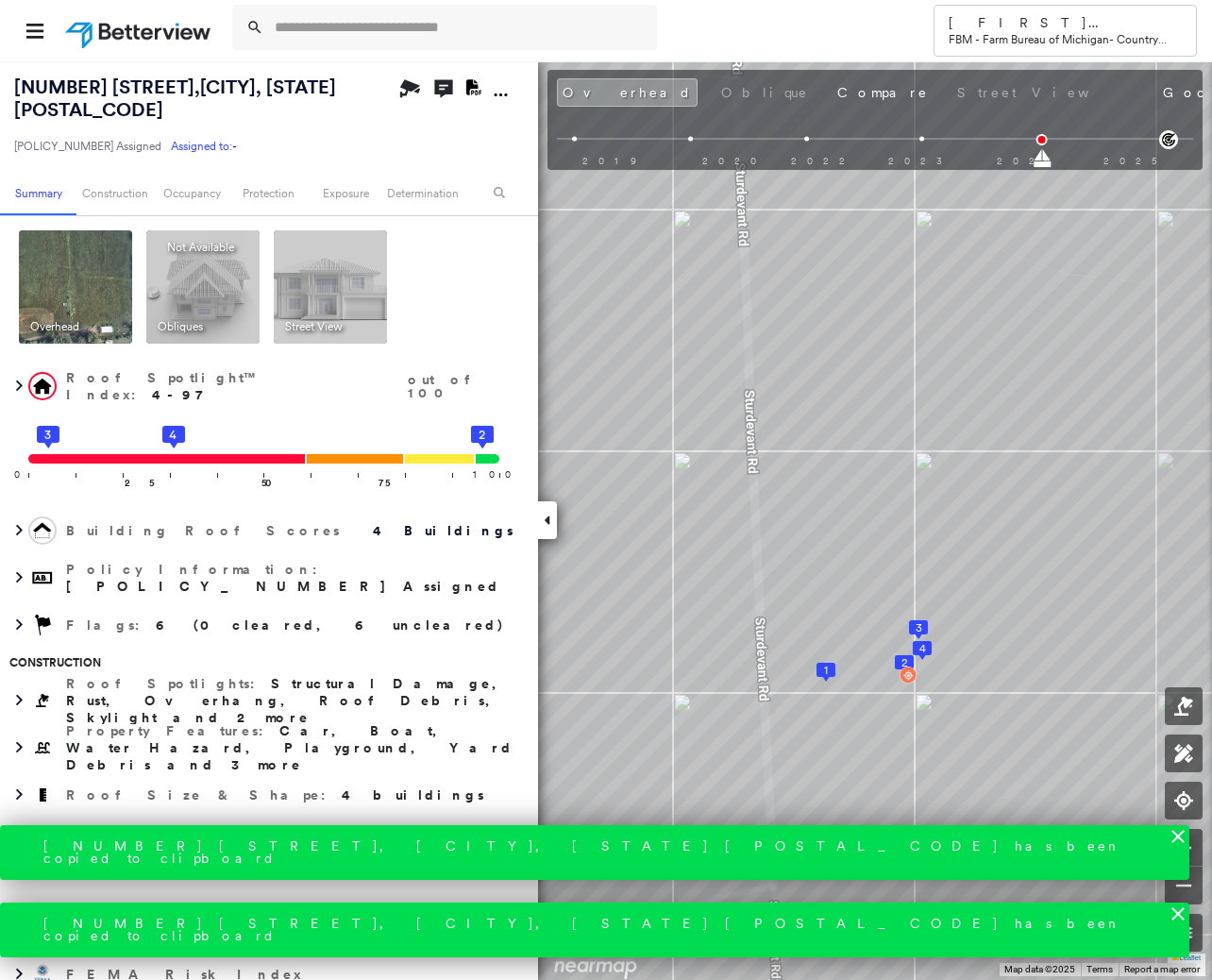 click 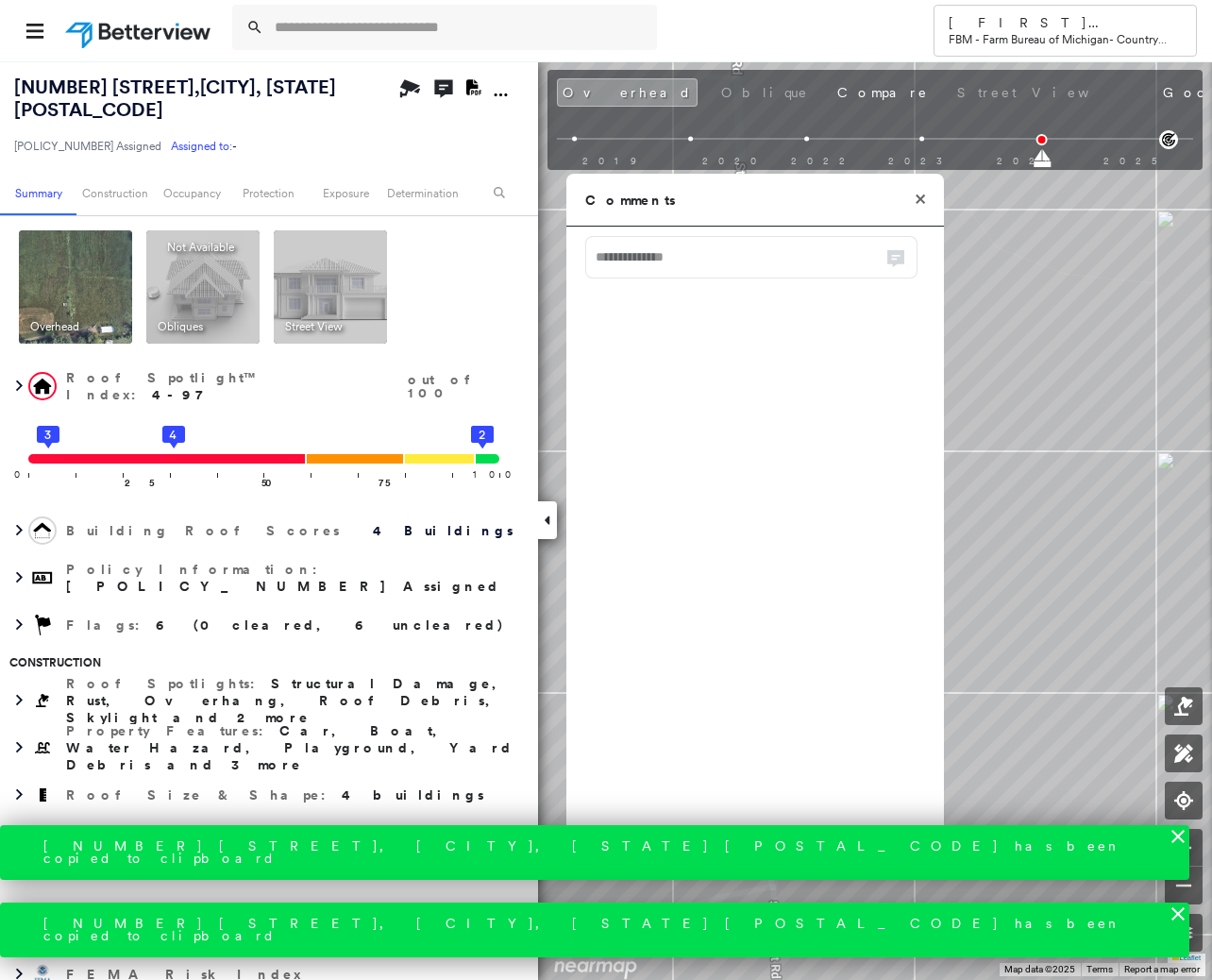 drag, startPoint x: 642, startPoint y: 279, endPoint x: 649, endPoint y: 267, distance: 13.892444 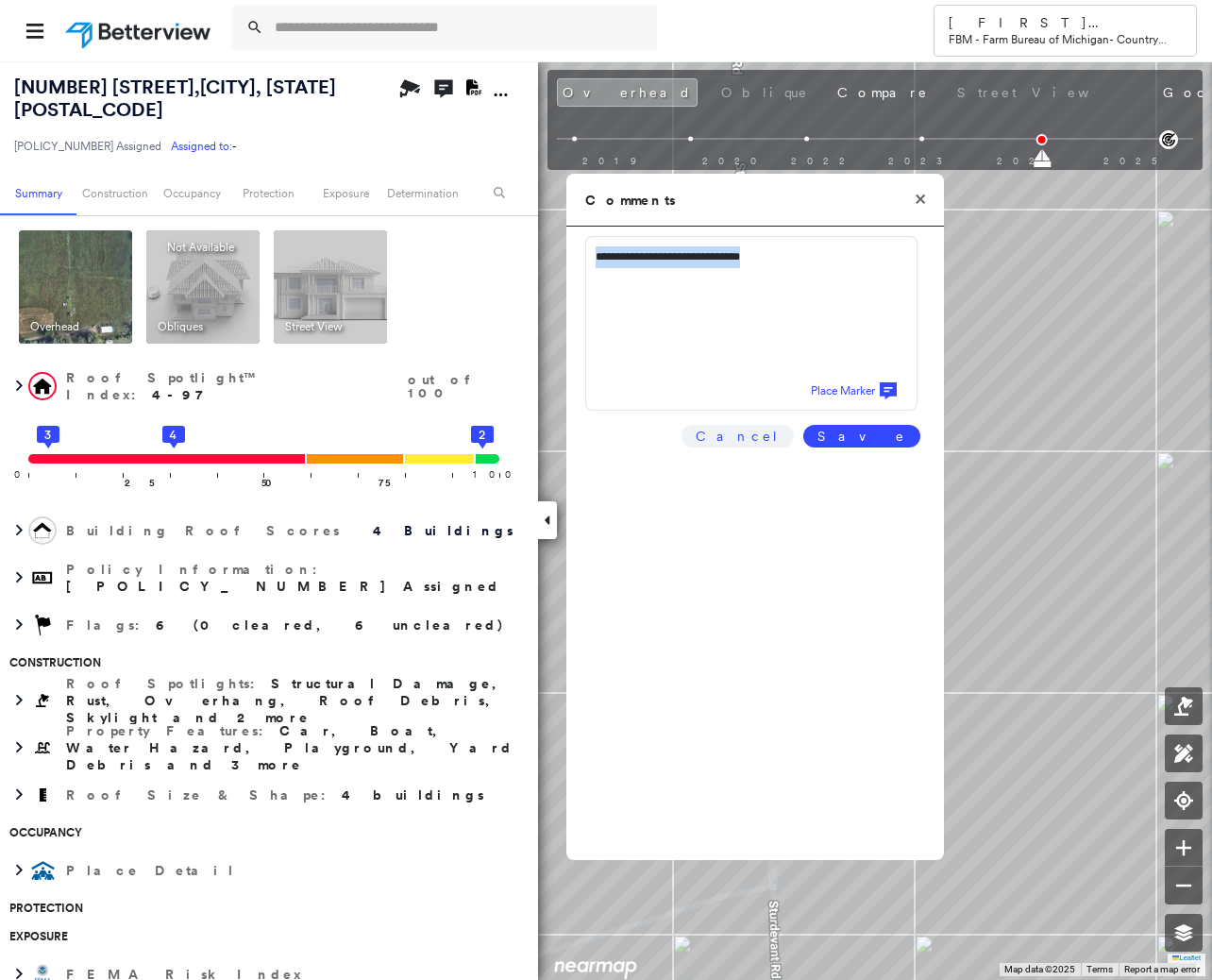 click on "264 STURDEVANT RD ,  KIMBALL, MI 48074 FO3316202 Assigned to:  - Assigned to:  - FO3316202 Assigned to:  - Open Comments Download PDF Report Summary Construction Occupancy Protection Exposure Determination Overhead Obliques Not Available ; Street View Roof Spotlight™ Index :  4-97 out of 100 0 100 25 3 50 4 75 1 2 Building Roof Scores 4 Buildings Policy Information :  FO3316202 Flags :  6 (0 cleared, 6 uncleared) Construction Roof Spotlights :  Structural Damage, Rust, Overhang, Roof Debris, Skylight and 2 more Property Features :  Car, Boat, Water Hazard, Playground, Yard Debris and 3 more Roof Size & Shape :  4 buildings  Occupancy Place Detail Protection Exposure FEMA Risk Index Additional Perils Determination Flags :  6 (0 cleared, 6 uncleared) Uncleared Flags (6) Cleared Flags  (0) TREE Tree Overhang Flagged 08/06/25 Clear RUST Rust Flagged 08/06/25 Clear Low Low Priority Flagged 08/06/25 Clear High High Priority Flagged 08/06/25 Clear Critical Priority Flagged 08/06/25 Clear DAMG Damage Clear History" at bounding box center (606, 520) 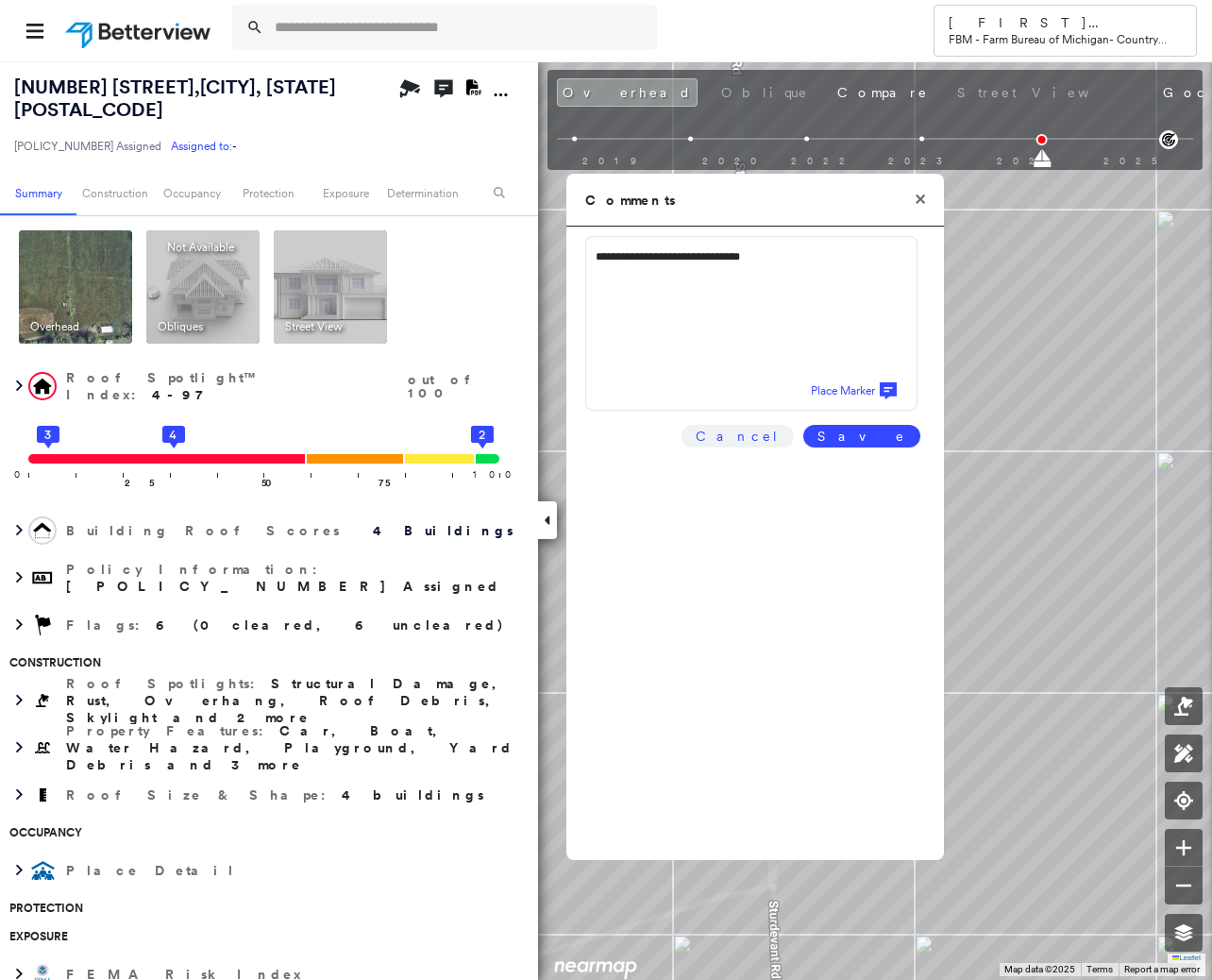 click on "Save" at bounding box center (862, 436) 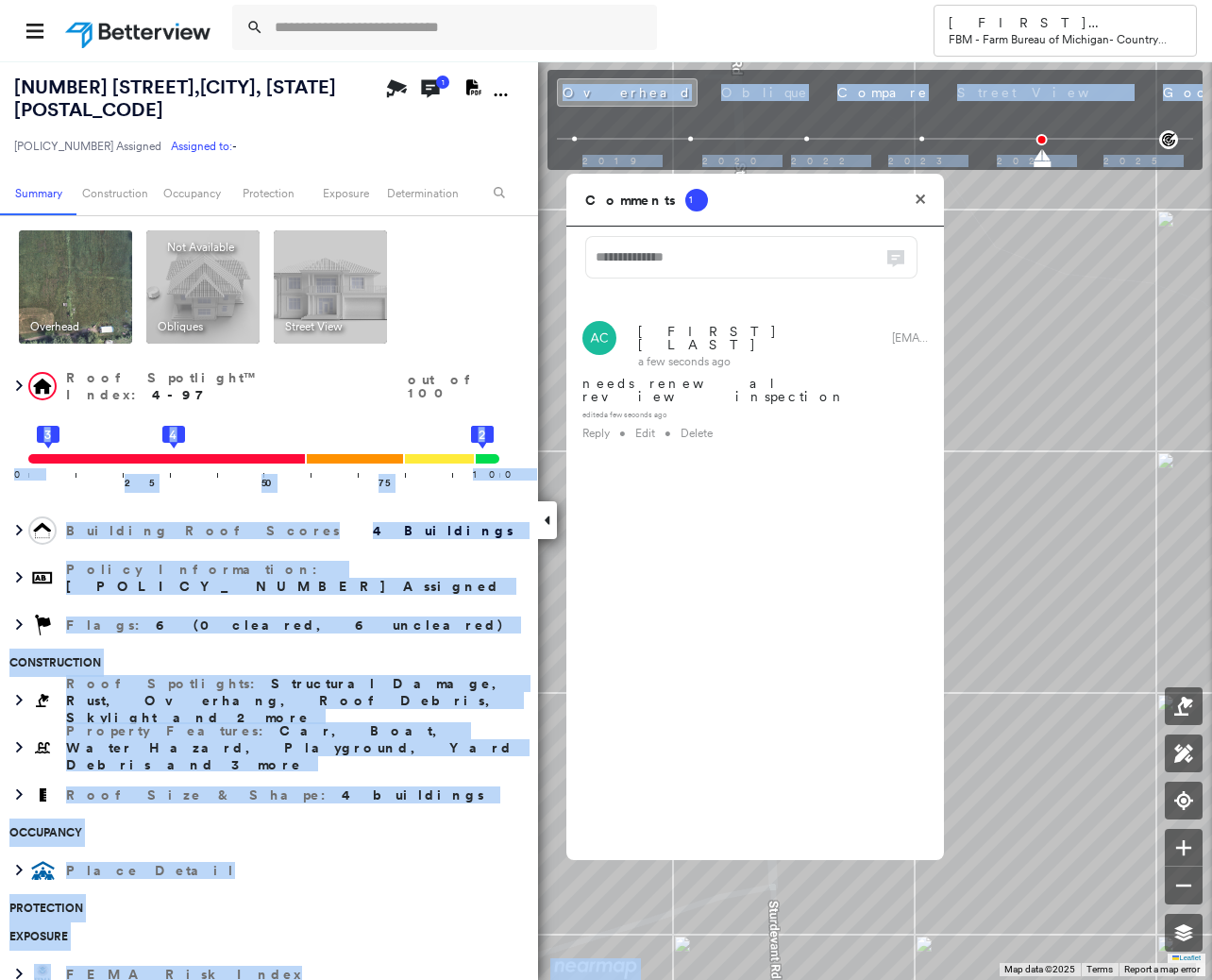 click on "264 STURDEVANT RD ,  KIMBALL, MI 48074 FO3316202 Assigned to:  - Assigned to:  - FO3316202 Assigned to:  - Open Comments 1 Download PDF Report Summary Construction Occupancy Protection Exposure Determination Overhead Obliques Not Available ; Street View Roof Spotlight™ Index :  4-97 out of 100 0 100 25 3 50 4 75 1 2 Building Roof Scores 4 Buildings Policy Information :  FO3316202 Flags :  6 (0 cleared, 6 uncleared) Construction Roof Spotlights :  Structural Damage, Rust, Overhang, Roof Debris, Skylight and 2 more Property Features :  Car, Boat, Water Hazard, Playground, Yard Debris and 3 more Roof Size & Shape :  4 buildings  Occupancy Place Detail Protection Exposure FEMA Risk Index Additional Perils Determination Flags :  6 (0 cleared, 6 uncleared) Uncleared Flags (6) Cleared Flags  (0) TREE Tree Overhang Flagged 08/06/25 Clear RUST Rust Flagged 08/06/25 Clear Low Low Priority Flagged 08/06/25 Clear High High Priority Flagged 08/06/25 Clear Critical Priority Flagged 08/06/25 Clear DAMG Damage Clear Save" at bounding box center [606, 520] 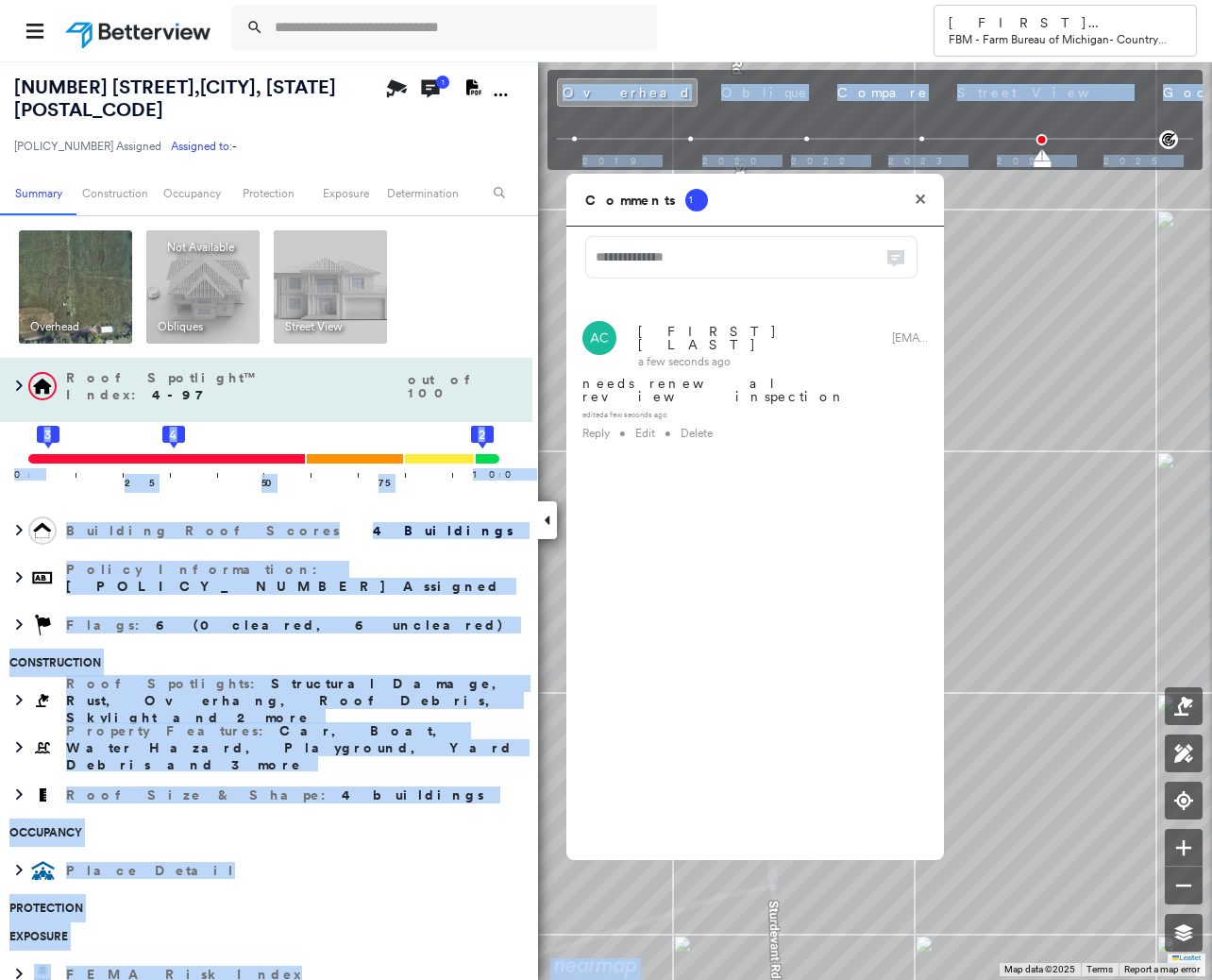 drag, startPoint x: 537, startPoint y: 479, endPoint x: 521, endPoint y: 430, distance: 51.546096 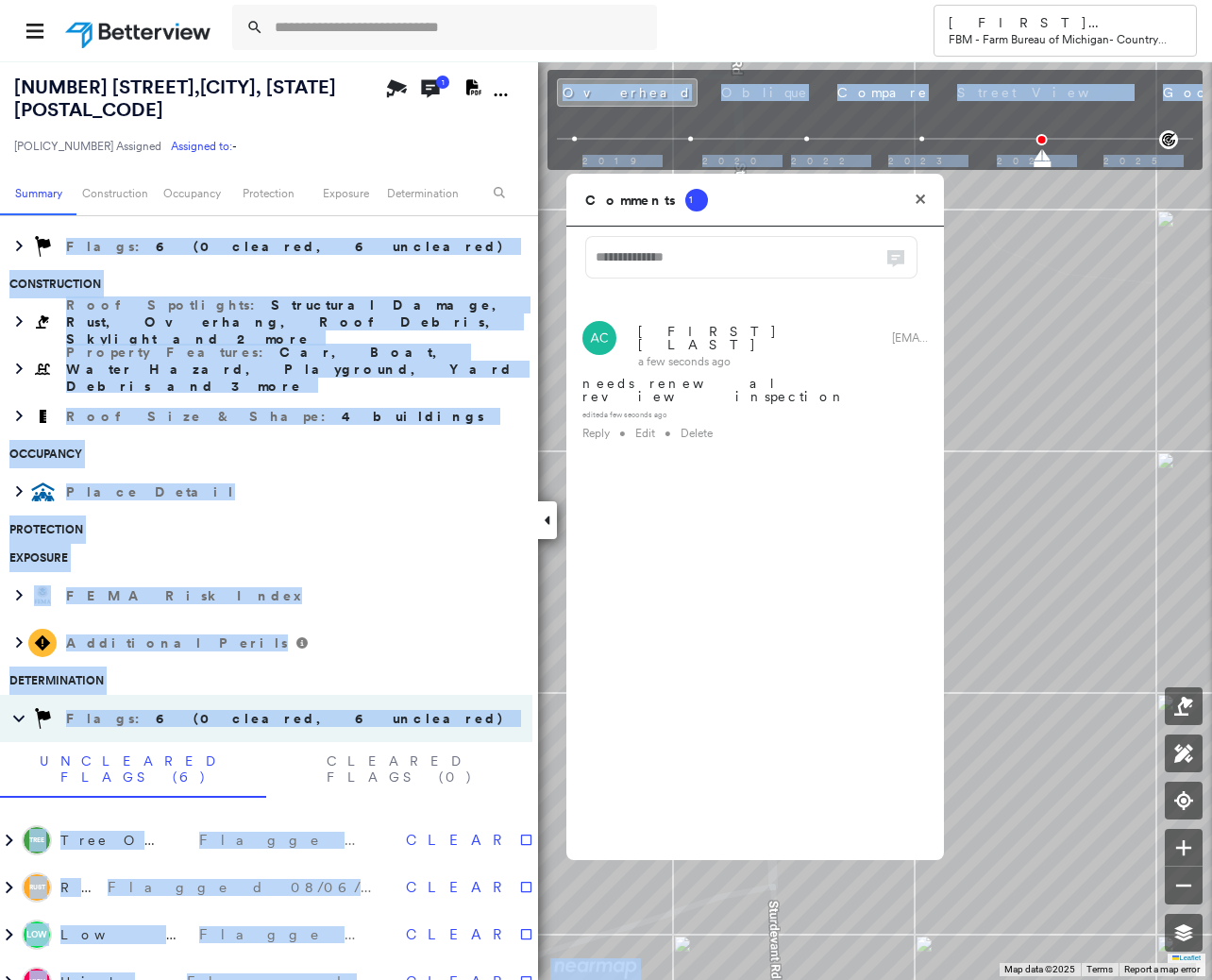 scroll, scrollTop: 1027, scrollLeft: 0, axis: vertical 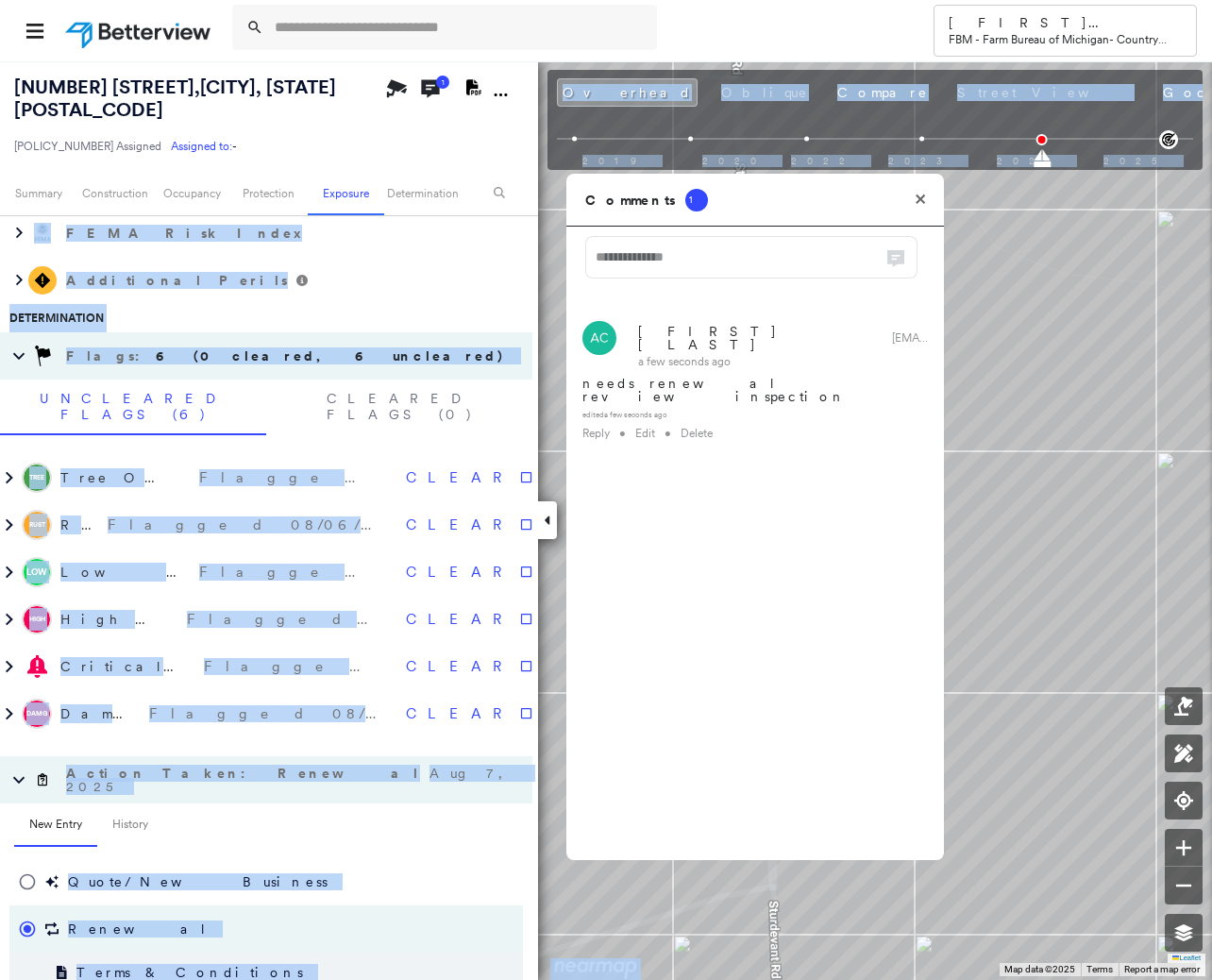 click on "Renewal" at bounding box center (266, 929) 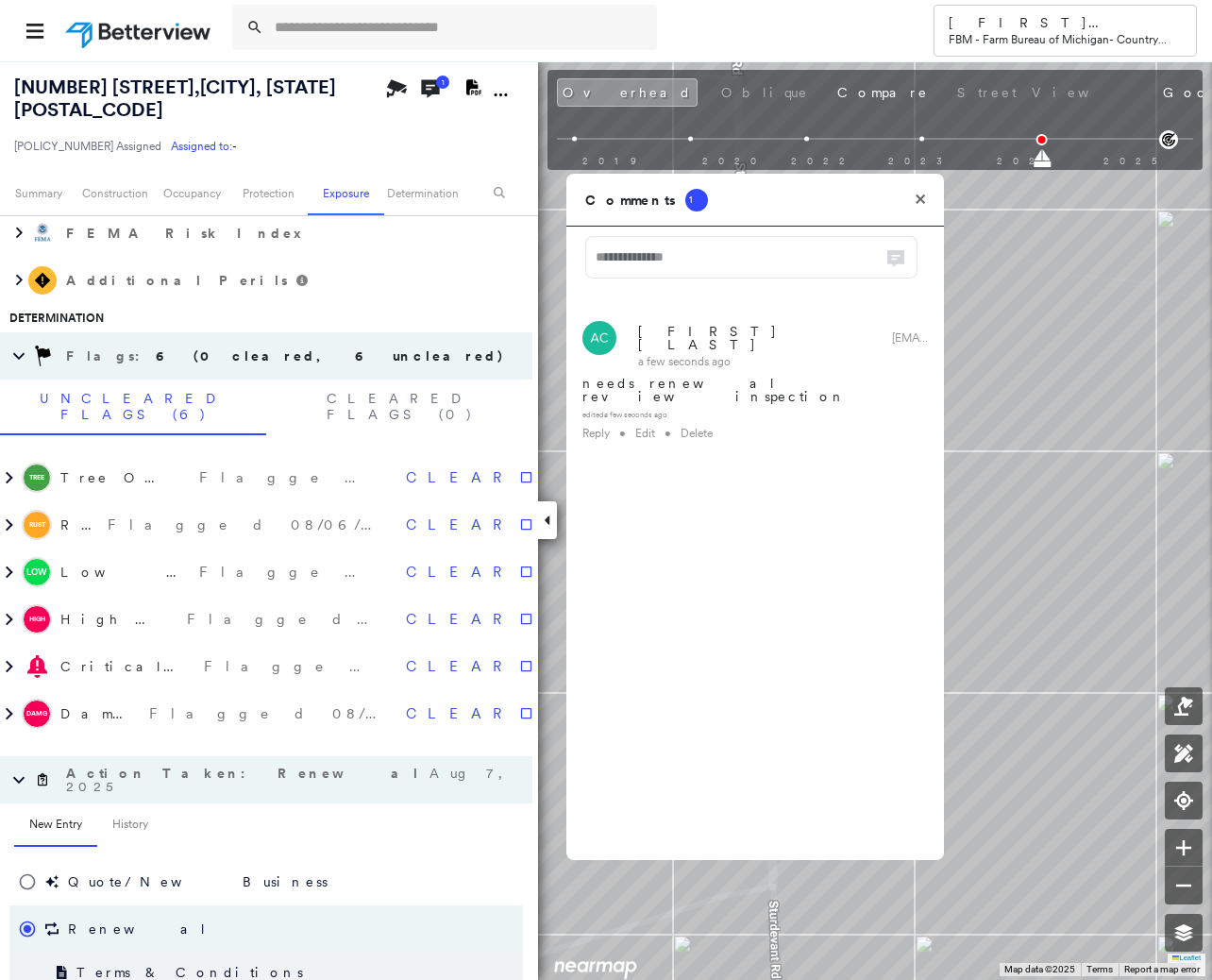 drag, startPoint x: 530, startPoint y: 631, endPoint x: 529, endPoint y: 728, distance: 97.00515 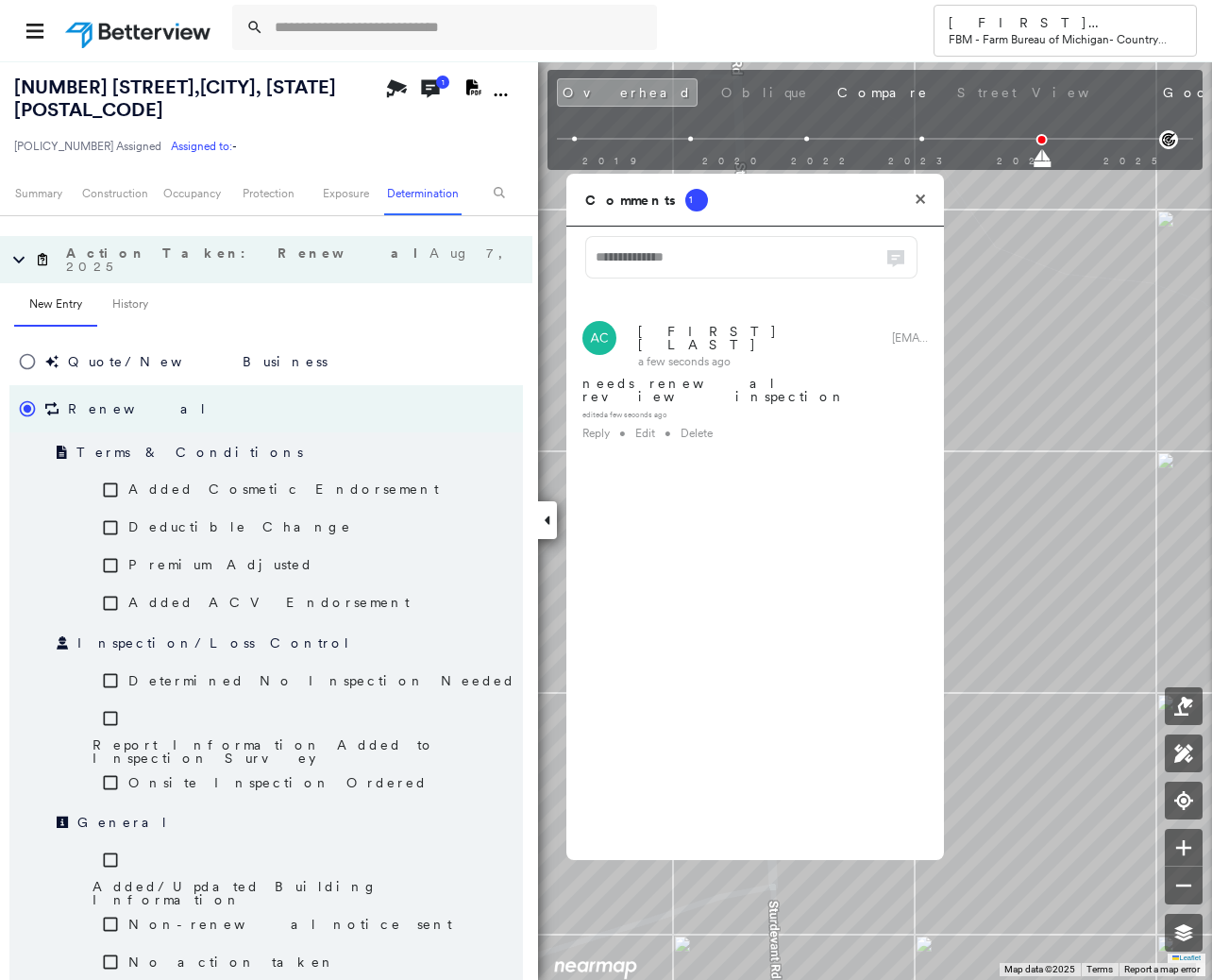 scroll, scrollTop: 1553, scrollLeft: 0, axis: vertical 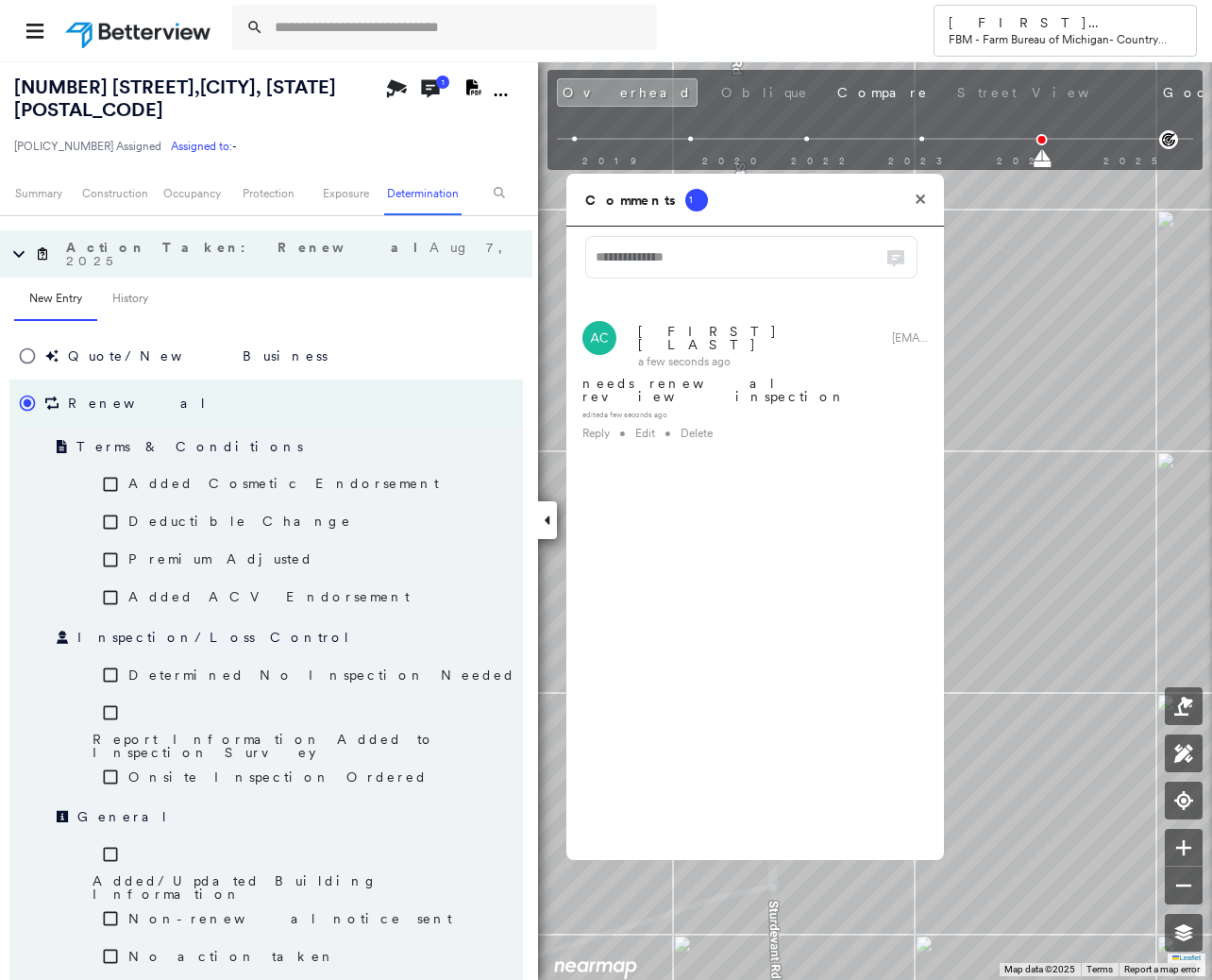 click on "Report Information Added to Inspection Survey" at bounding box center (308, 746) 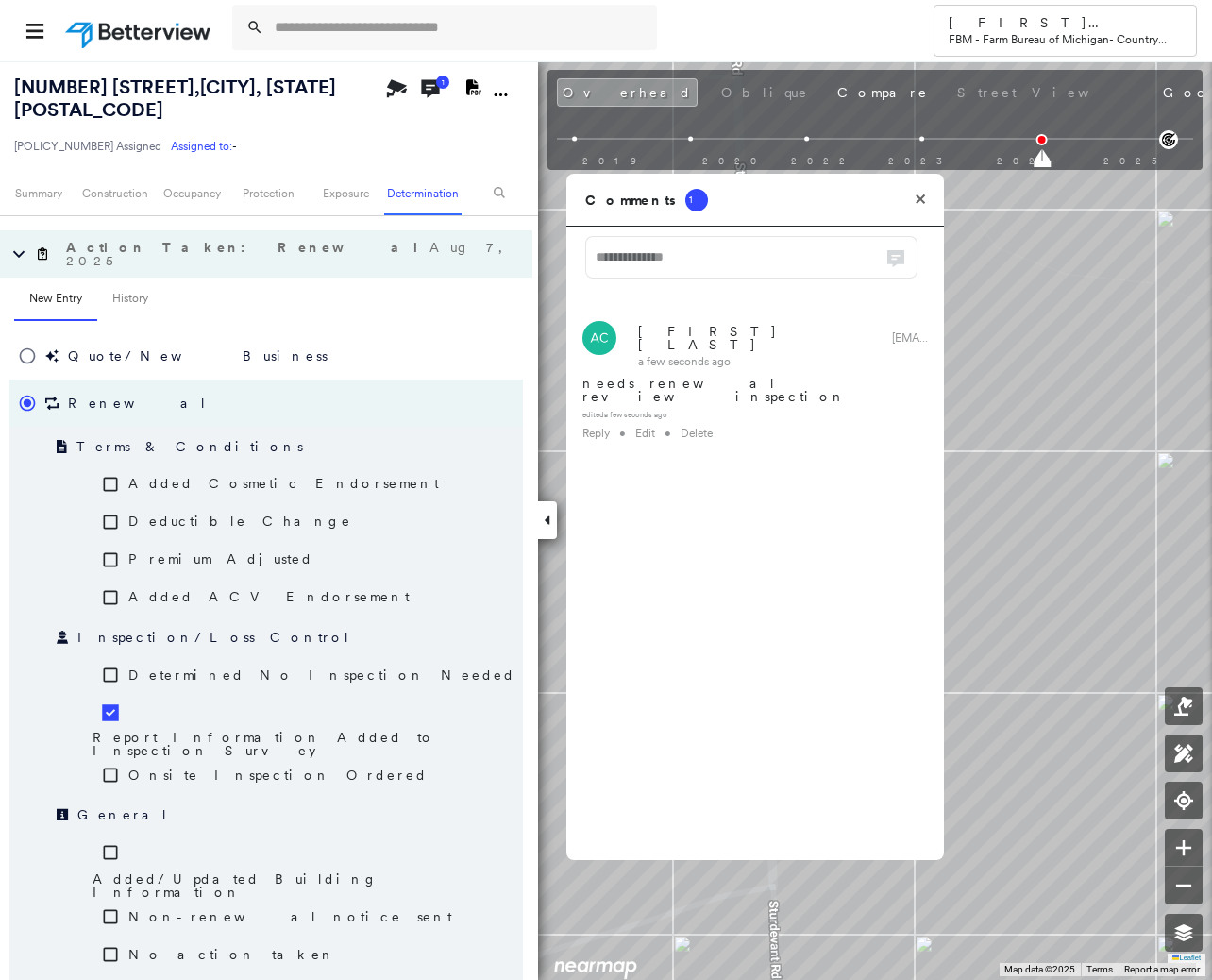 click at bounding box center [284, 1116] 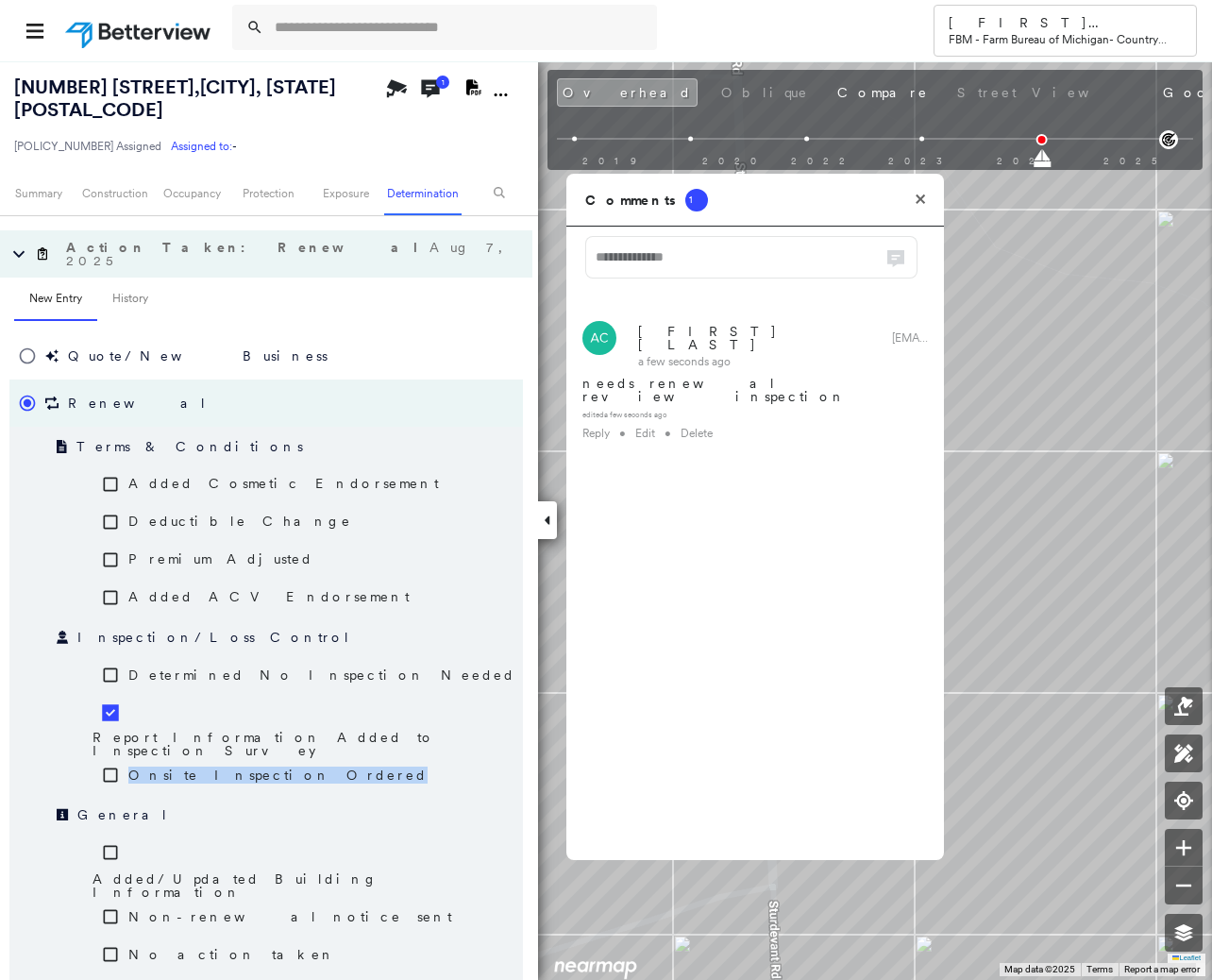 drag, startPoint x: 527, startPoint y: 608, endPoint x: 527, endPoint y: 646, distance: 38 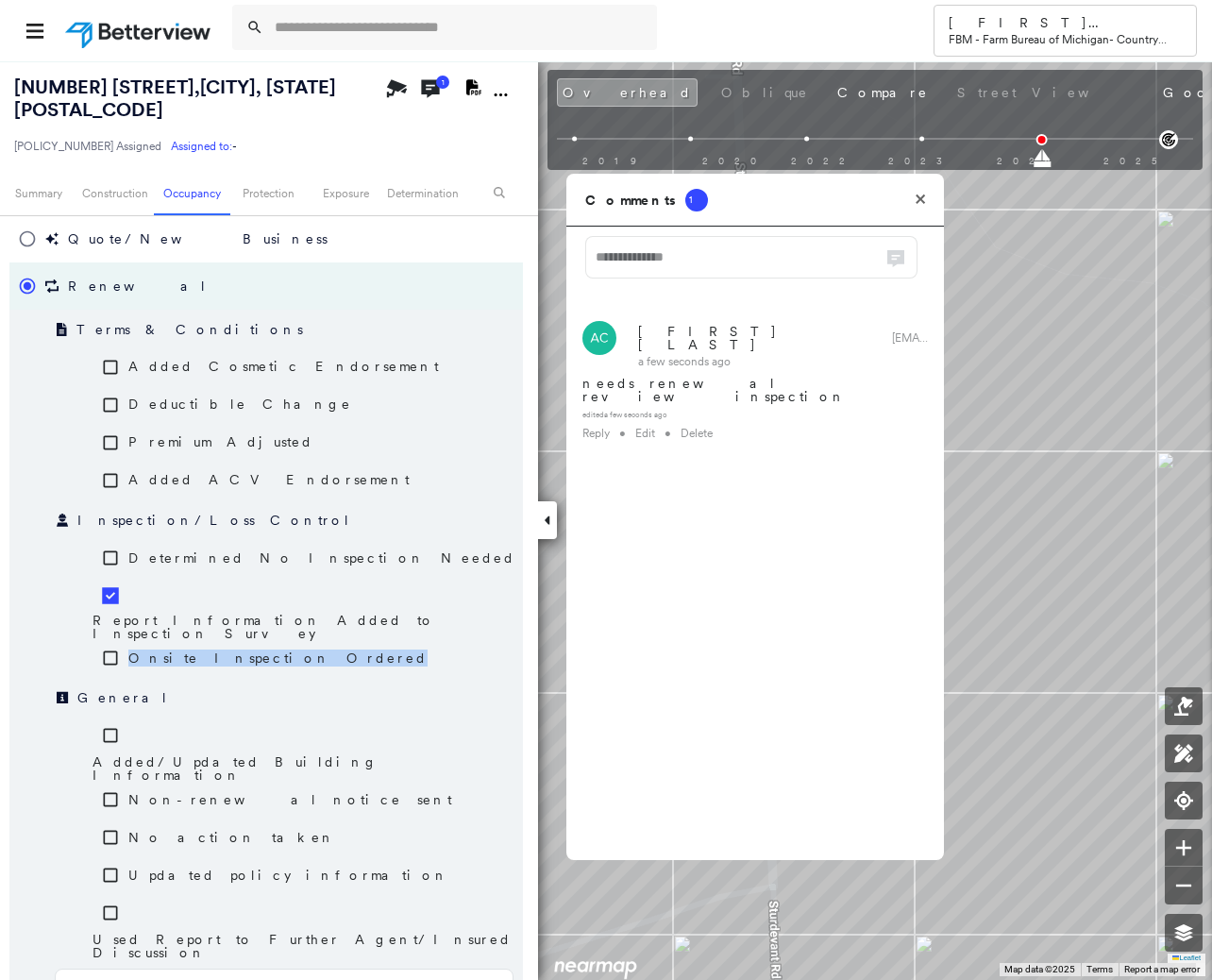 scroll, scrollTop: 1699, scrollLeft: 0, axis: vertical 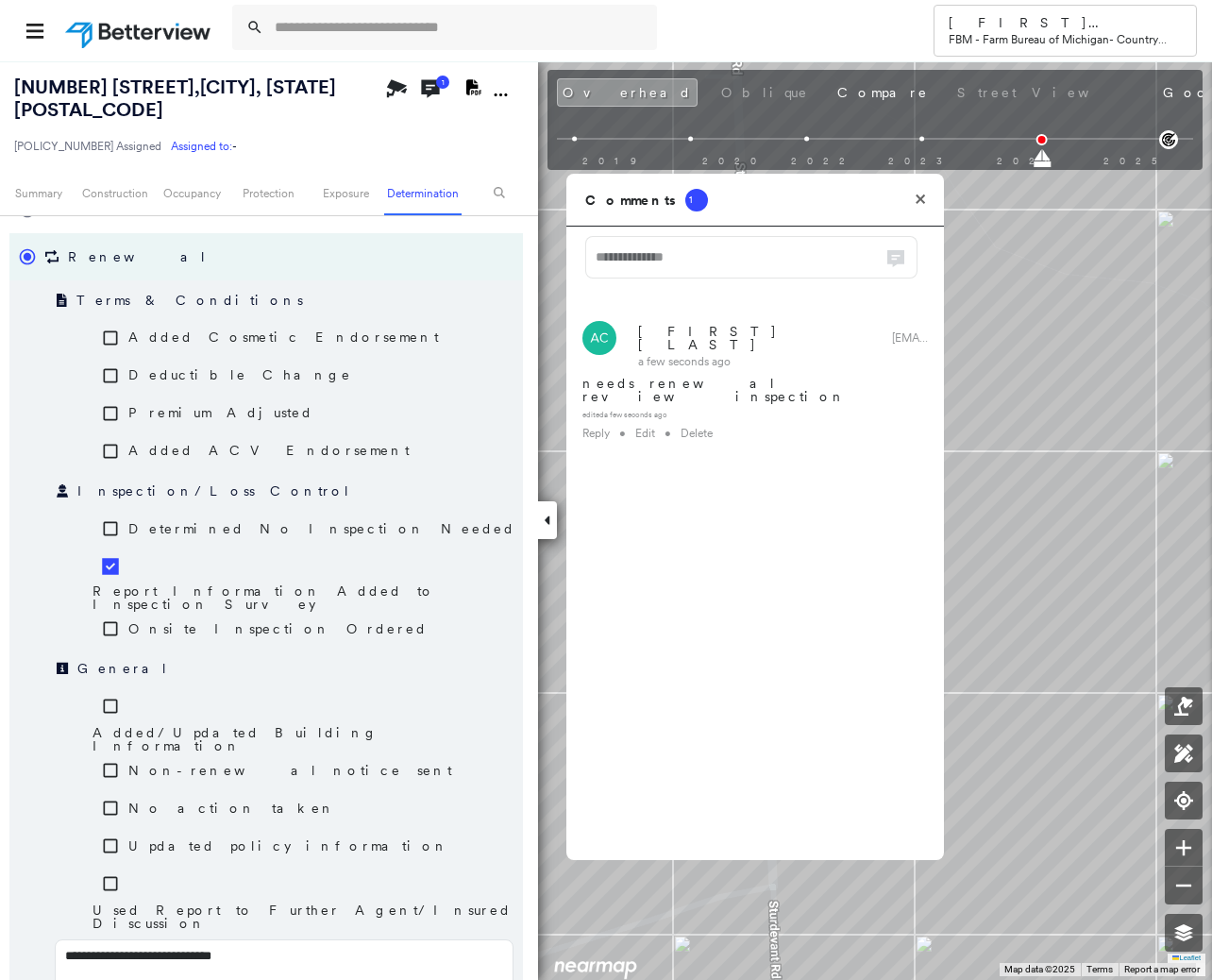 click on "Save" at bounding box center (422, 1055) 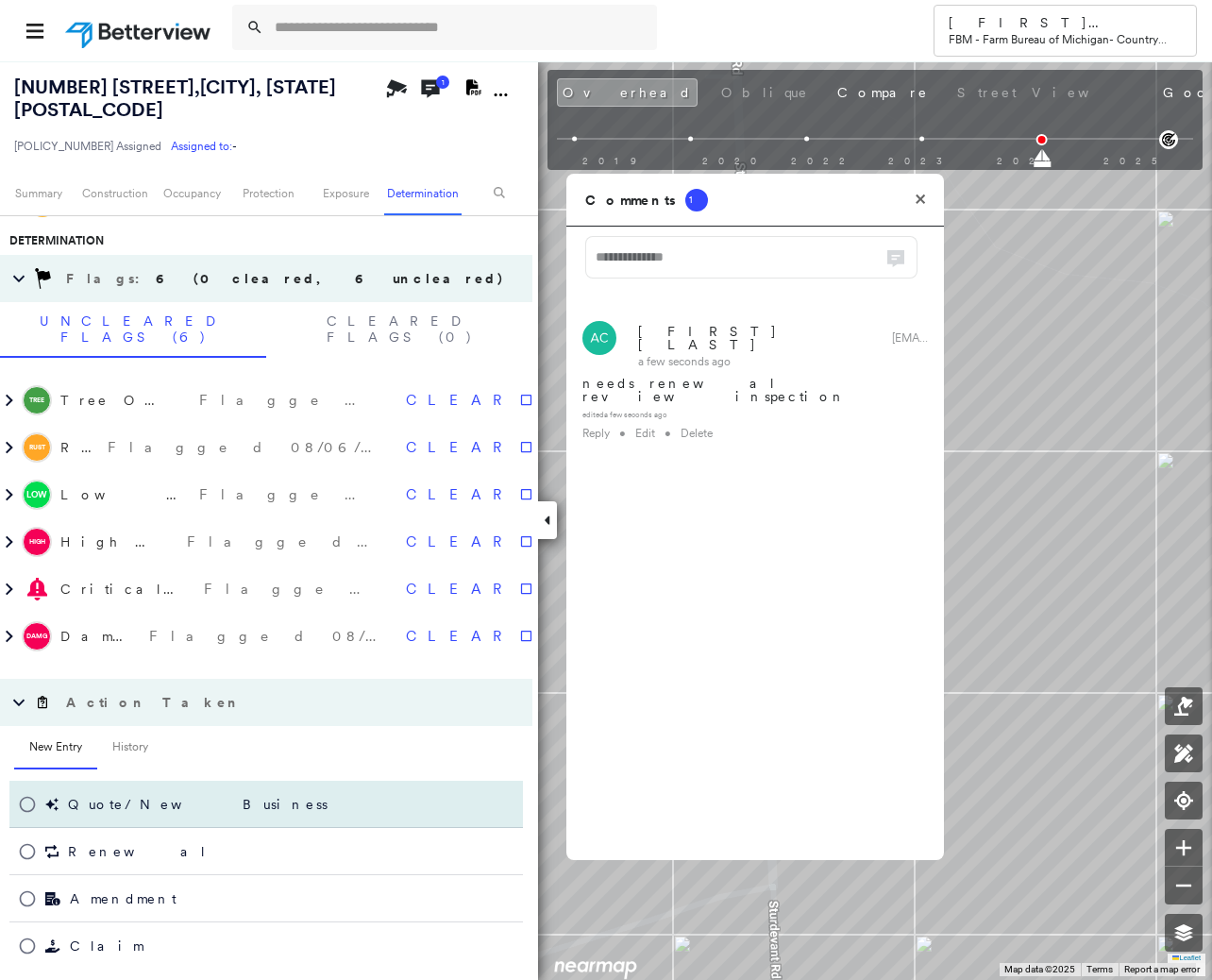 scroll, scrollTop: 1027, scrollLeft: 0, axis: vertical 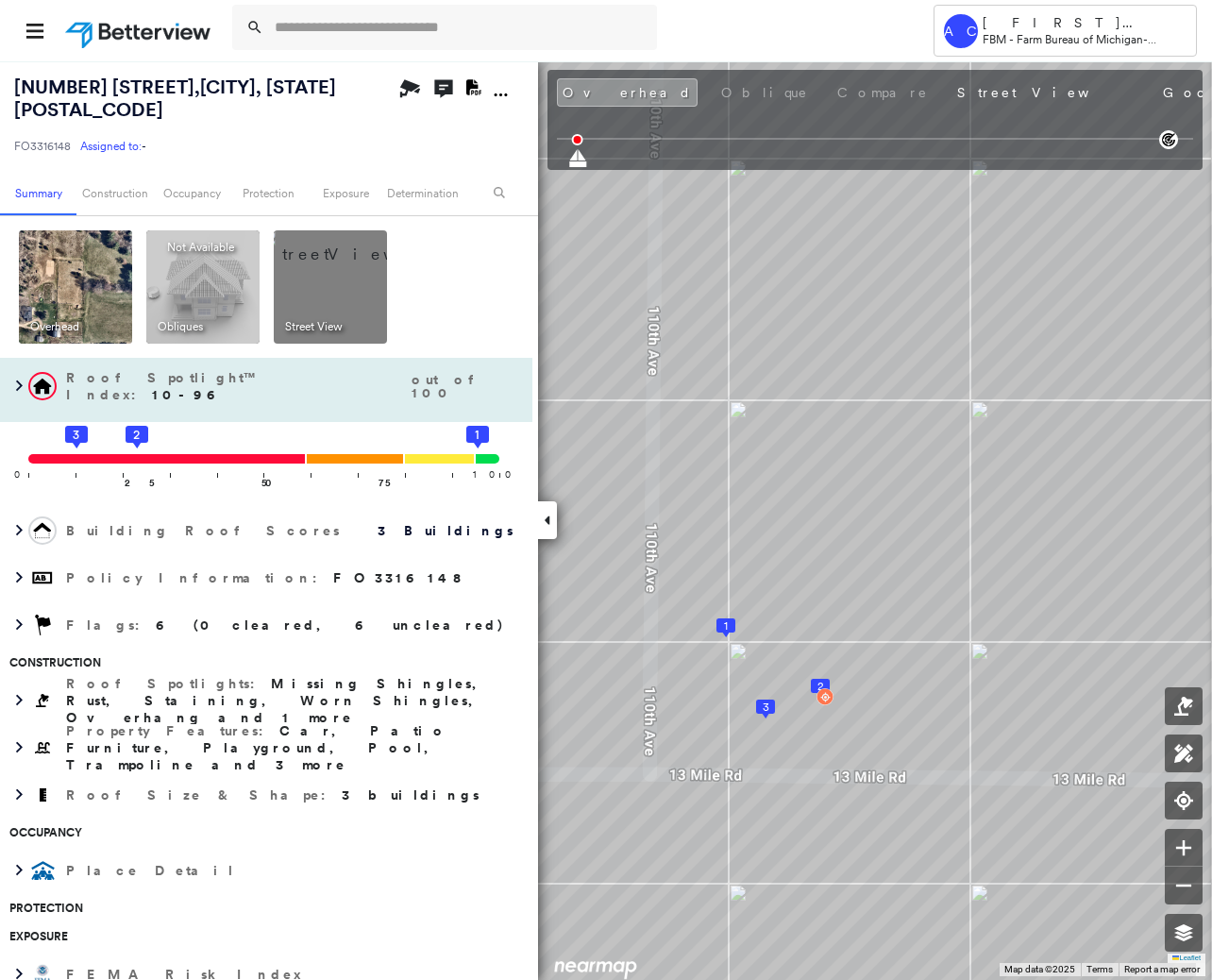 click on "3" 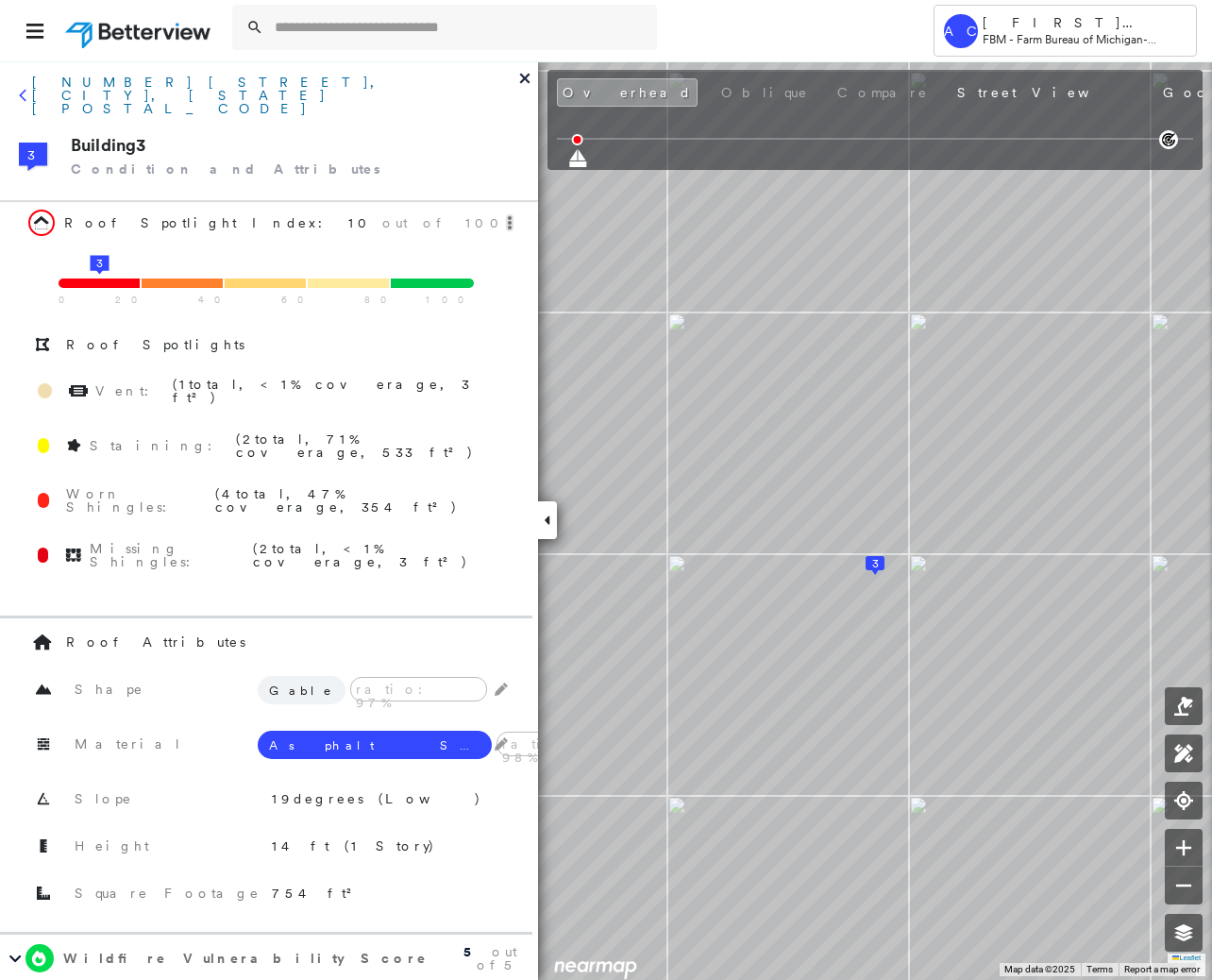 click on "[NUMBER] [STREET], [CITY], [STATE] [POSTAL_CODE]" at bounding box center (276, 95) 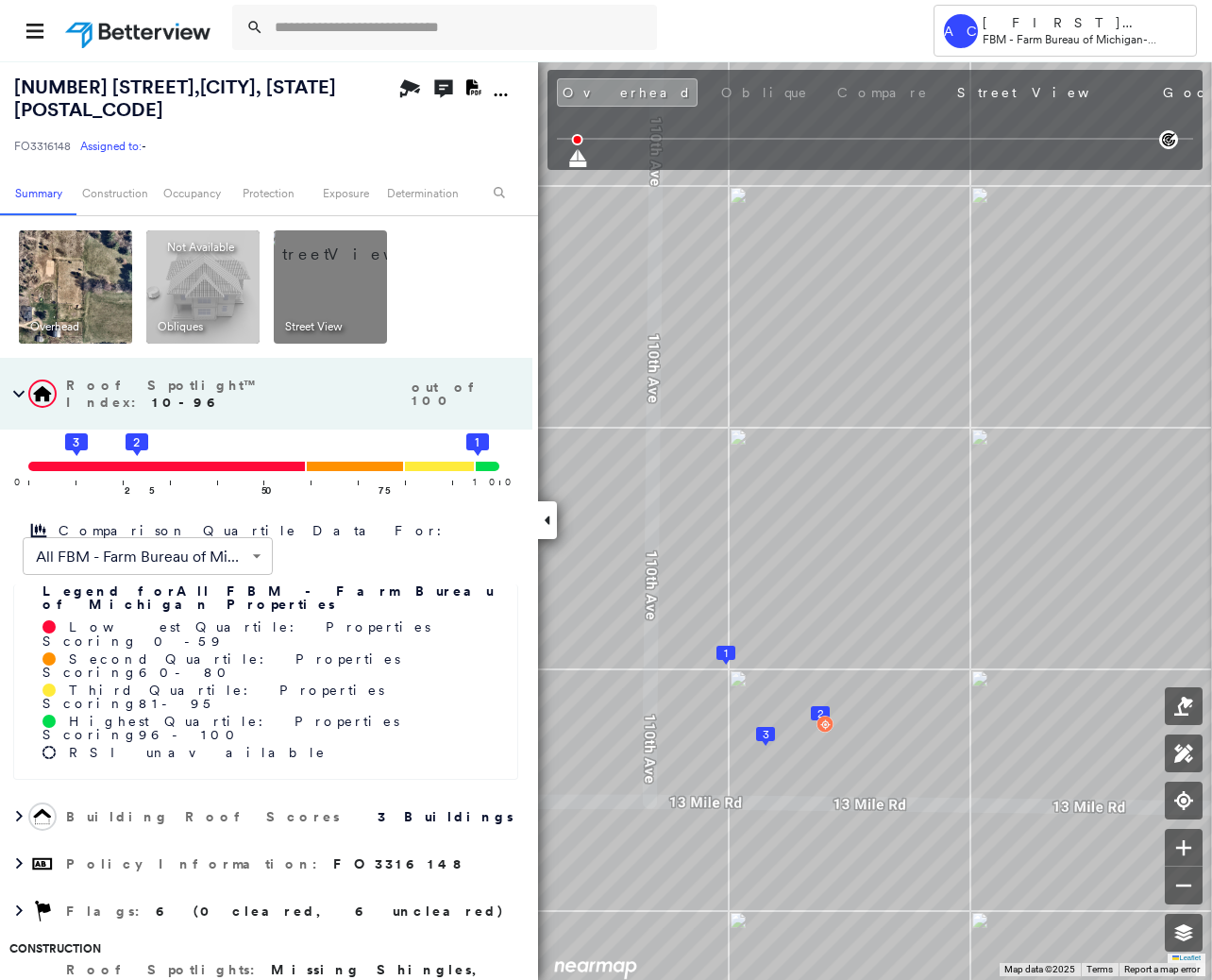click on "2" 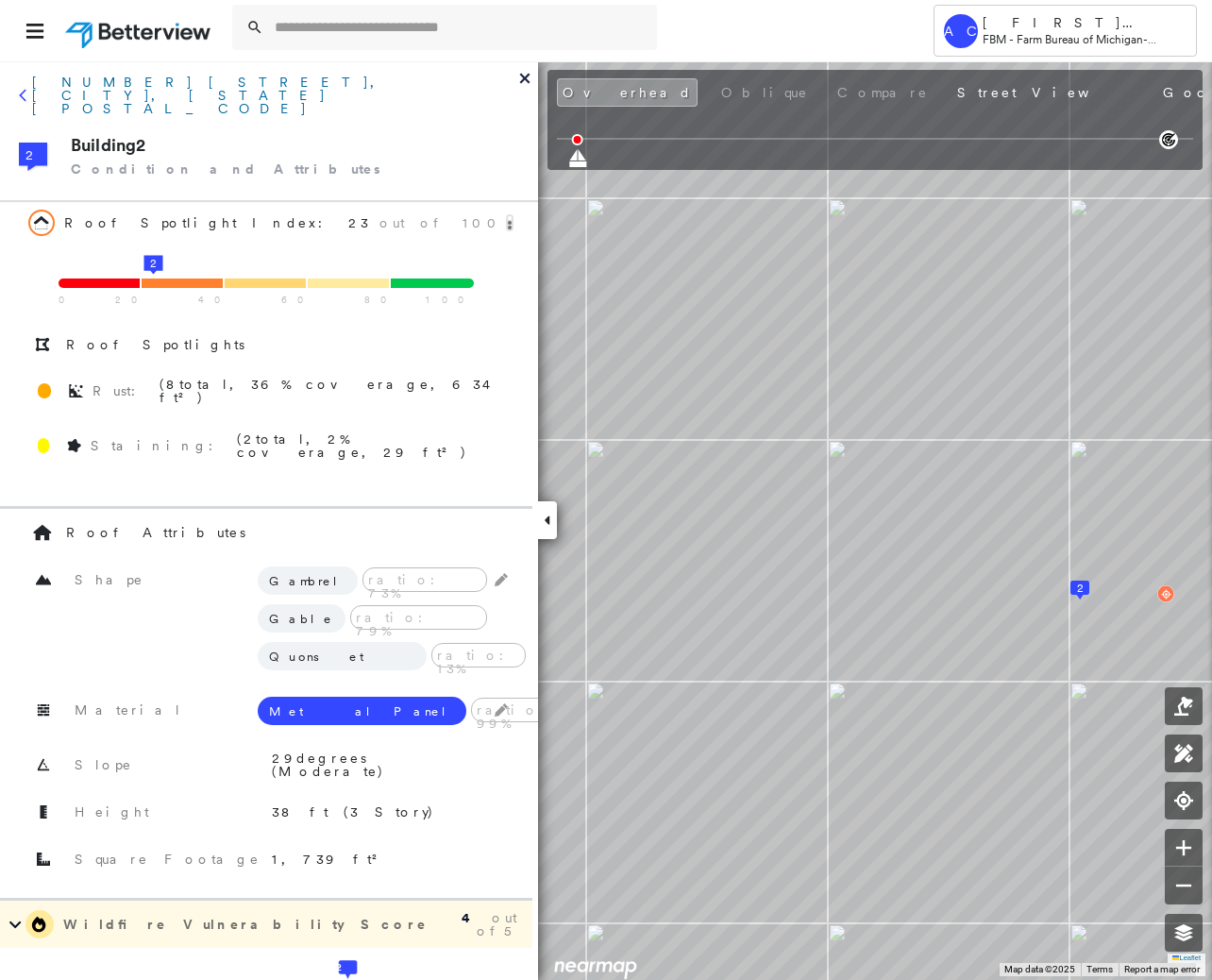 click on "[NUMBER] [STREET], [CITY], [STATE] [POSTAL_CODE]" at bounding box center (276, 95) 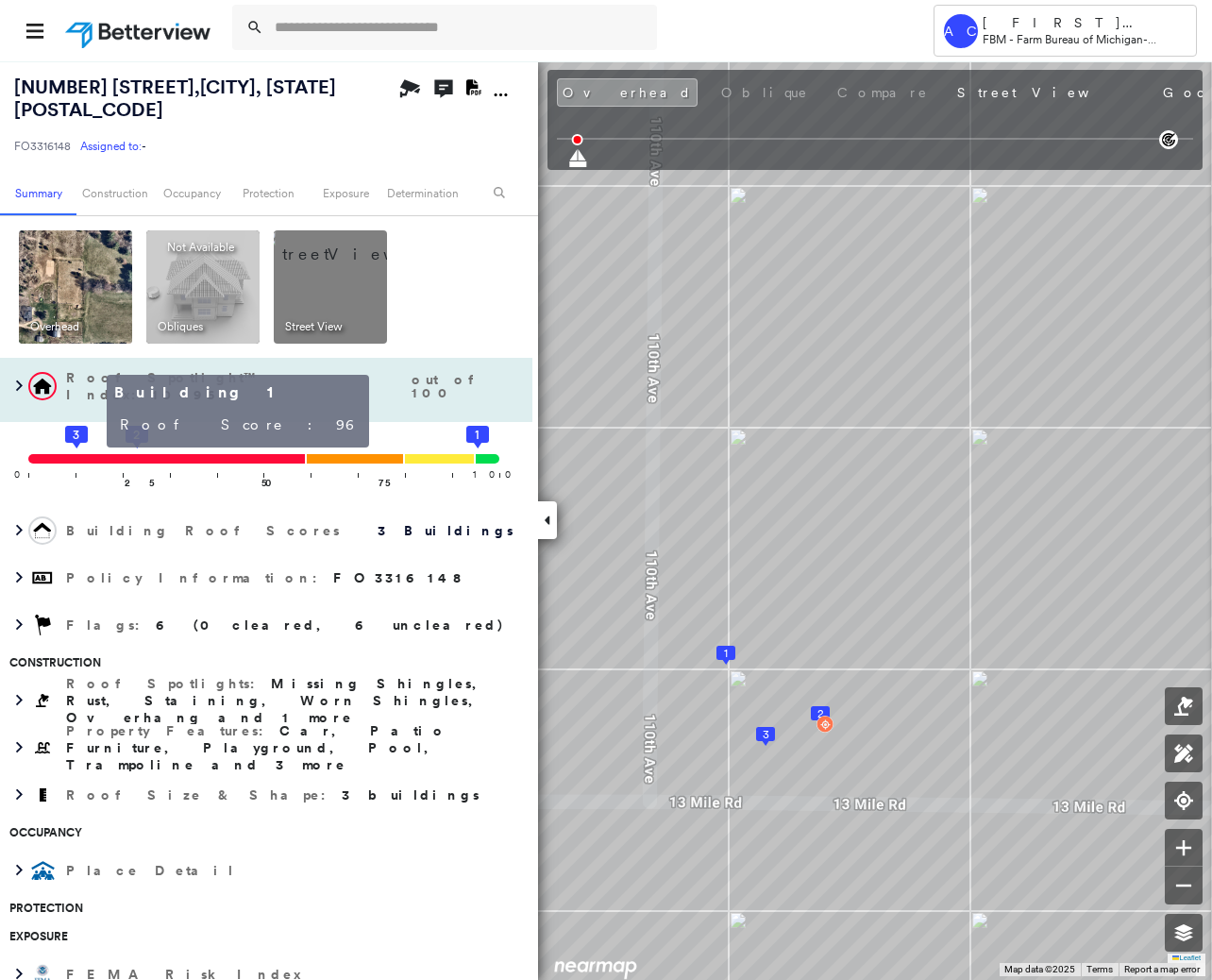 click 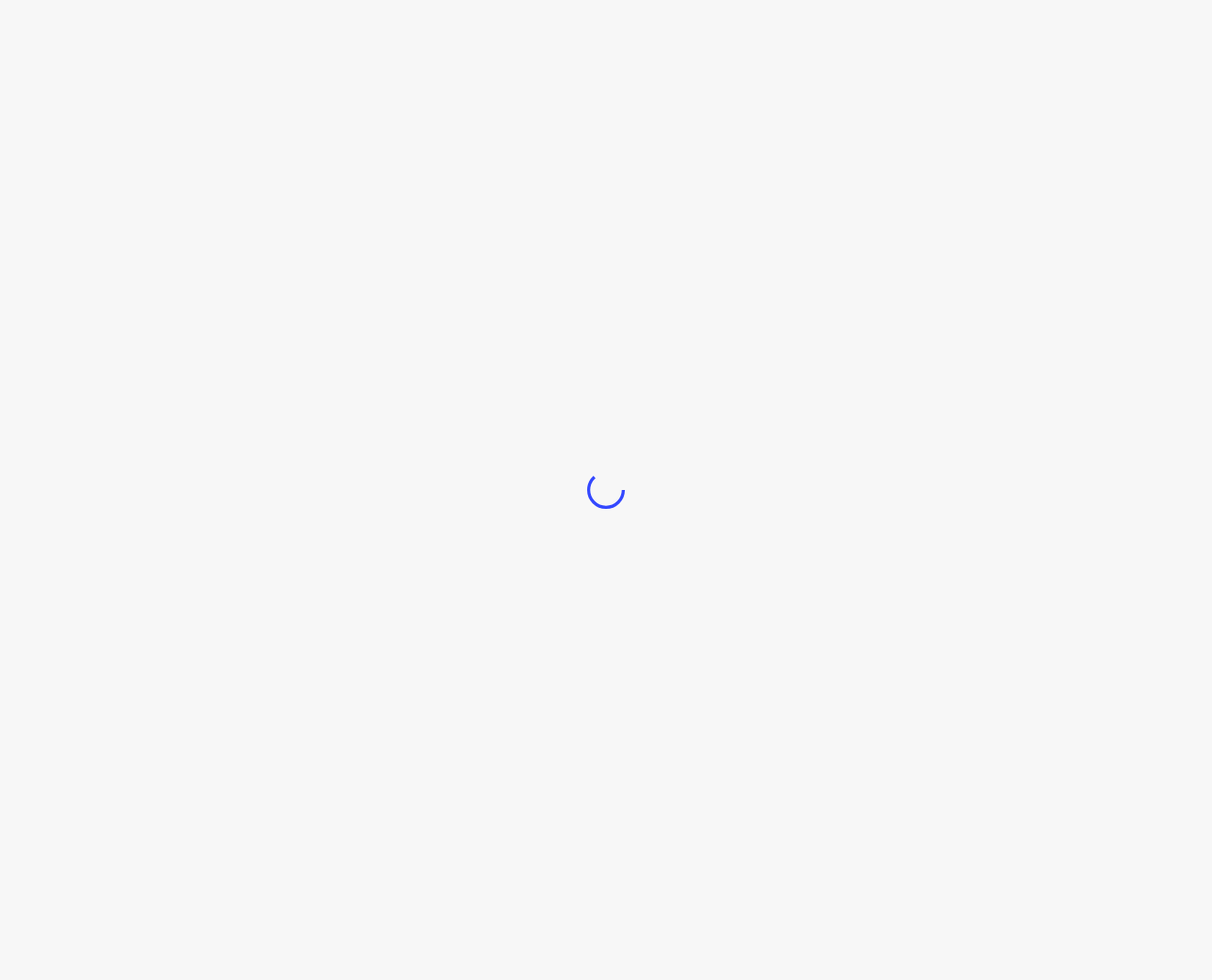 scroll, scrollTop: 0, scrollLeft: 0, axis: both 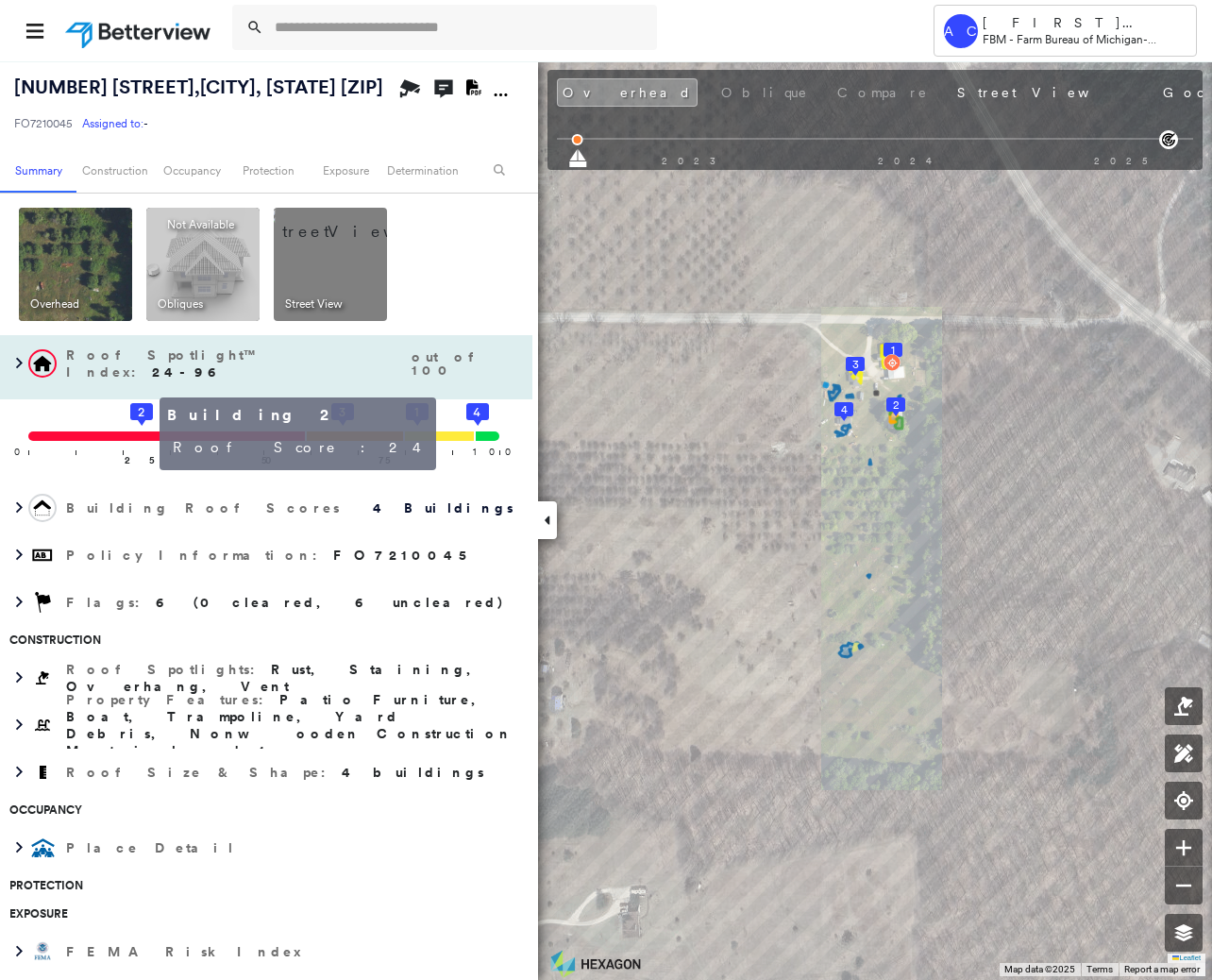 click on "2" 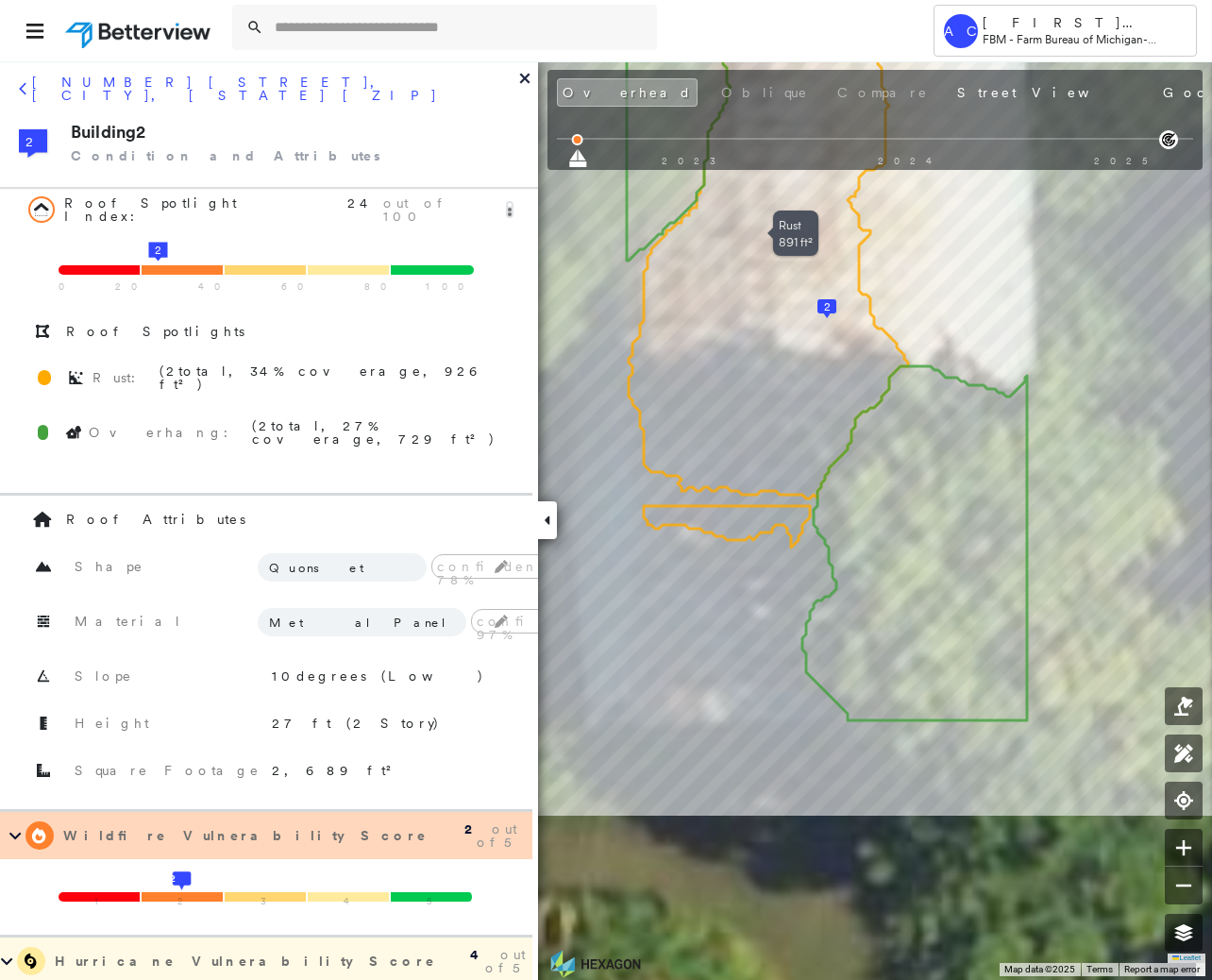 drag, startPoint x: 829, startPoint y: 558, endPoint x: 786, endPoint y: 304, distance: 257.61405 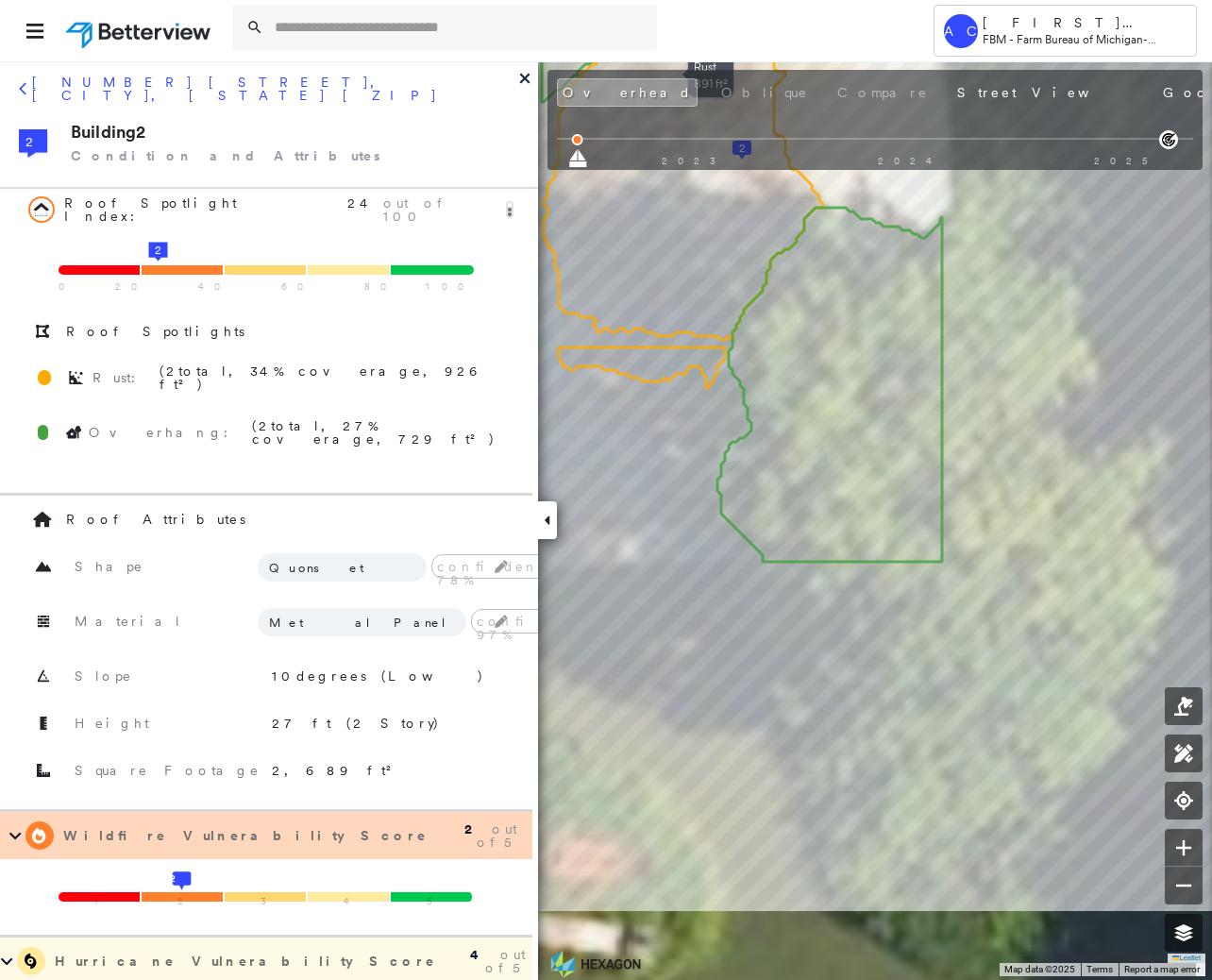 drag, startPoint x: 821, startPoint y: 437, endPoint x: 728, endPoint y: 266, distance: 194.6535 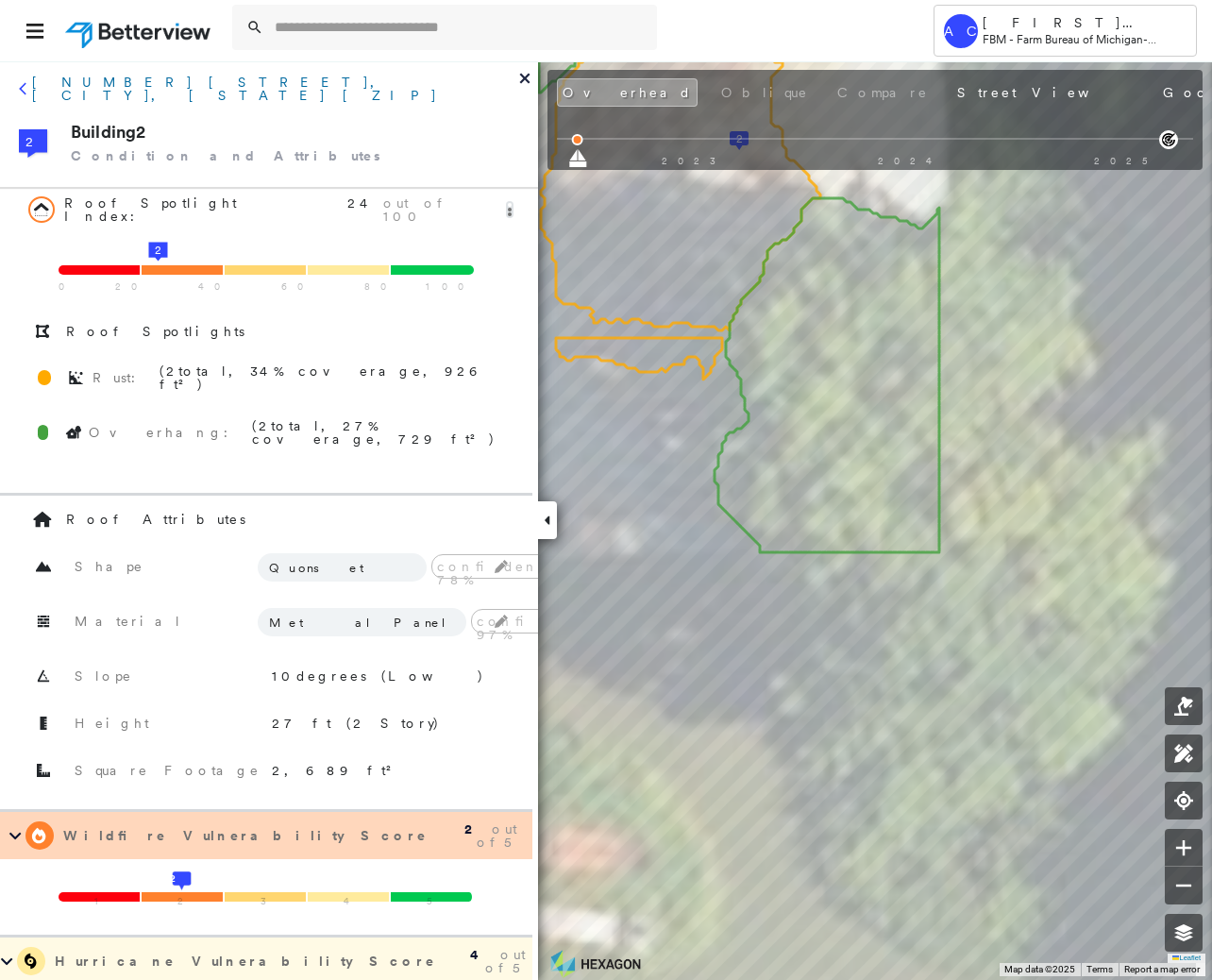 click on "9776 PHELPS RD, EAST JORDAN, MI 49727" at bounding box center (276, 89) 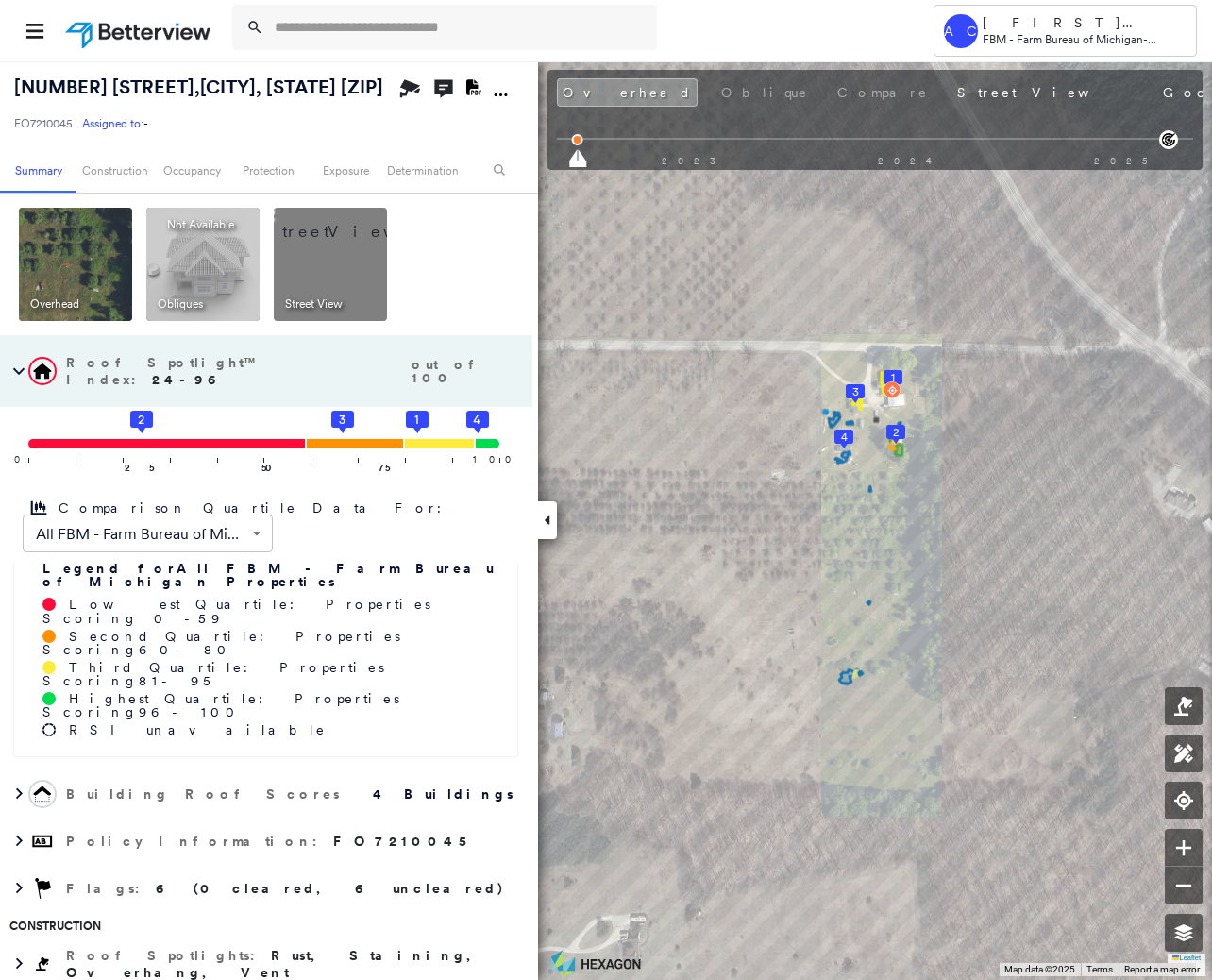 click 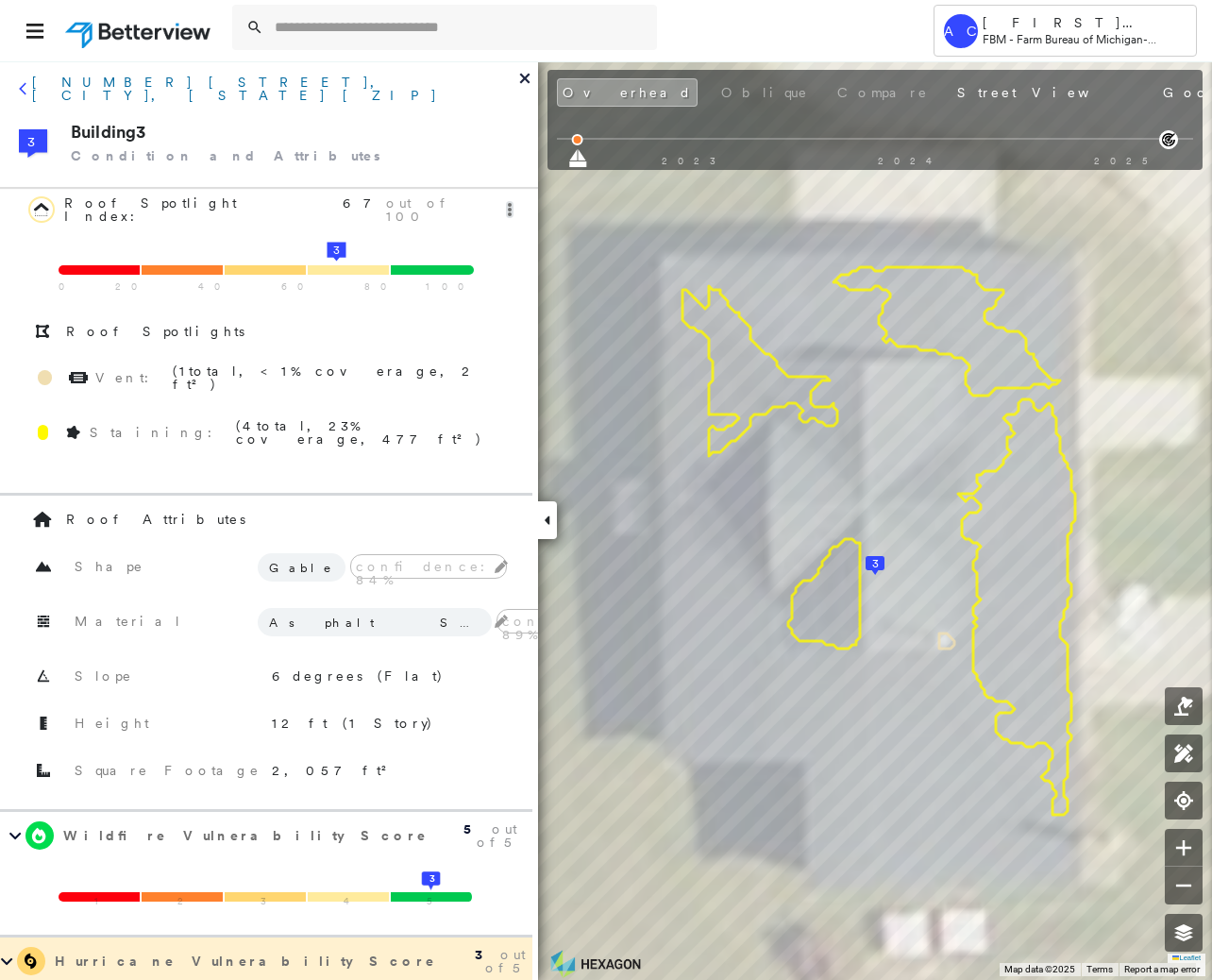 click on "9776 PHELPS RD, EAST JORDAN, MI 49727" at bounding box center (276, 89) 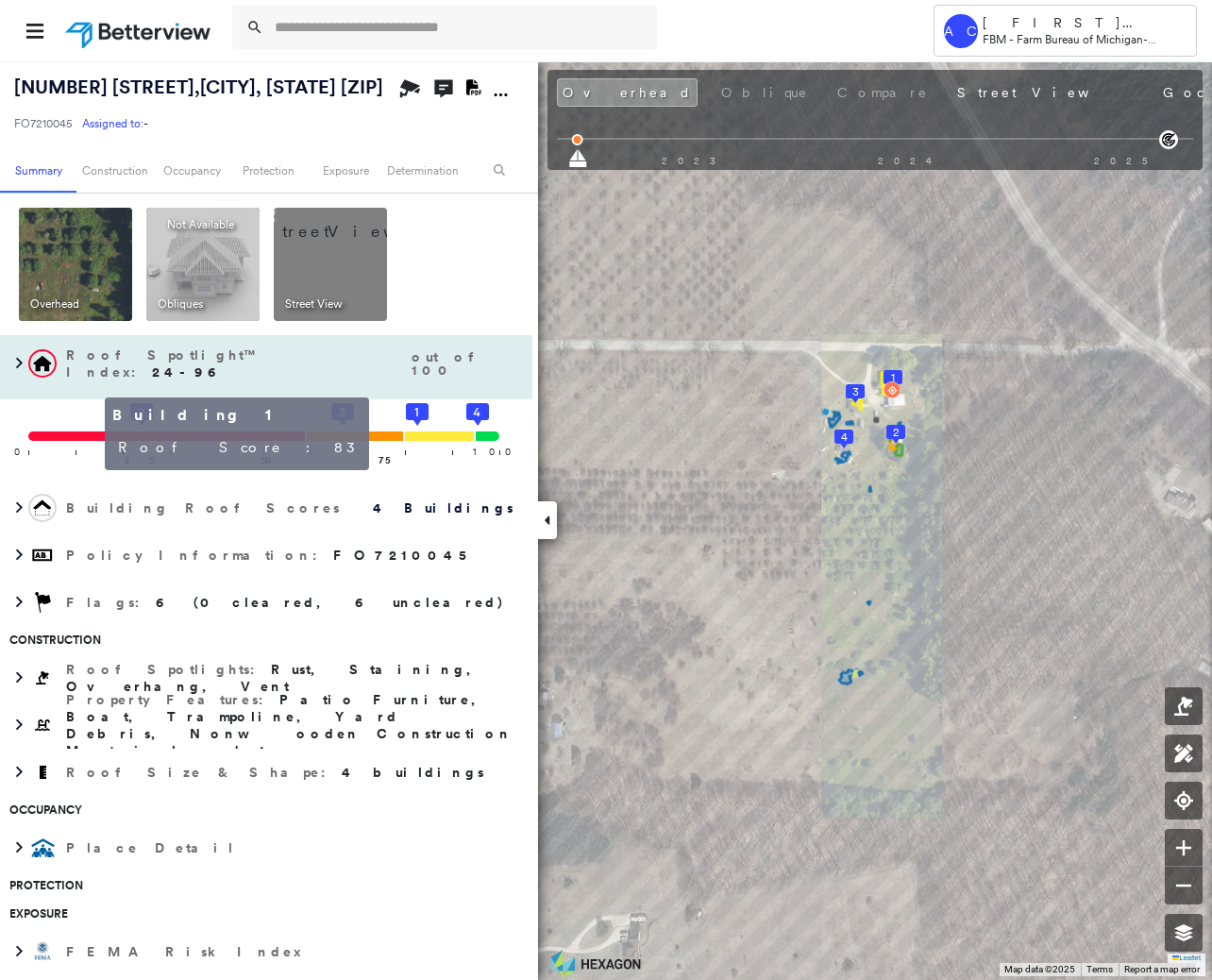 click 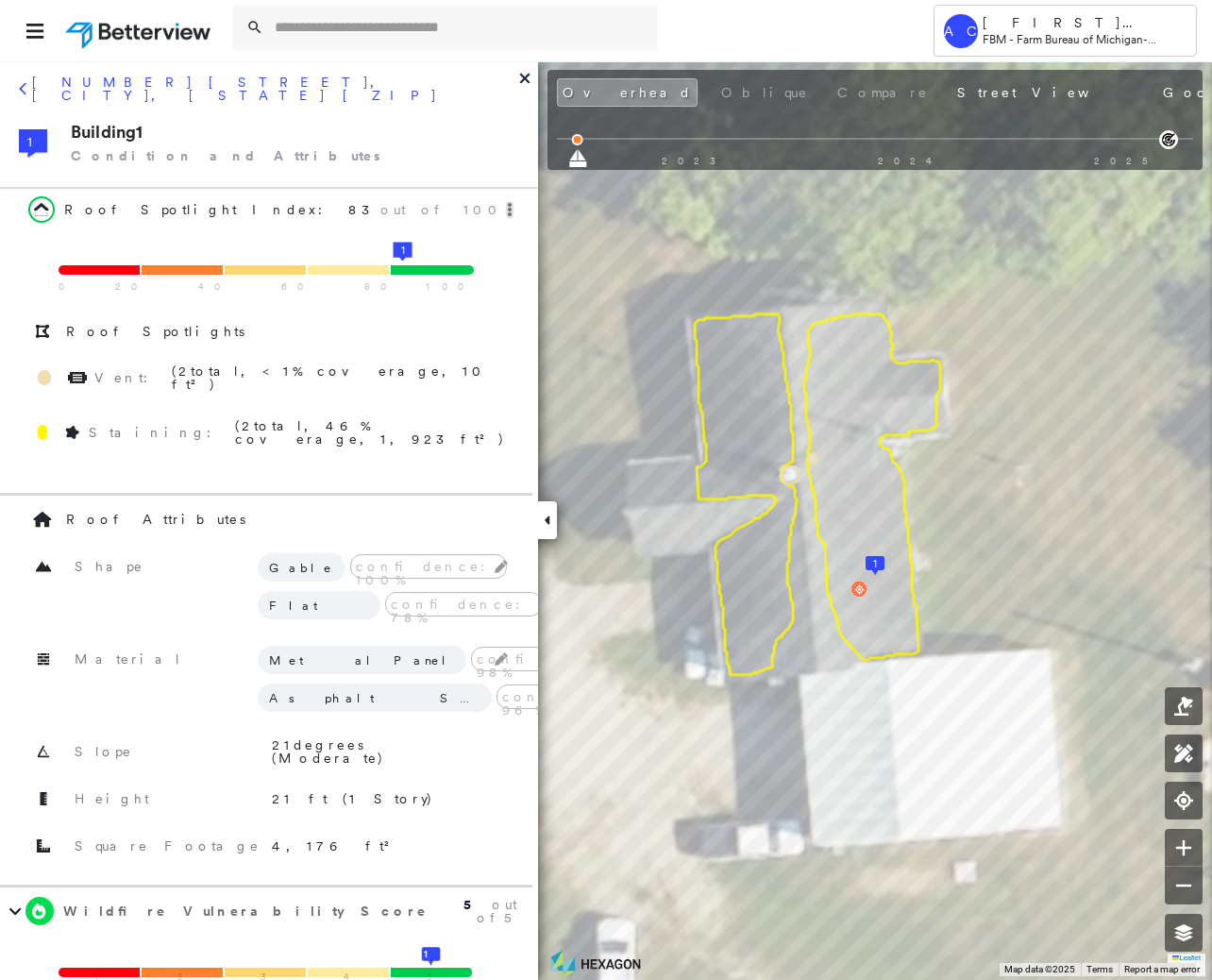 click on "9776 PHELPS RD, EAST JORDAN, MI 49727 1 Building  1 Condition and Attributes" at bounding box center (269, 124) 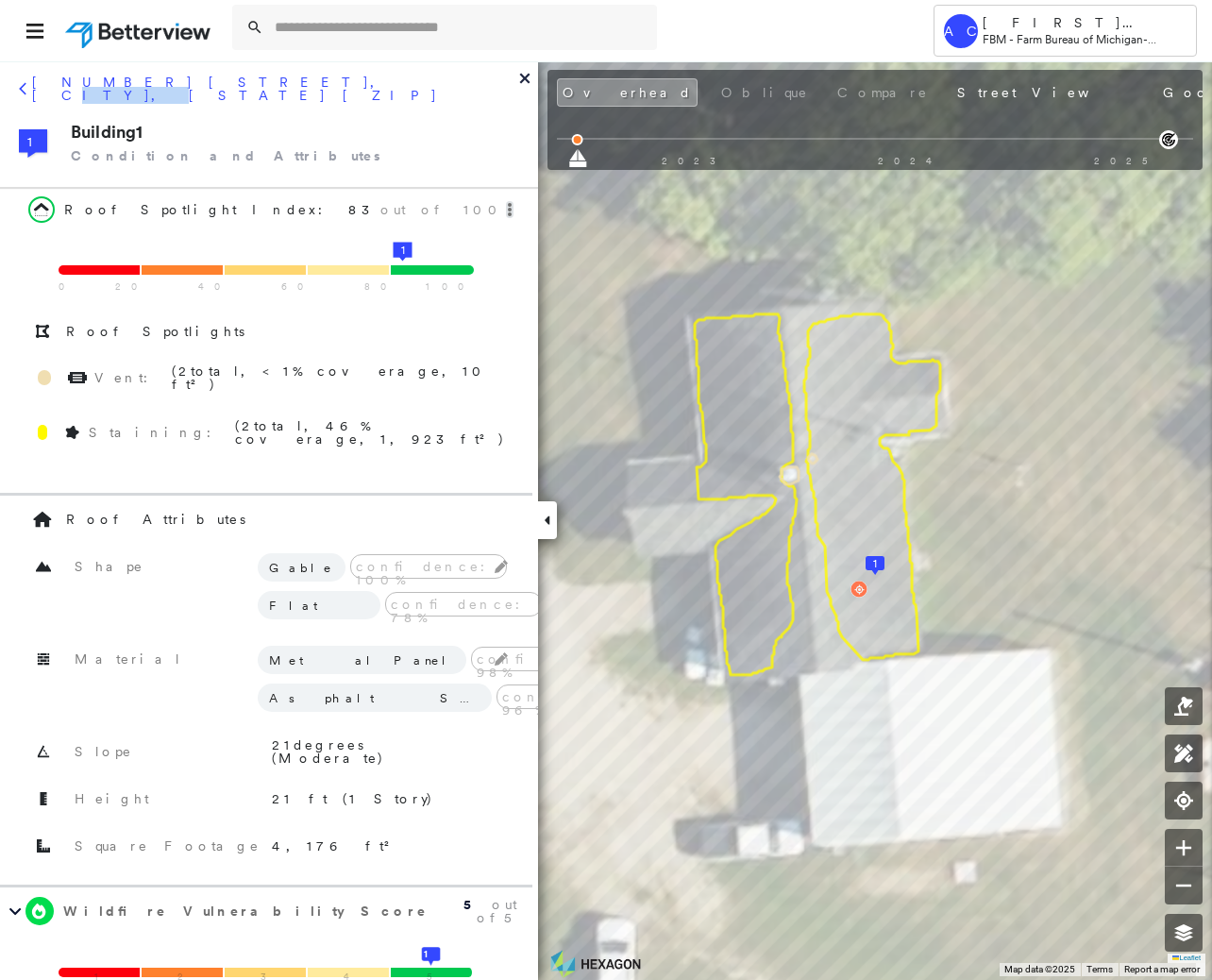 click on "9776 PHELPS RD, EAST JORDAN, MI 49727 1 Building  1 Condition and Attributes" at bounding box center (269, 124) 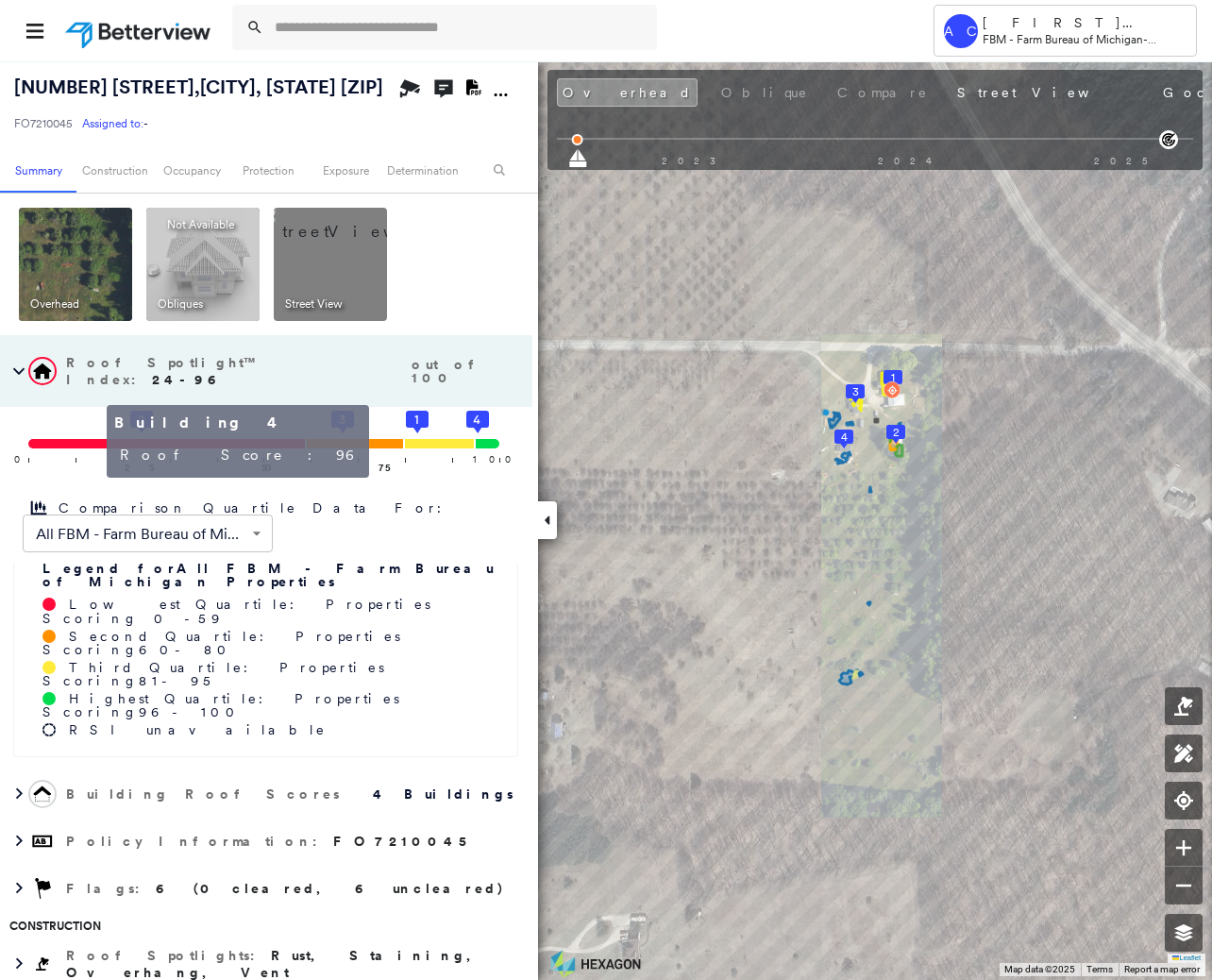 click on "4" 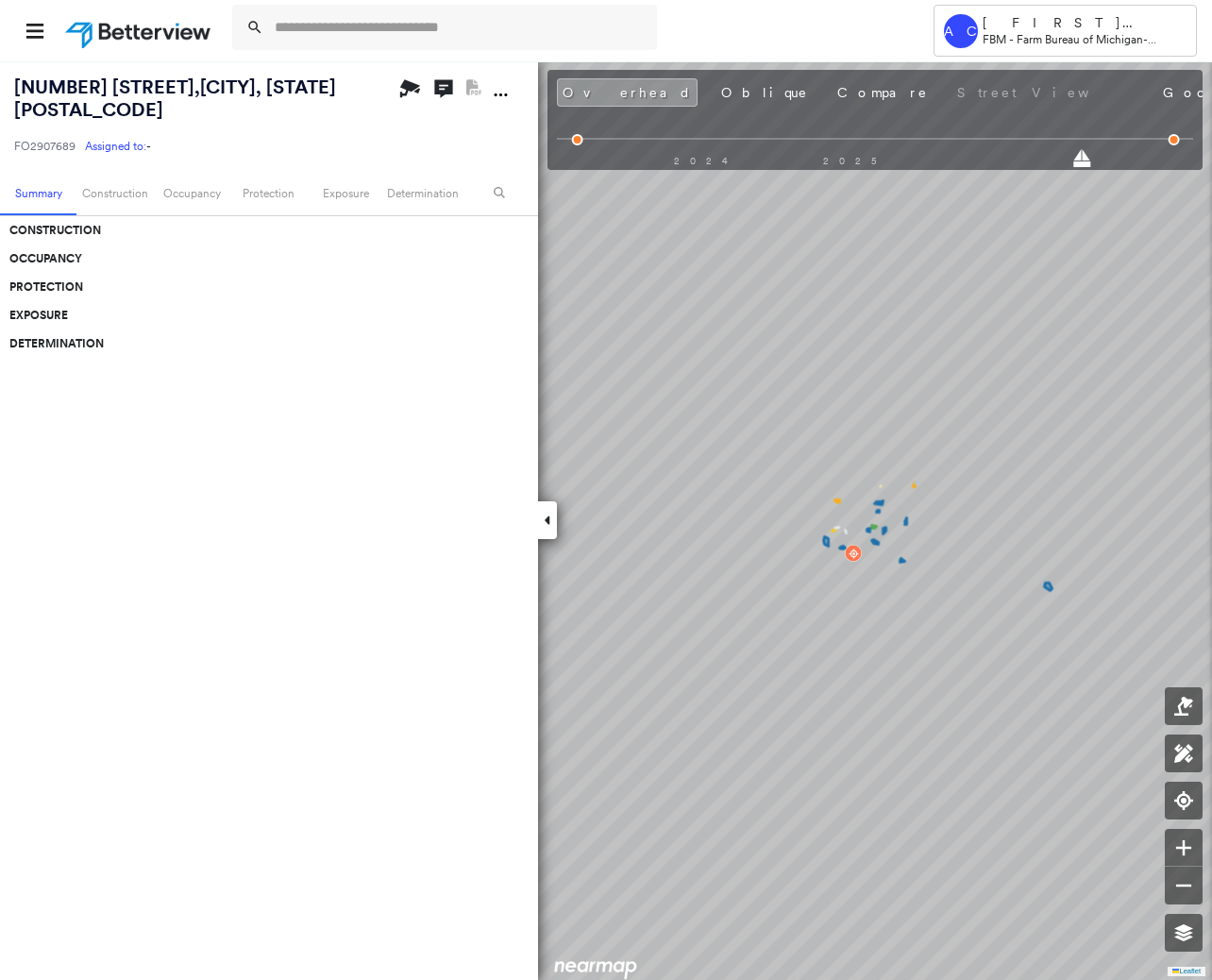 scroll, scrollTop: 0, scrollLeft: 0, axis: both 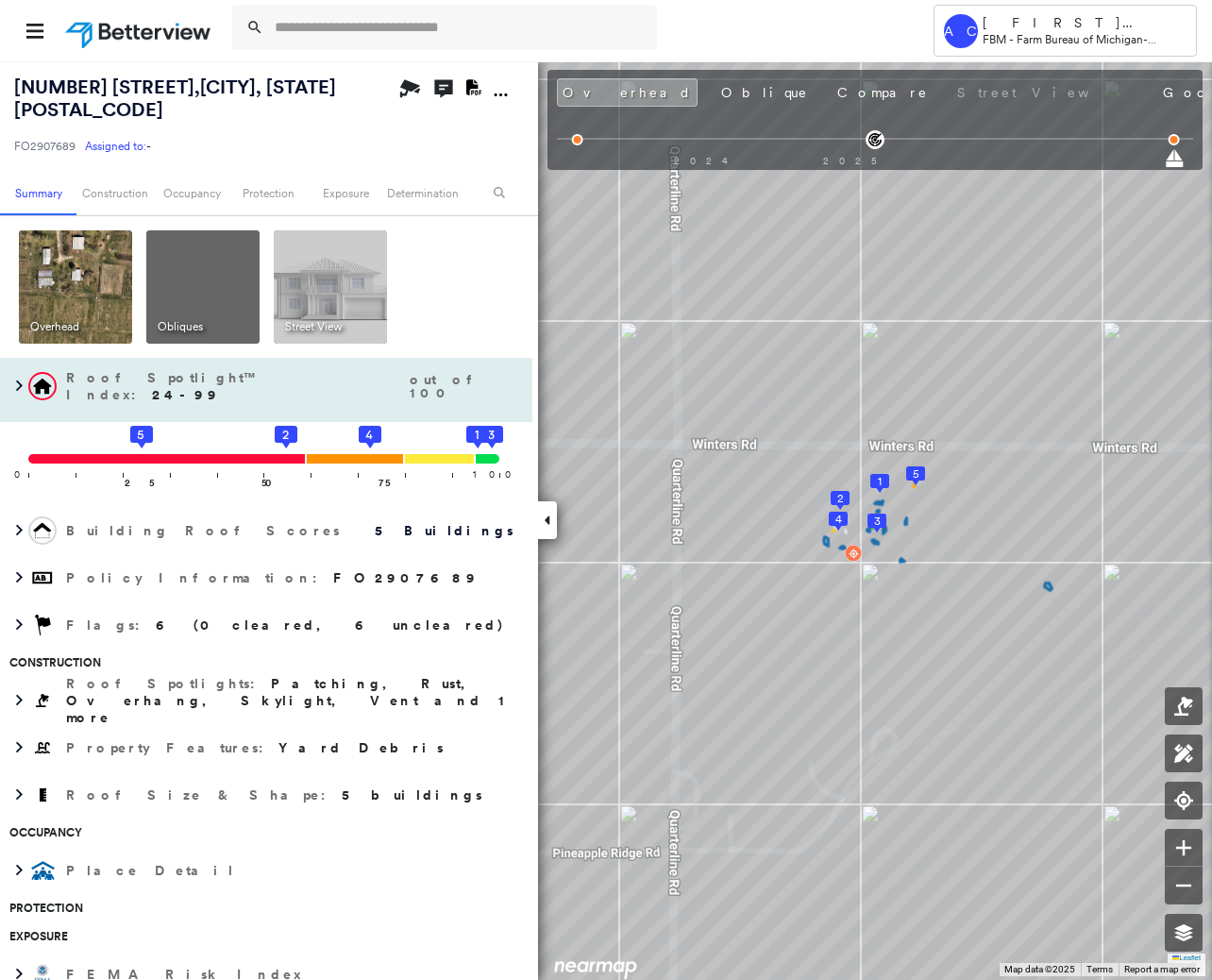 click on "0 100 25 5 50 75 2 4 3 1" at bounding box center (266, 465) 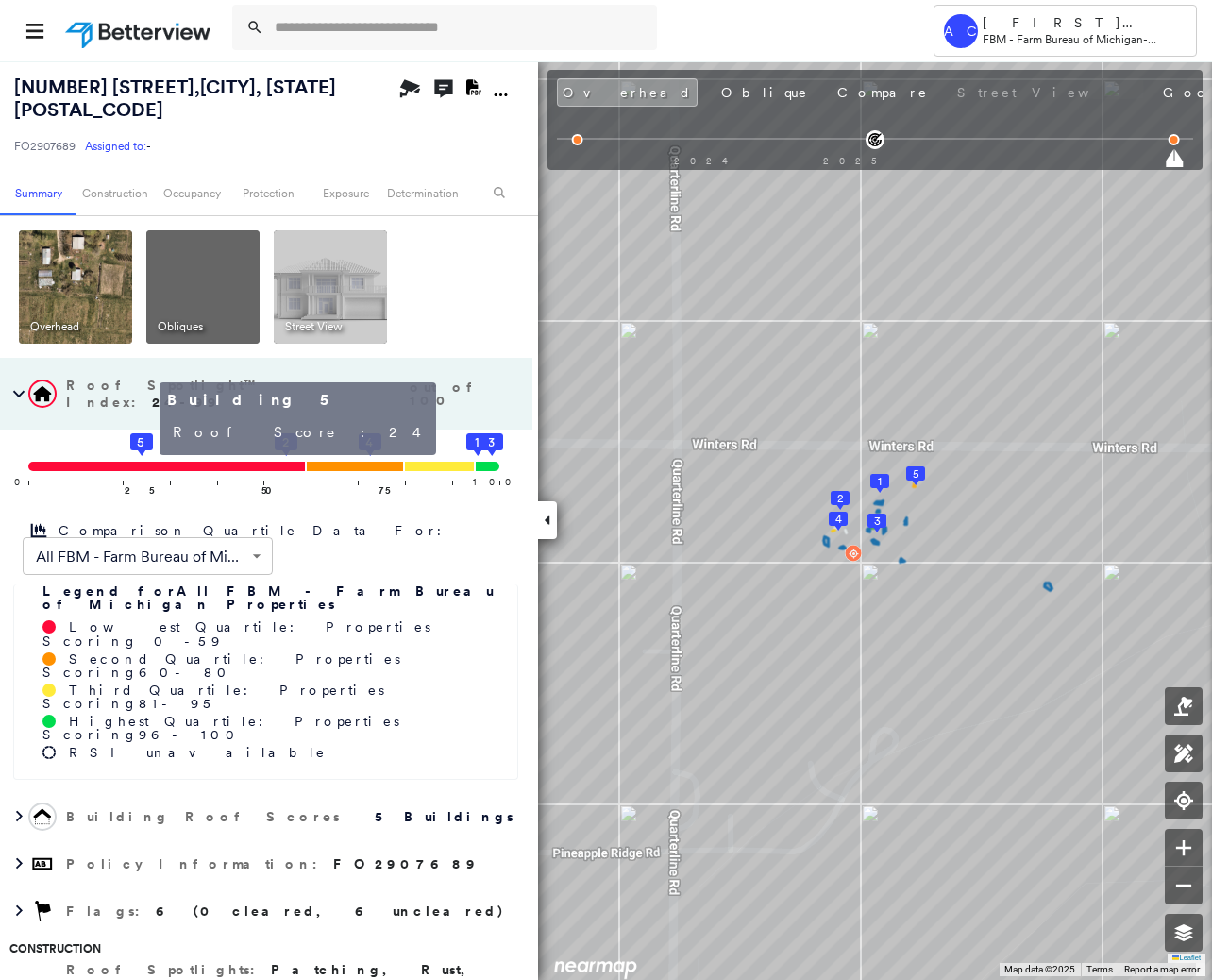 click on "Building 5 Roof Score: 24" at bounding box center [292, 418] 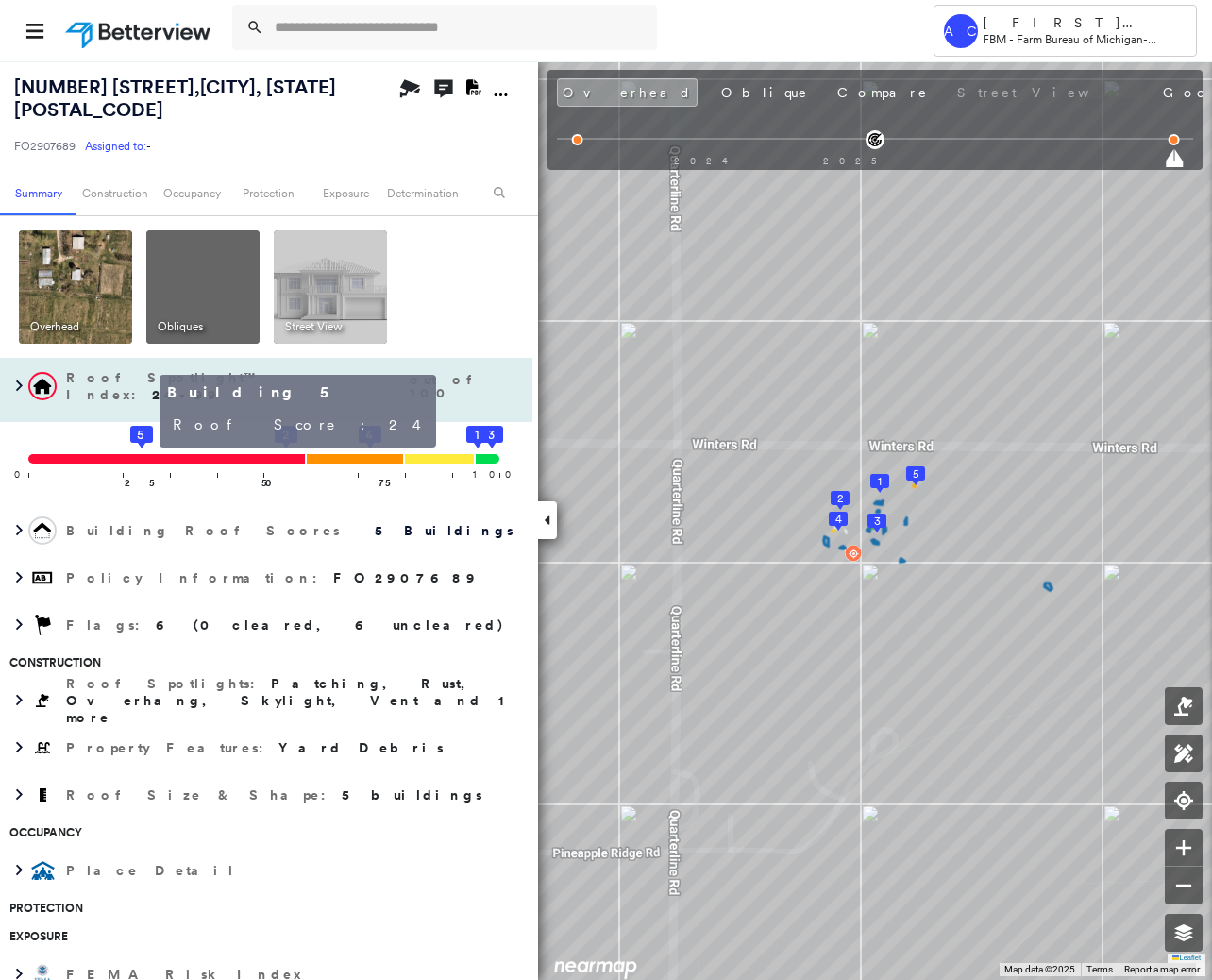 click on "5" 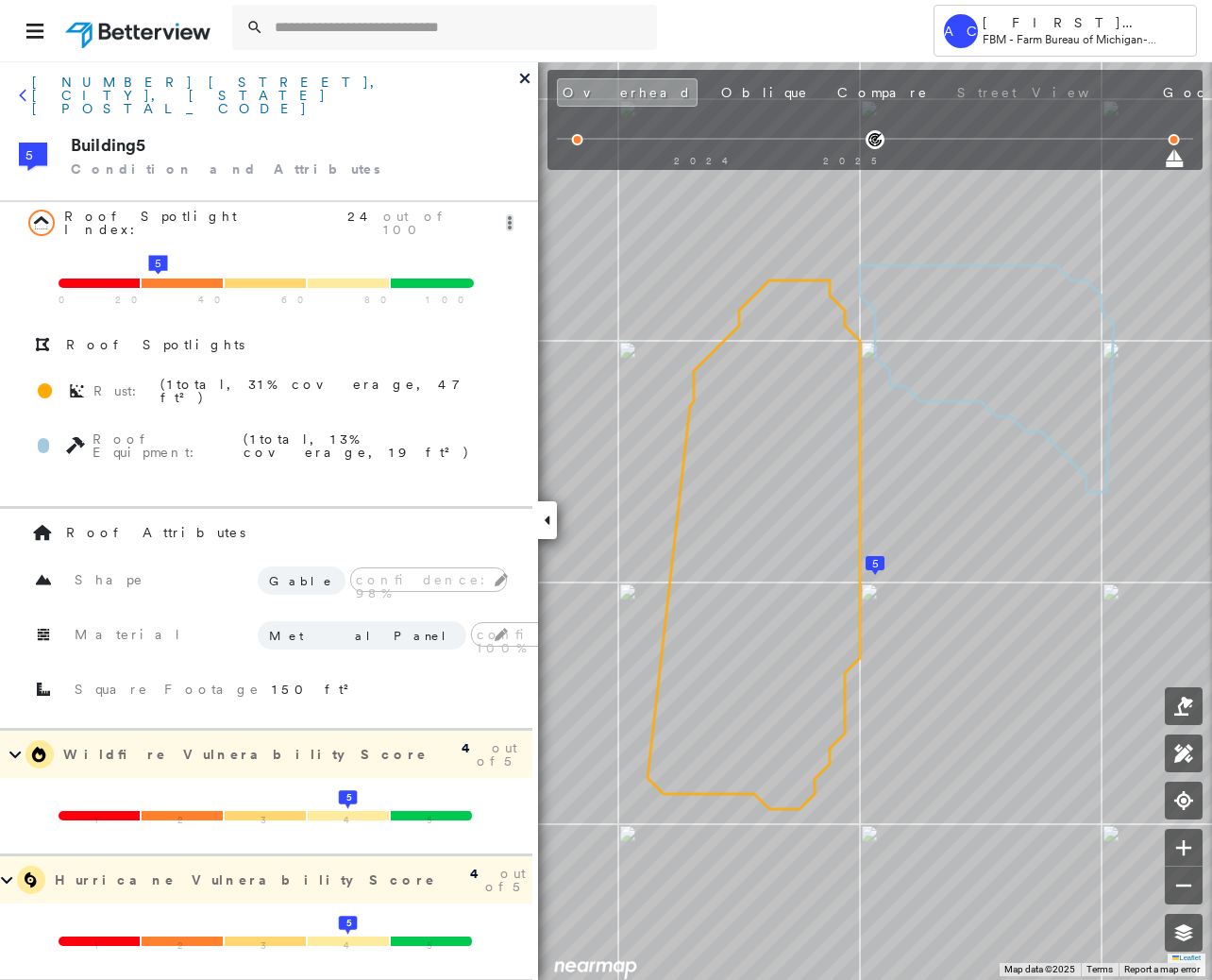 click on "13407 WINTERS RD, KEWADIN, MI 49648" at bounding box center [276, 95] 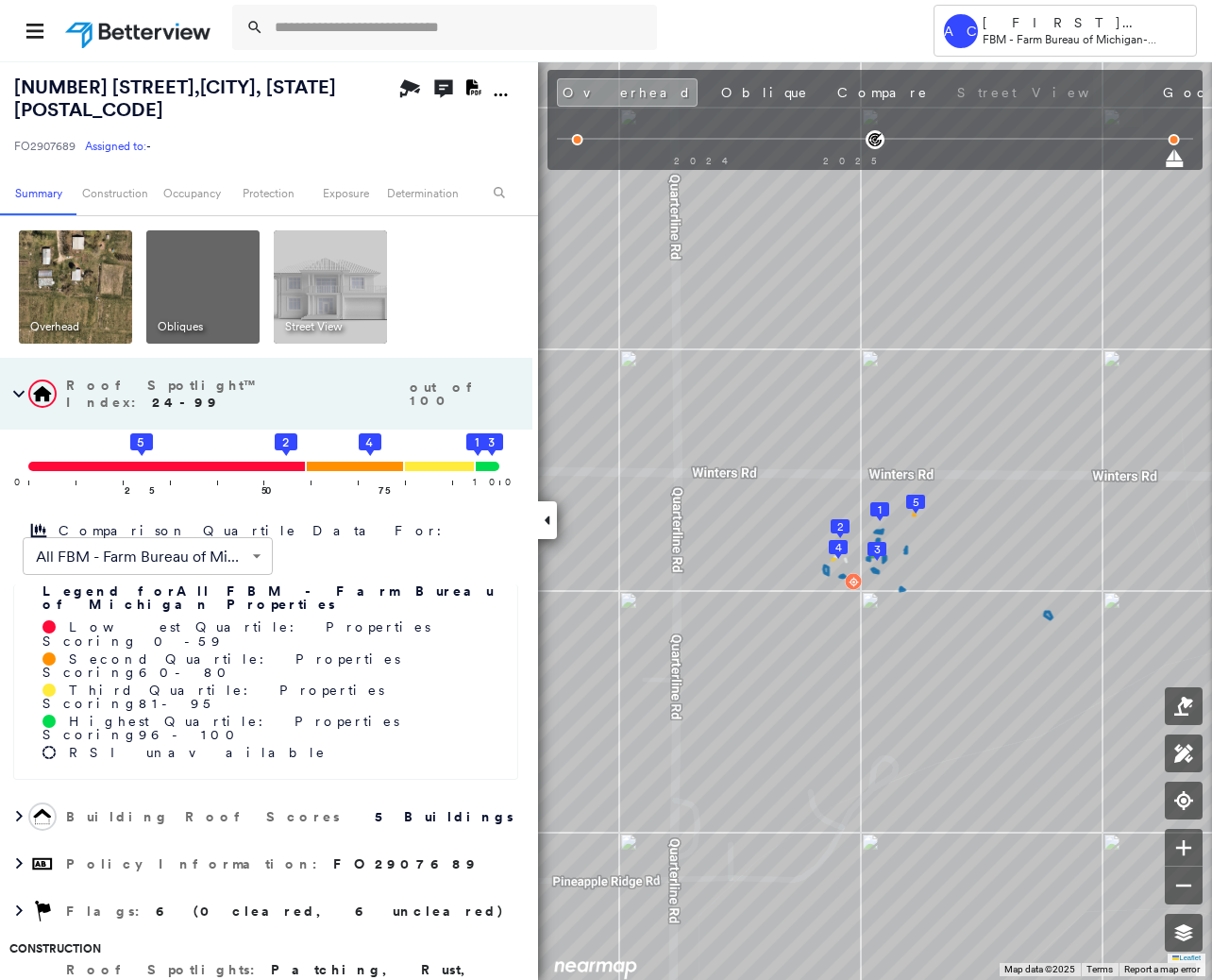 click on "2" 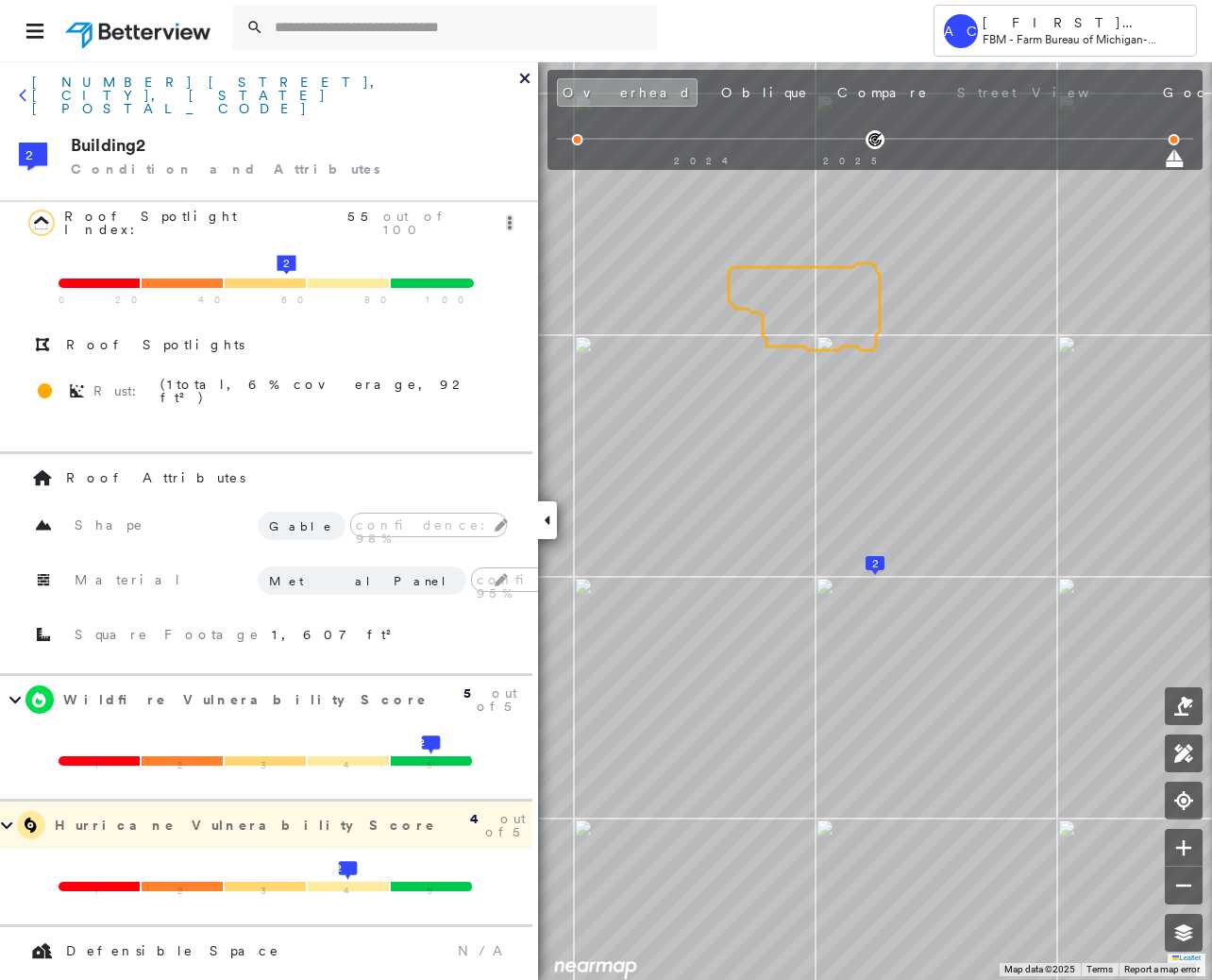 click on "13407 WINTERS RD, KEWADIN, MI 49648" at bounding box center [276, 95] 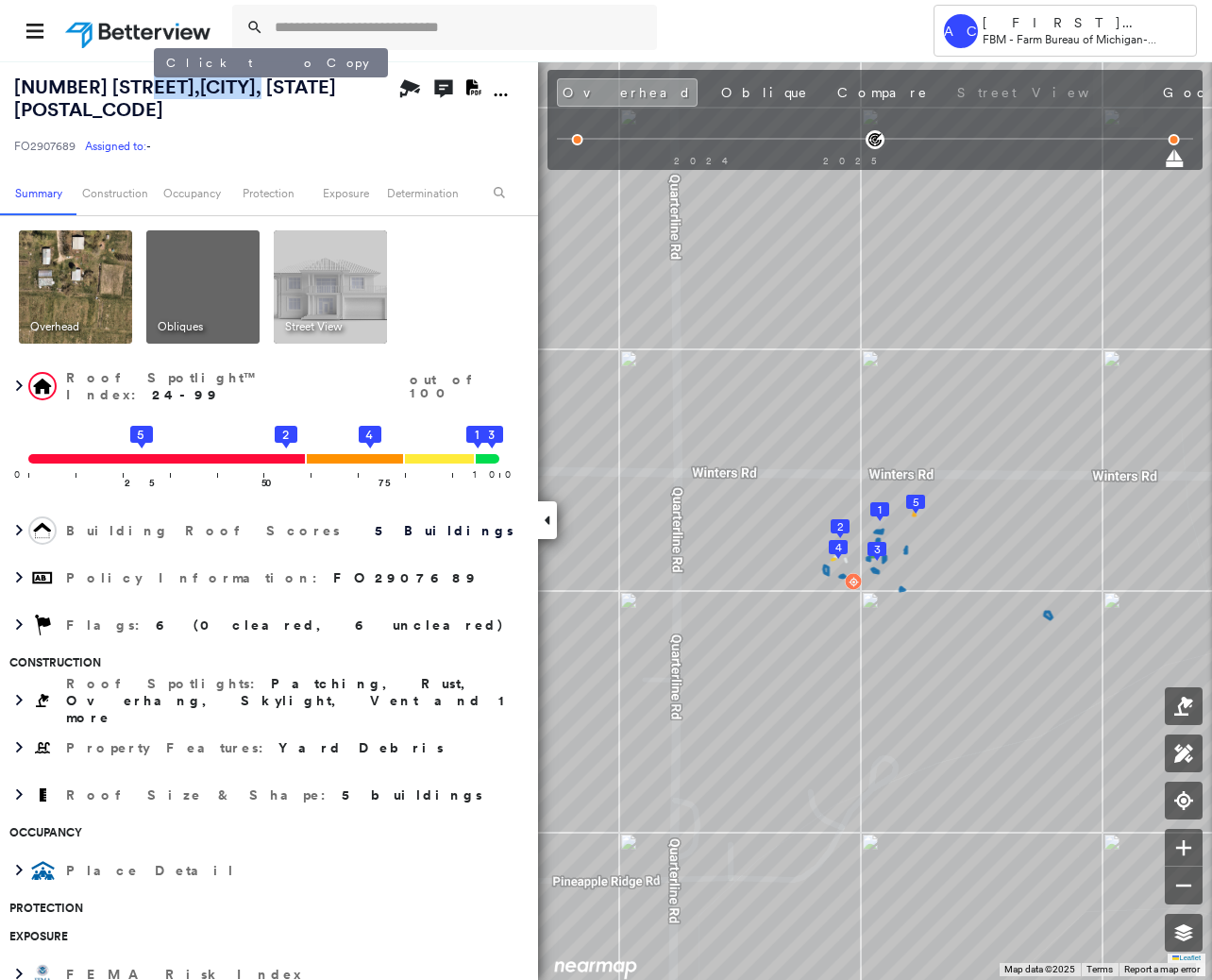 drag, startPoint x: 222, startPoint y: 81, endPoint x: 152, endPoint y: 91, distance: 70.710678 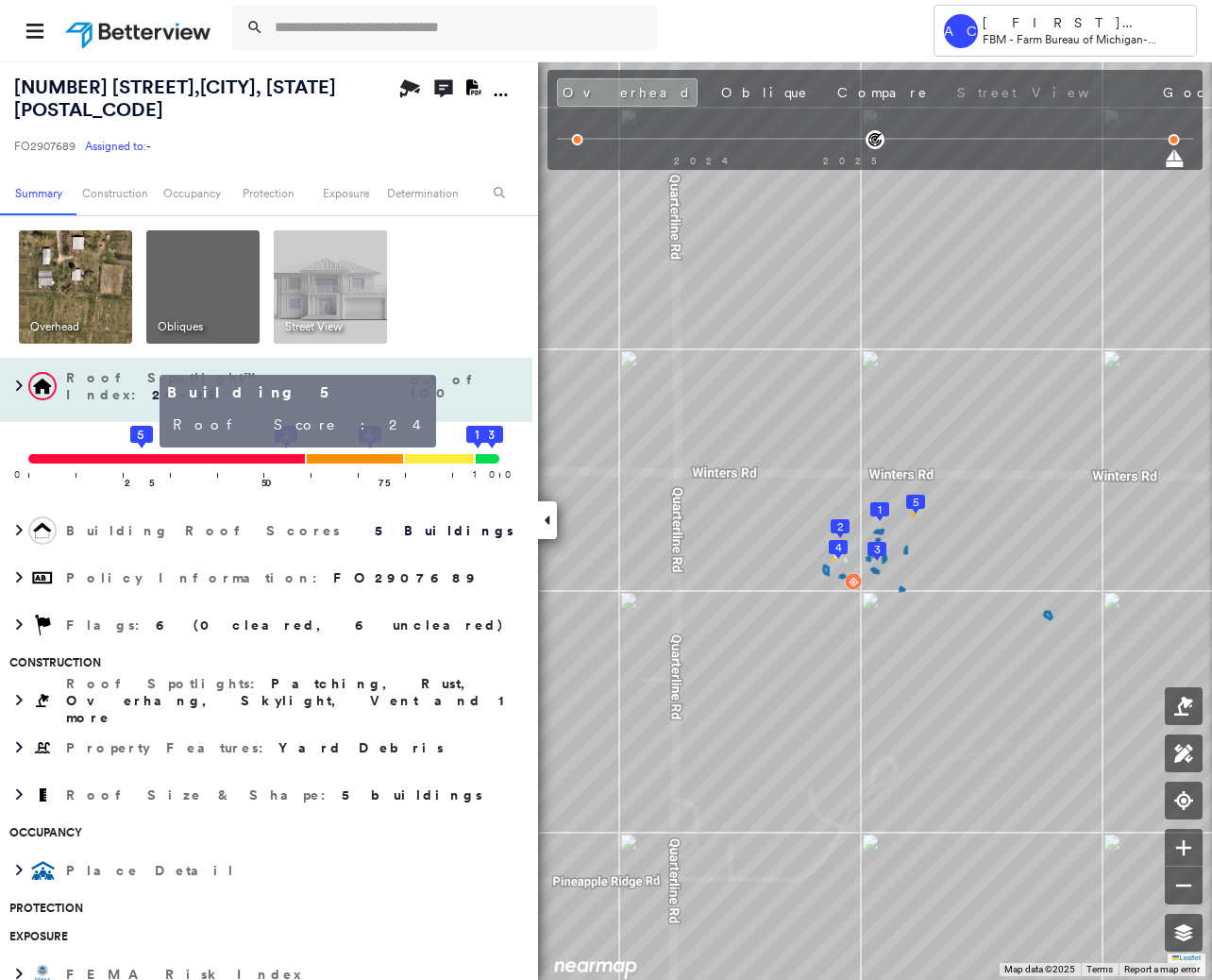 click 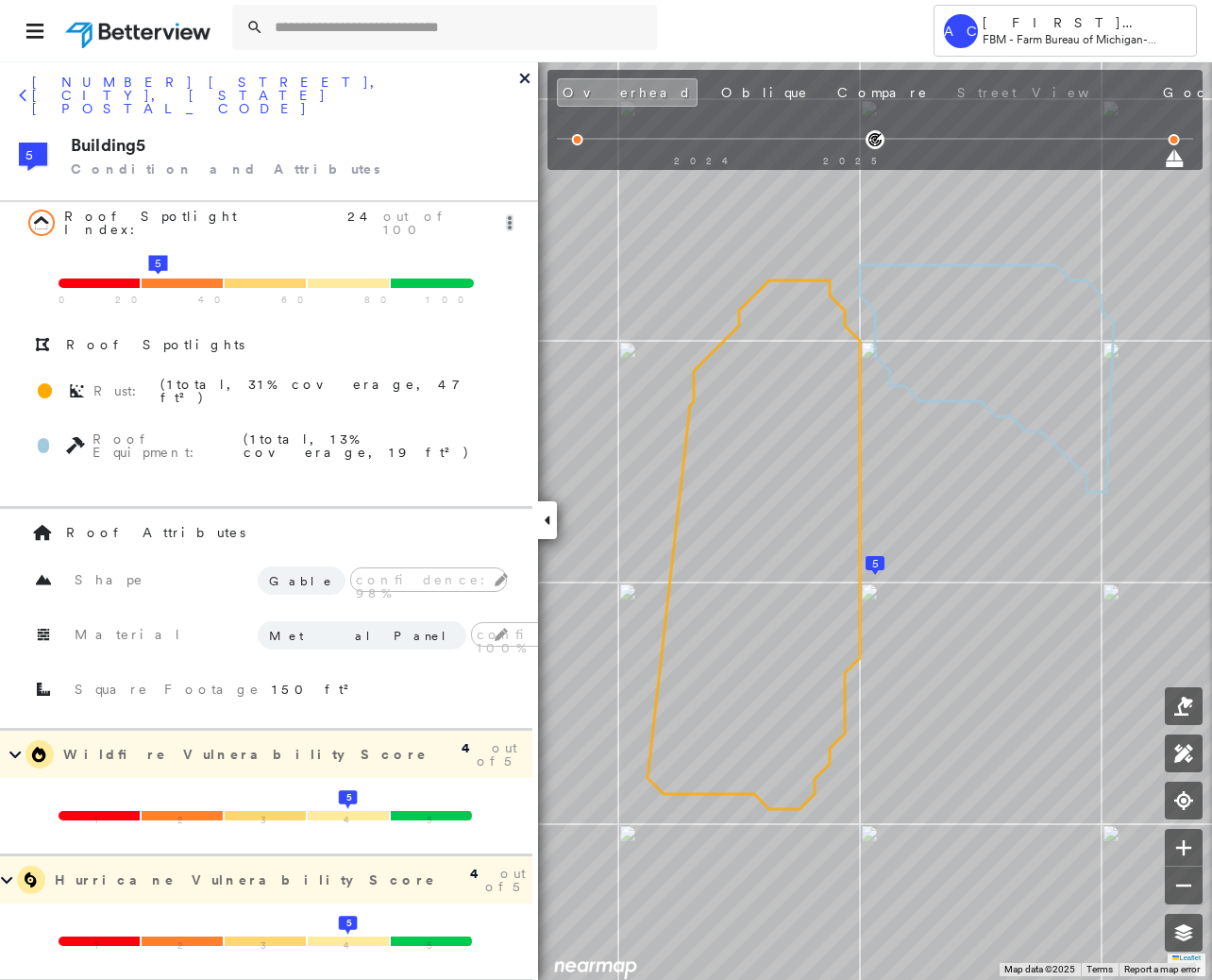 click on "13407 WINTERS RD, KEWADIN, MI 49648" at bounding box center [269, 102] 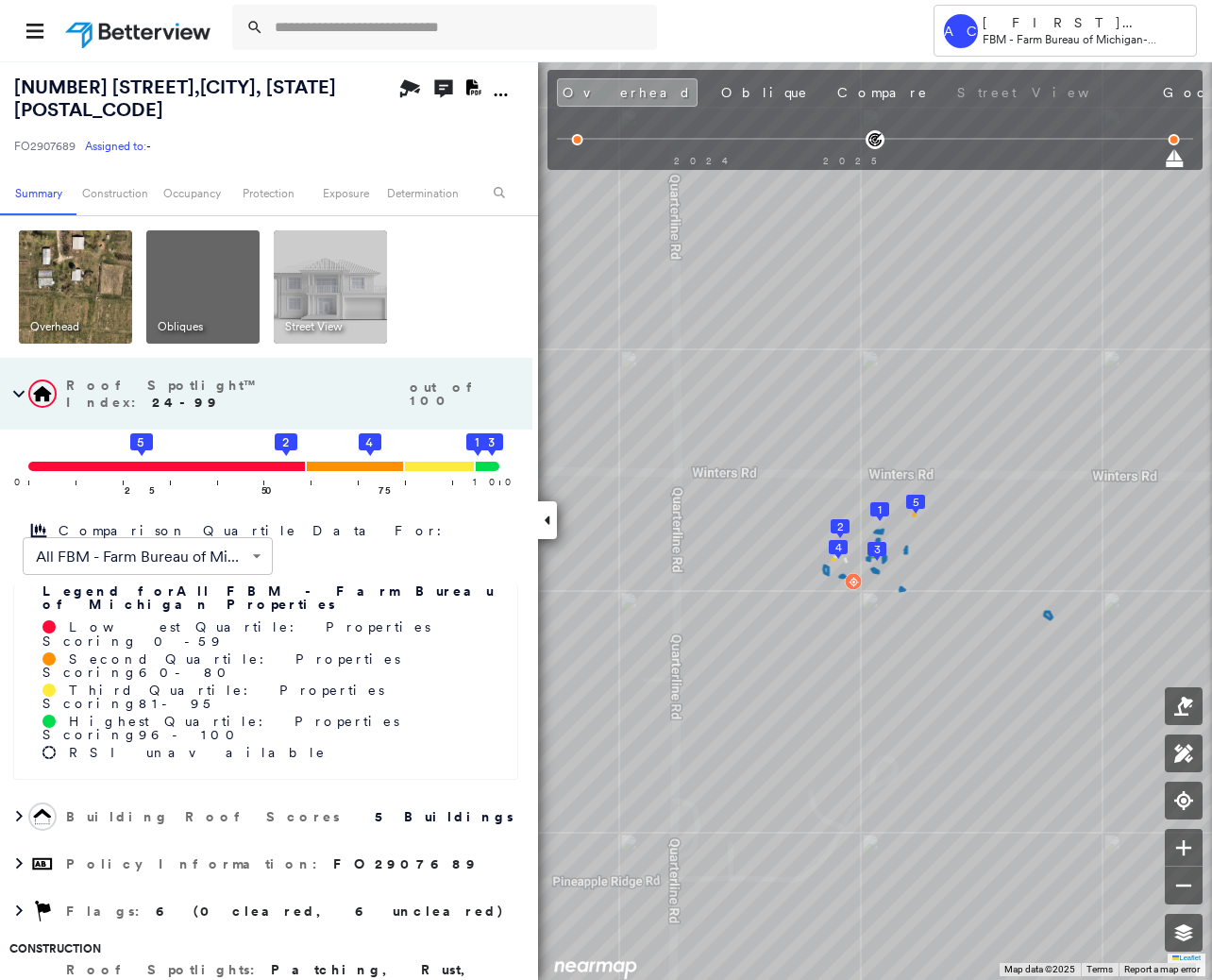 click on "13407 WINTERS RD ,  KEWADIN, MI 49648" at bounding box center (175, 98) 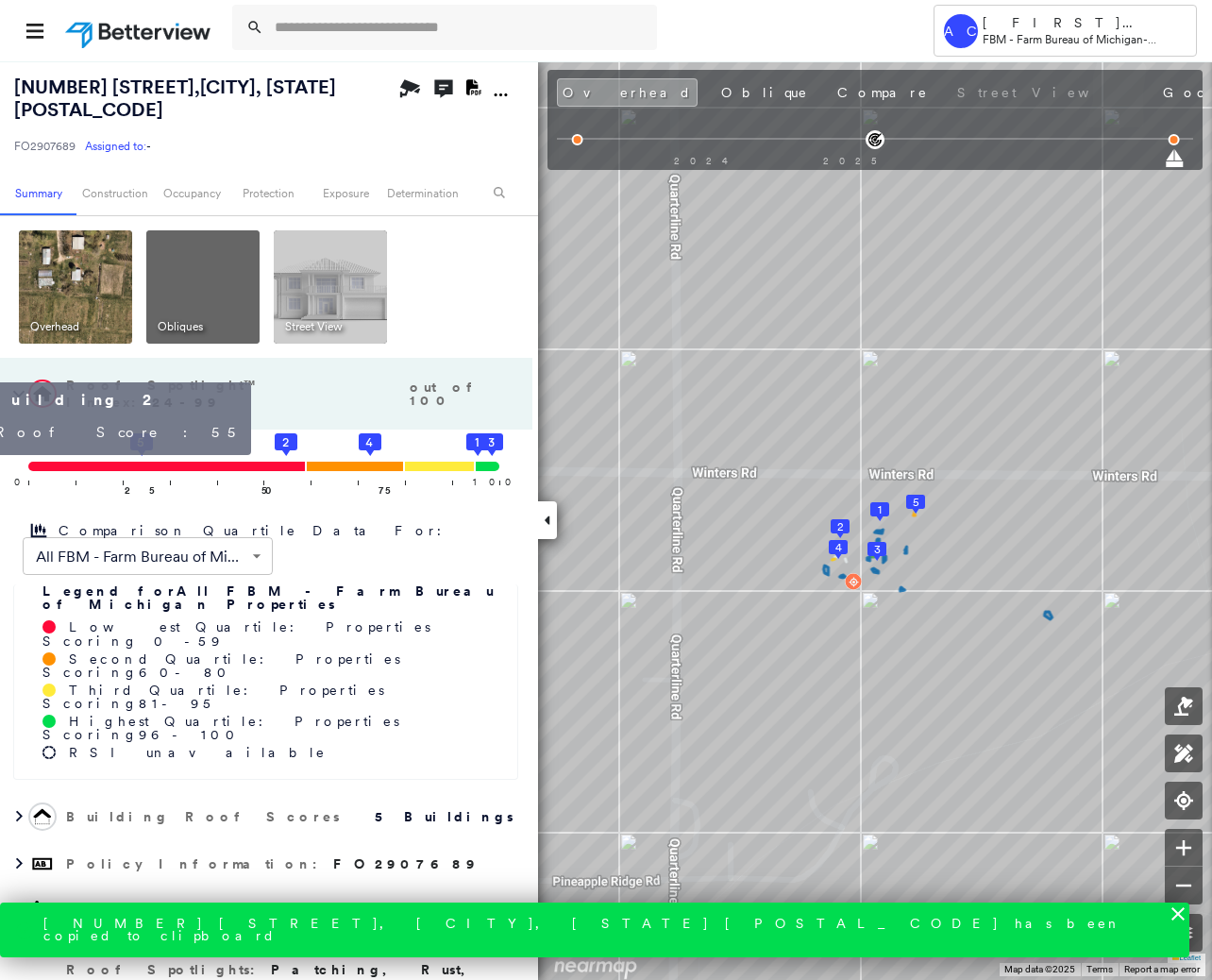 click 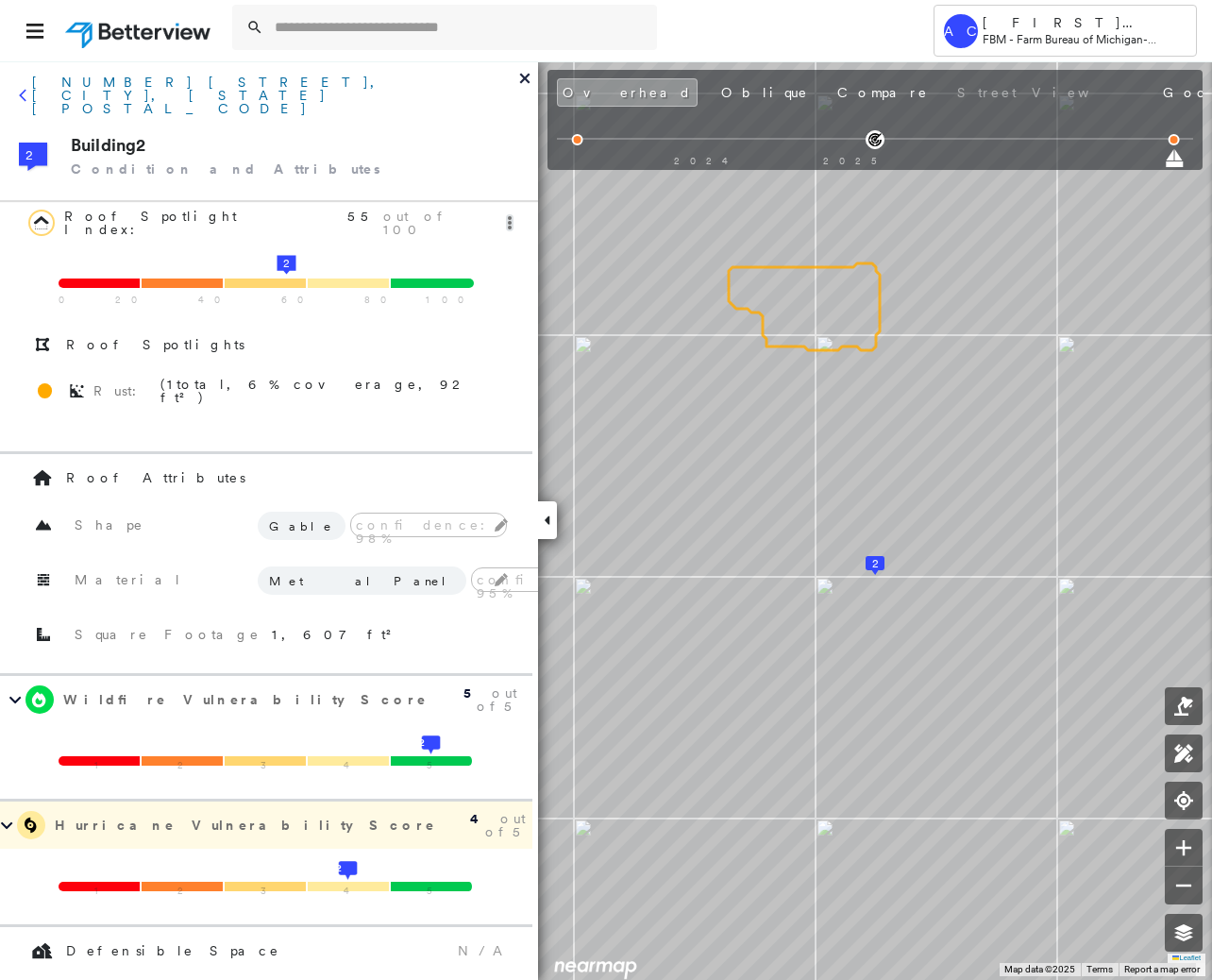 click on "13407 WINTERS RD, KEWADIN, MI 49648" at bounding box center [276, 95] 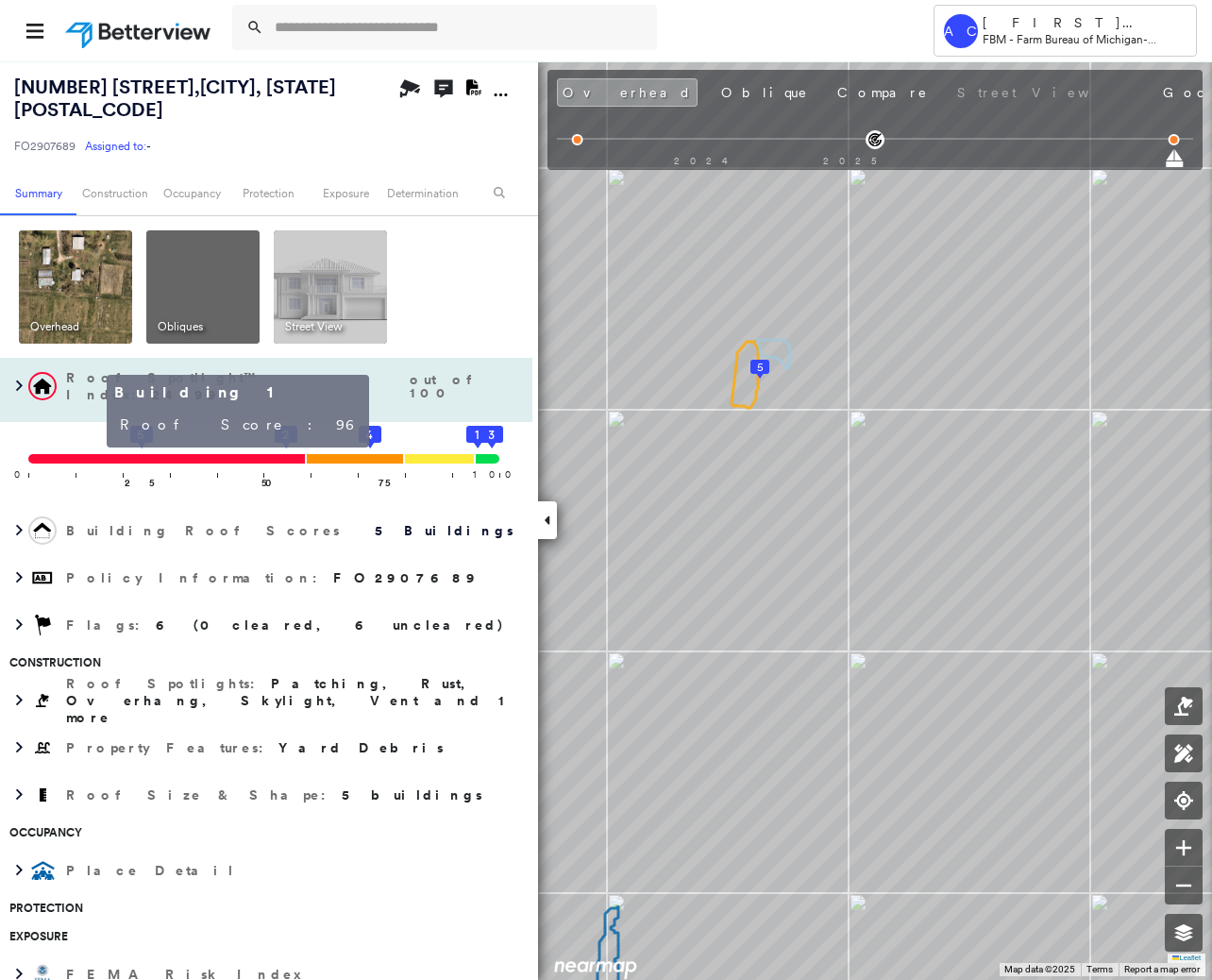 click 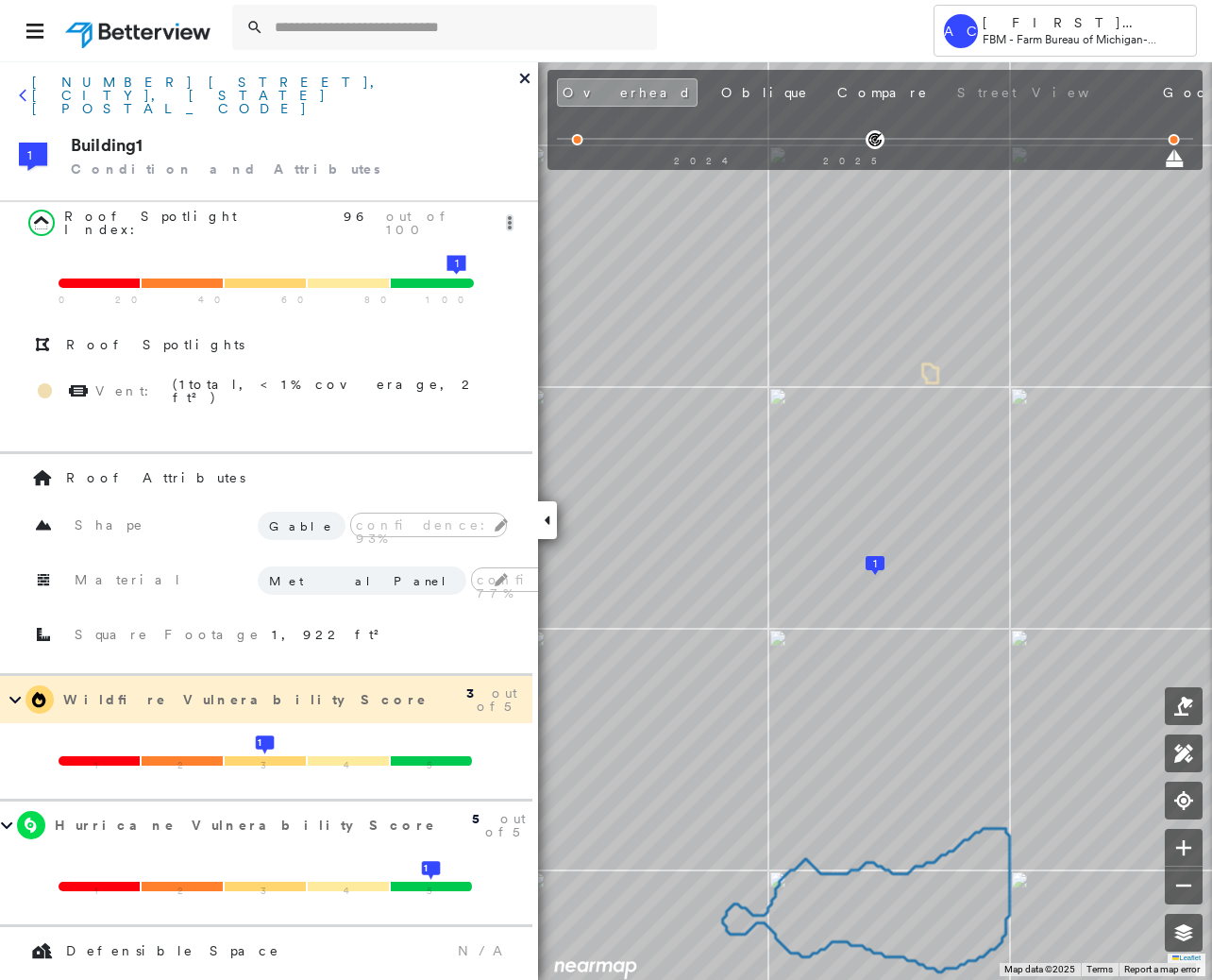 click on "13407 WINTERS RD, KEWADIN, MI 49648" at bounding box center [276, 95] 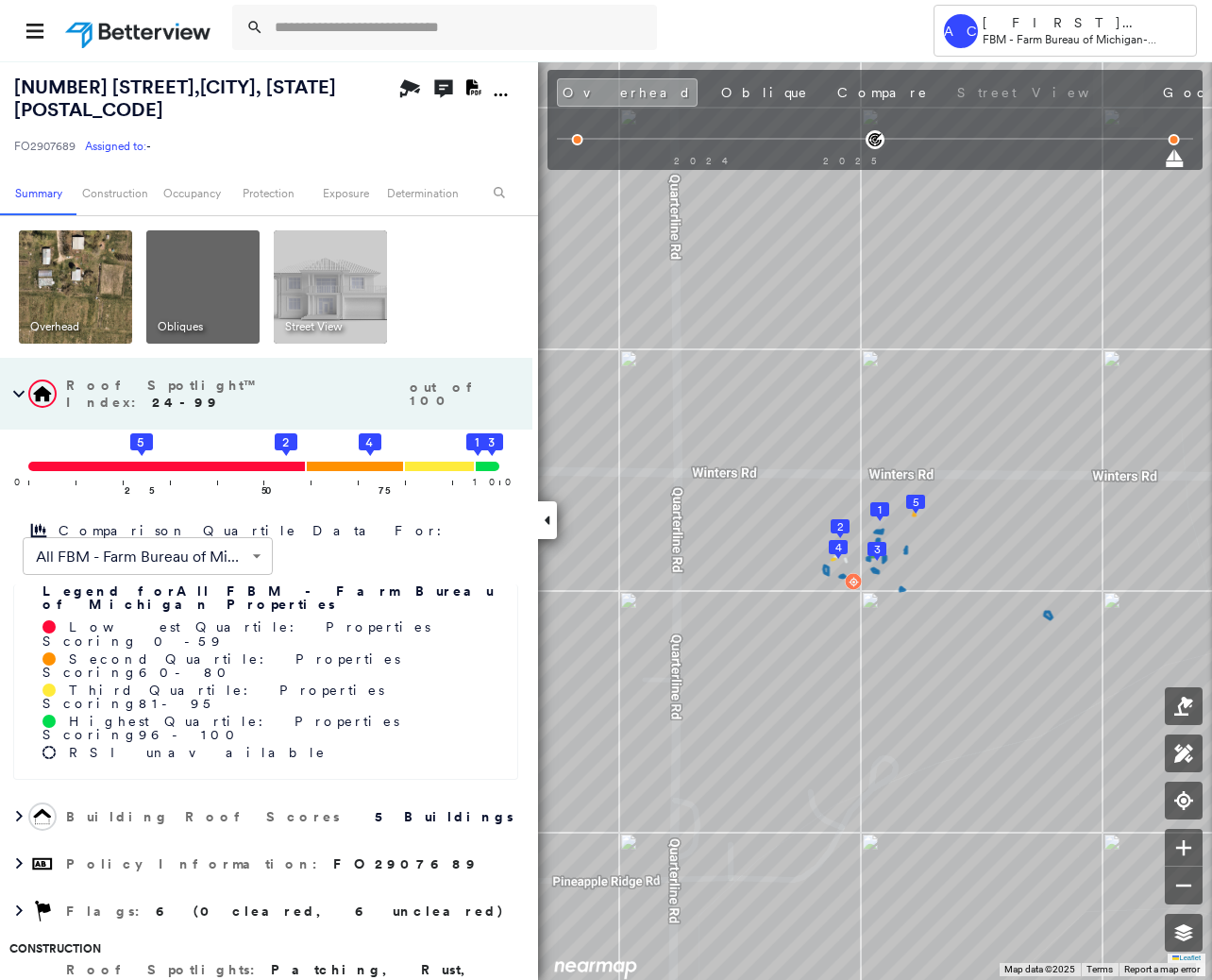 click on "Open Comments" 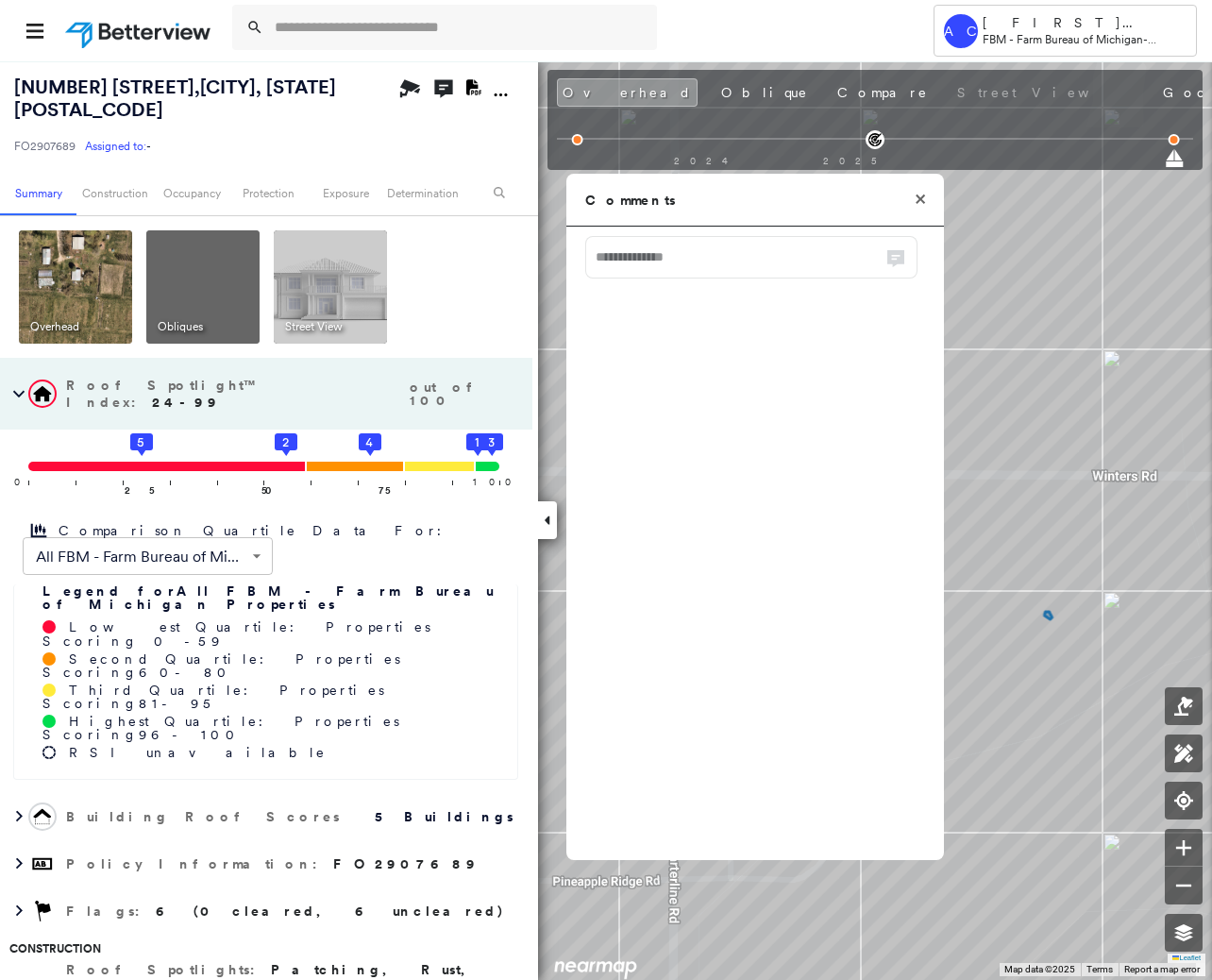 click at bounding box center [751, 257] 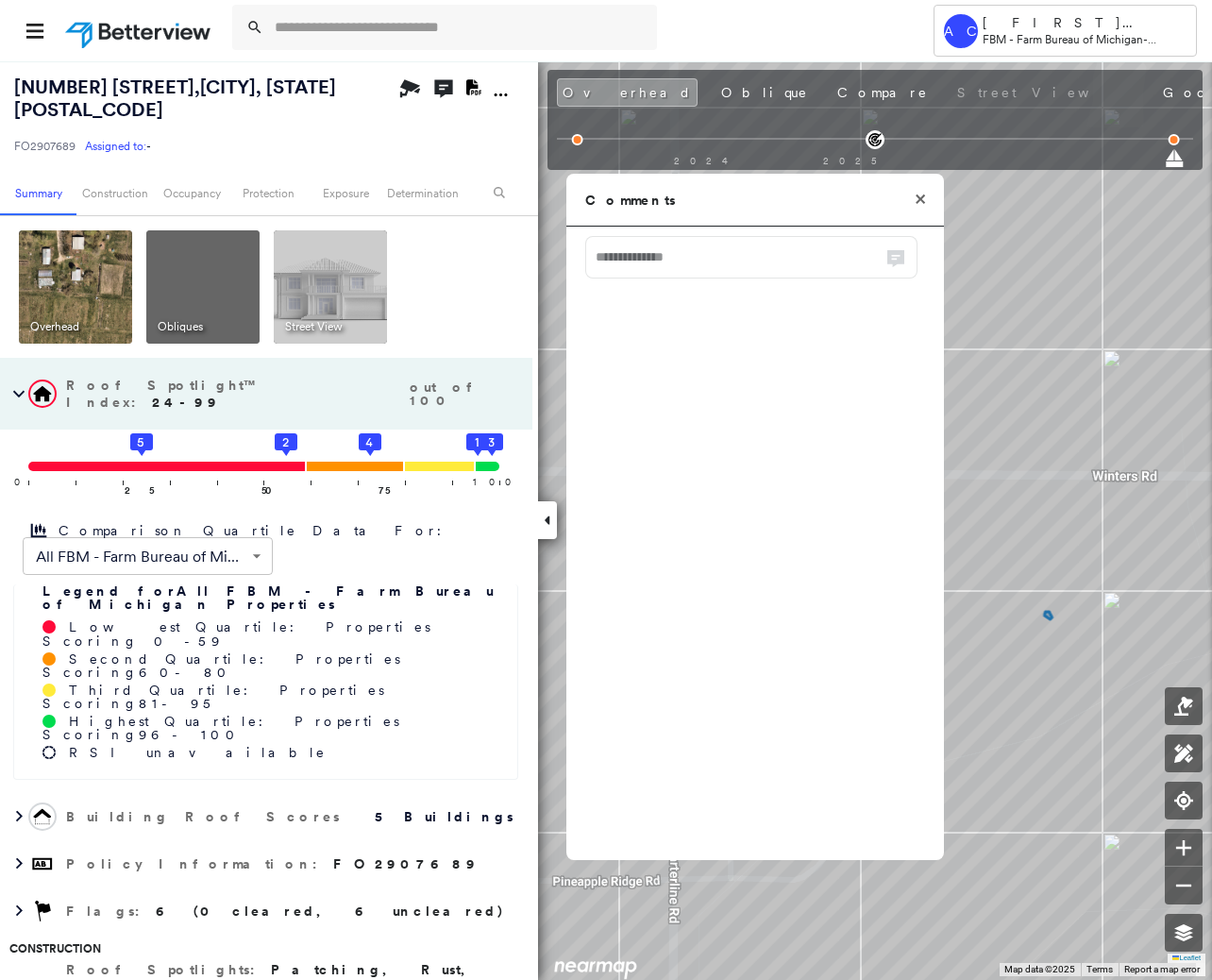 click at bounding box center (751, 257) 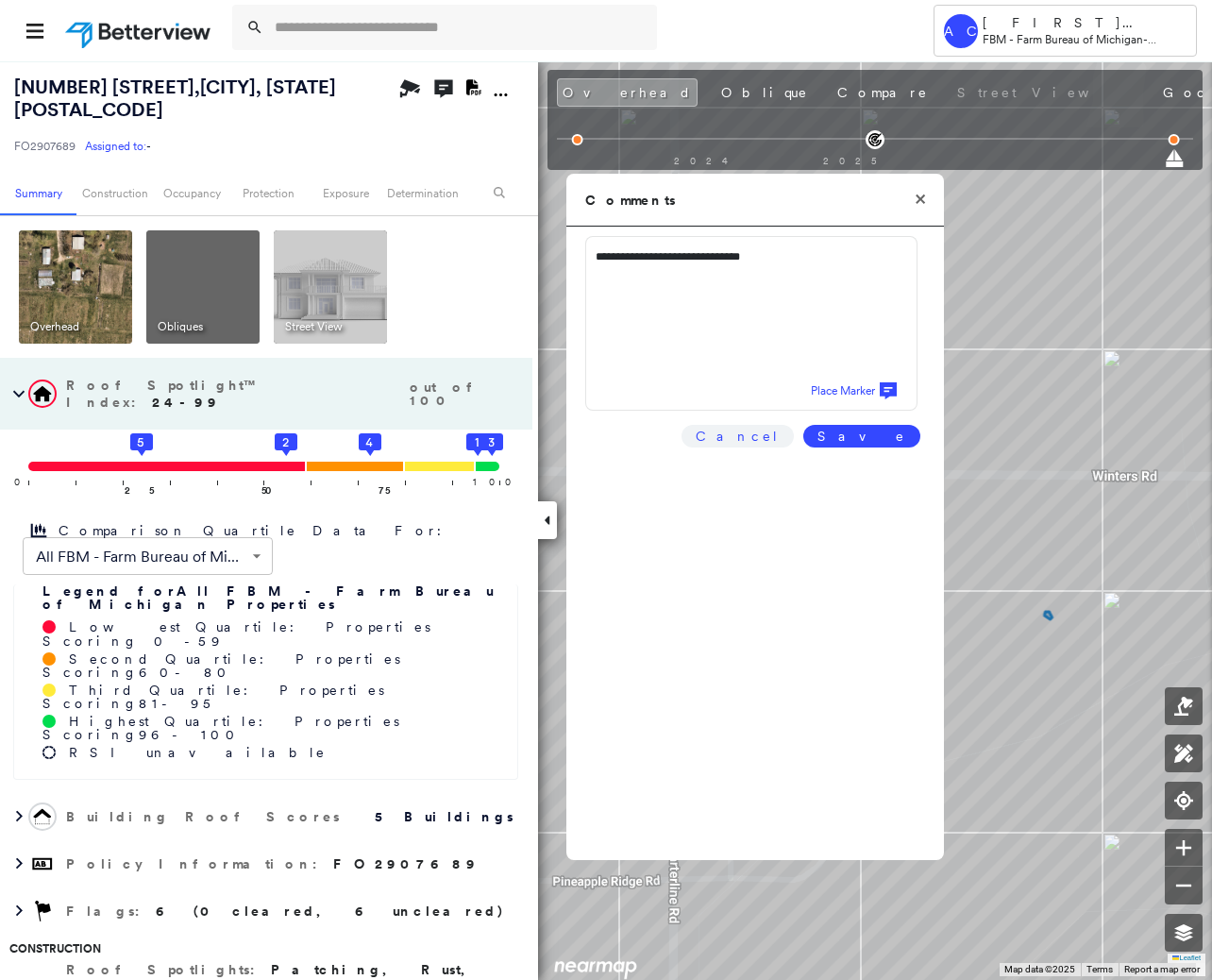 click on "Save" at bounding box center [862, 436] 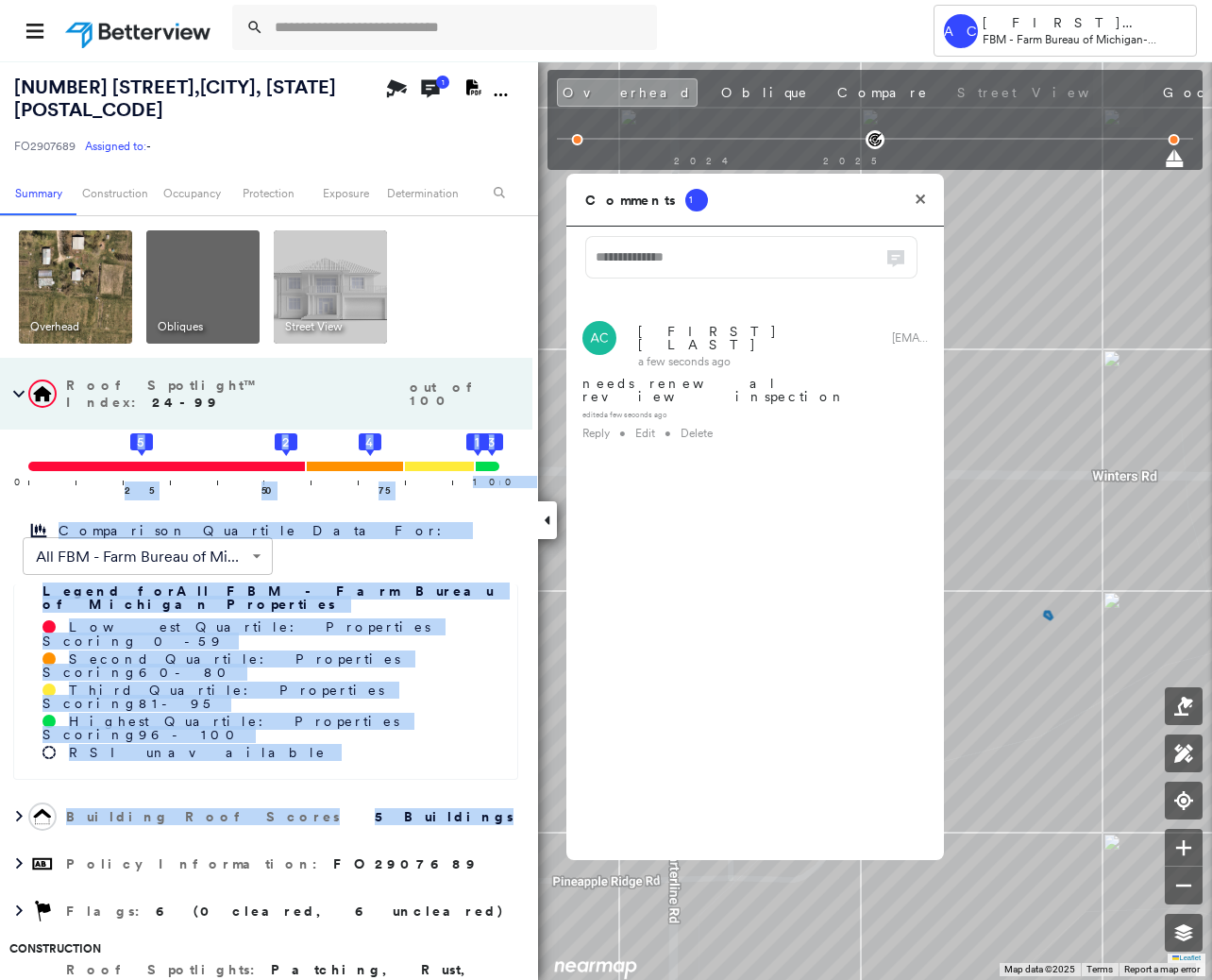 drag, startPoint x: 531, startPoint y: 451, endPoint x: 535, endPoint y: 681, distance: 230.03478 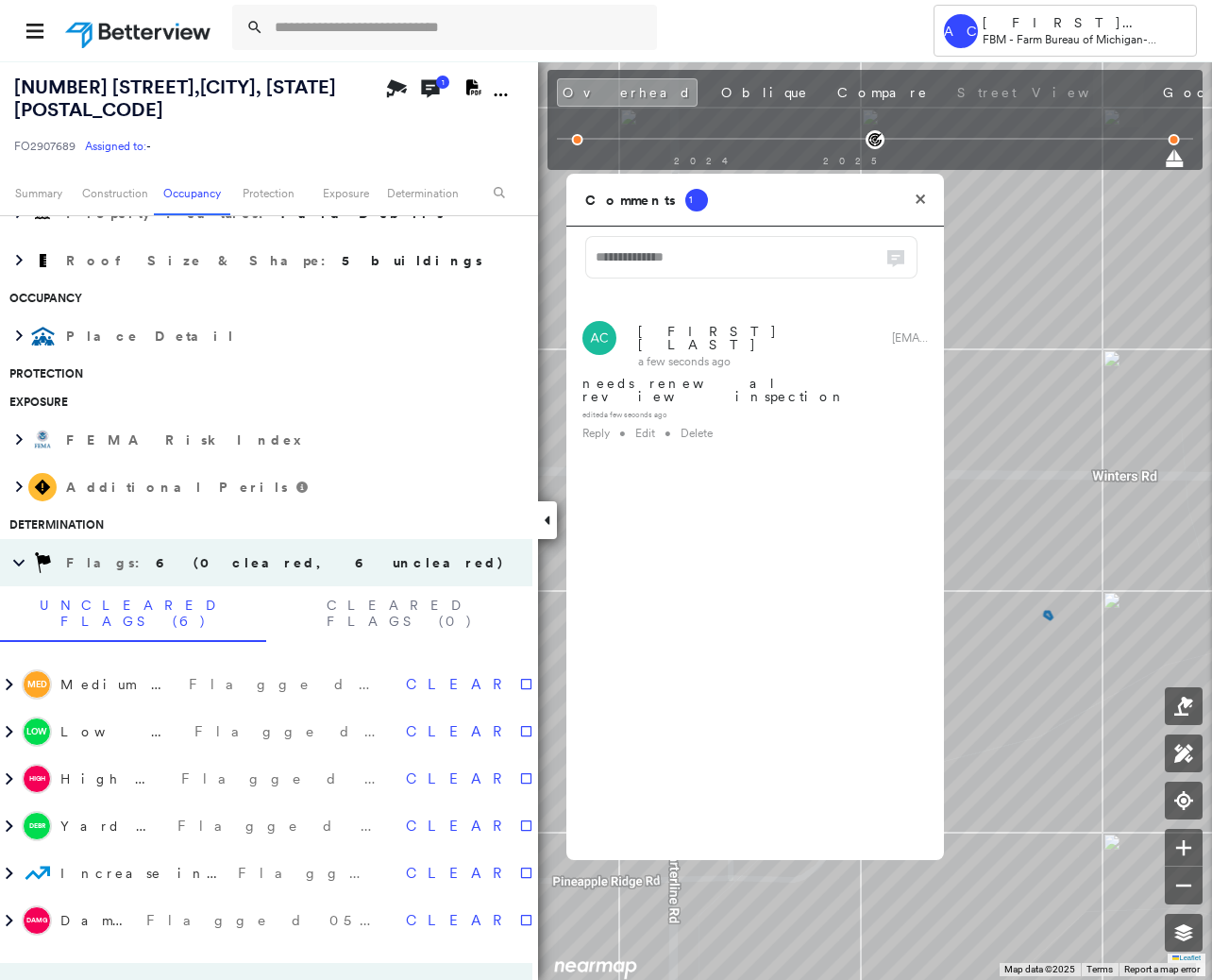 scroll, scrollTop: 1027, scrollLeft: 0, axis: vertical 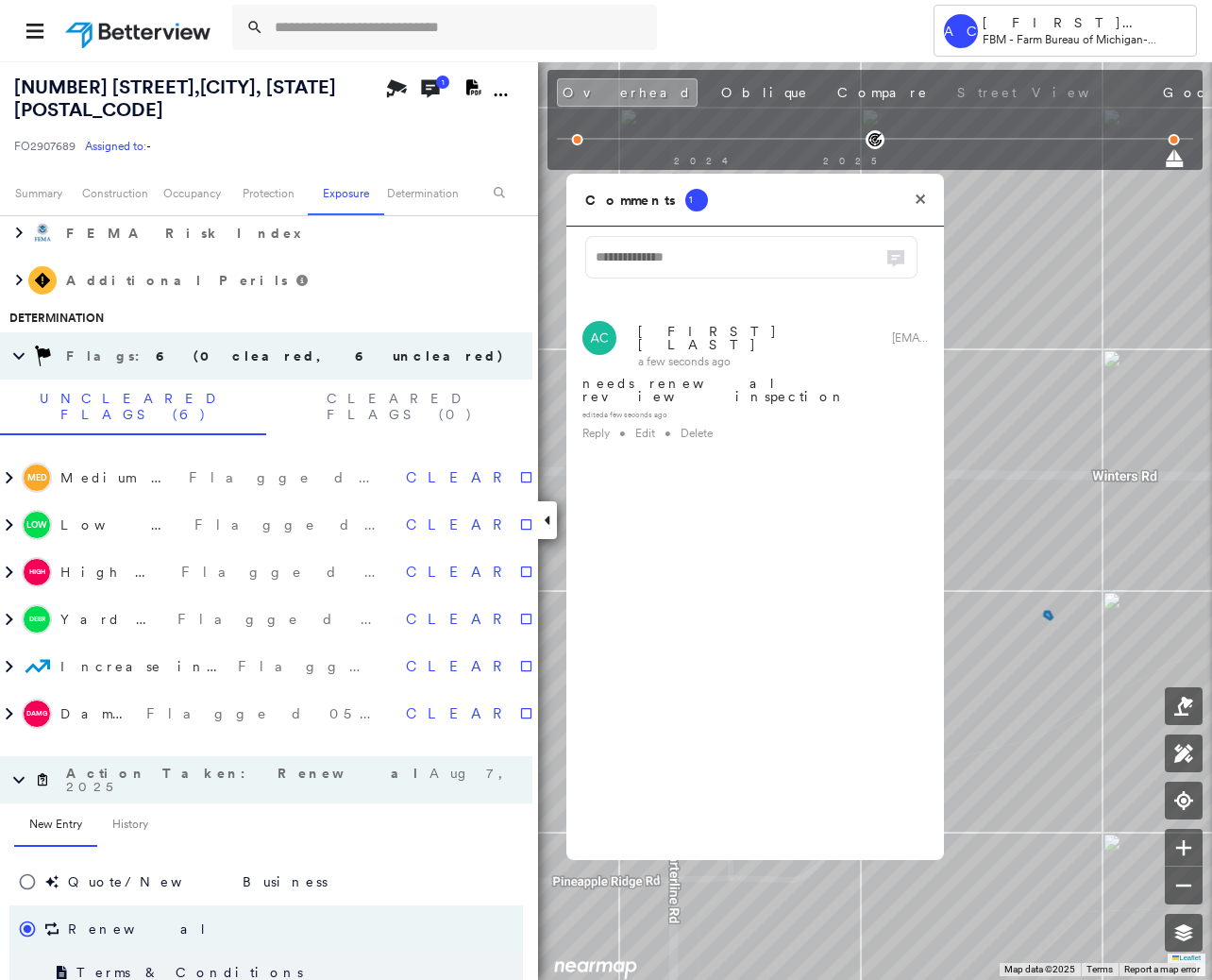 drag, startPoint x: 530, startPoint y: 606, endPoint x: 527, endPoint y: 658, distance: 52.086467 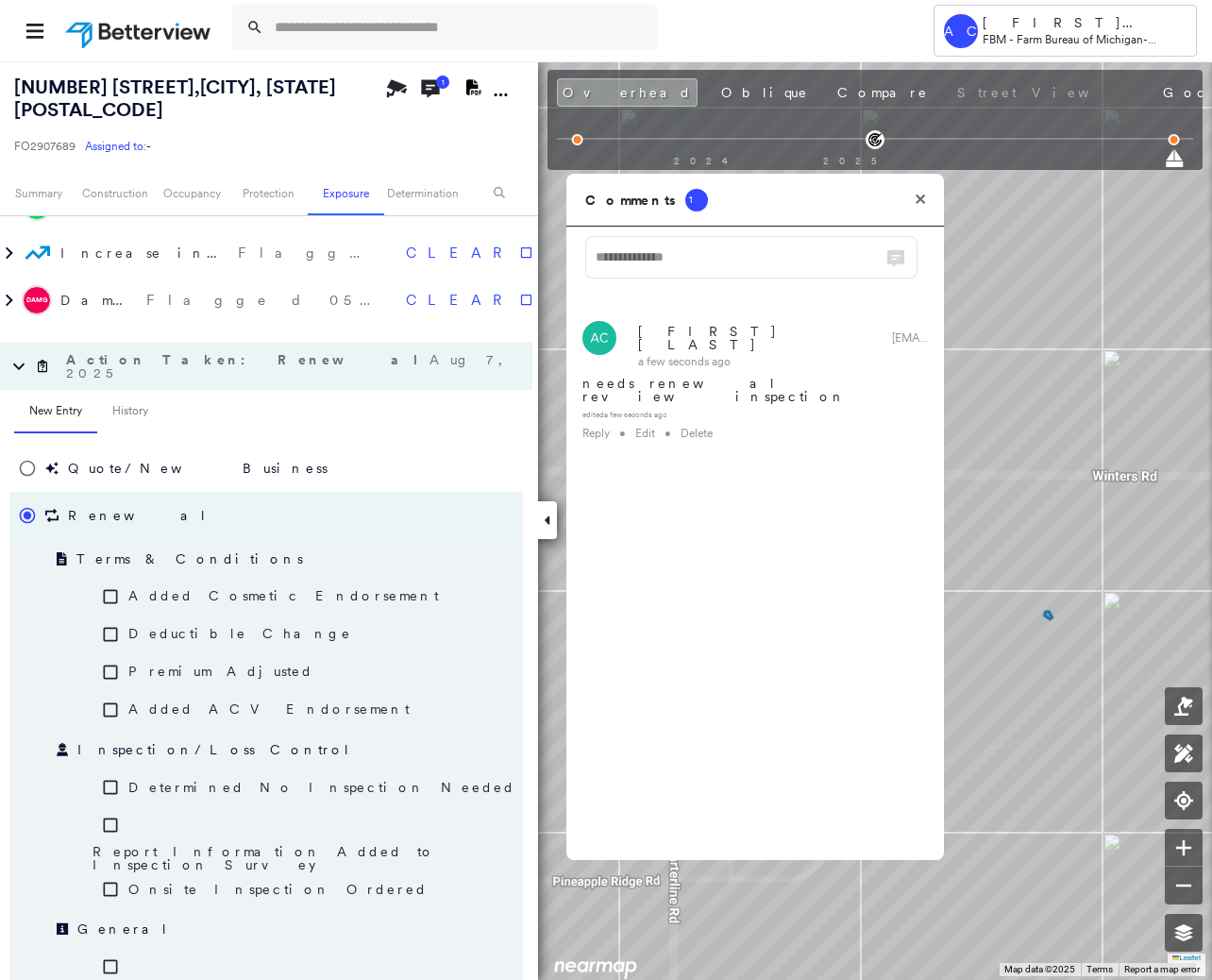 scroll, scrollTop: 1453, scrollLeft: 0, axis: vertical 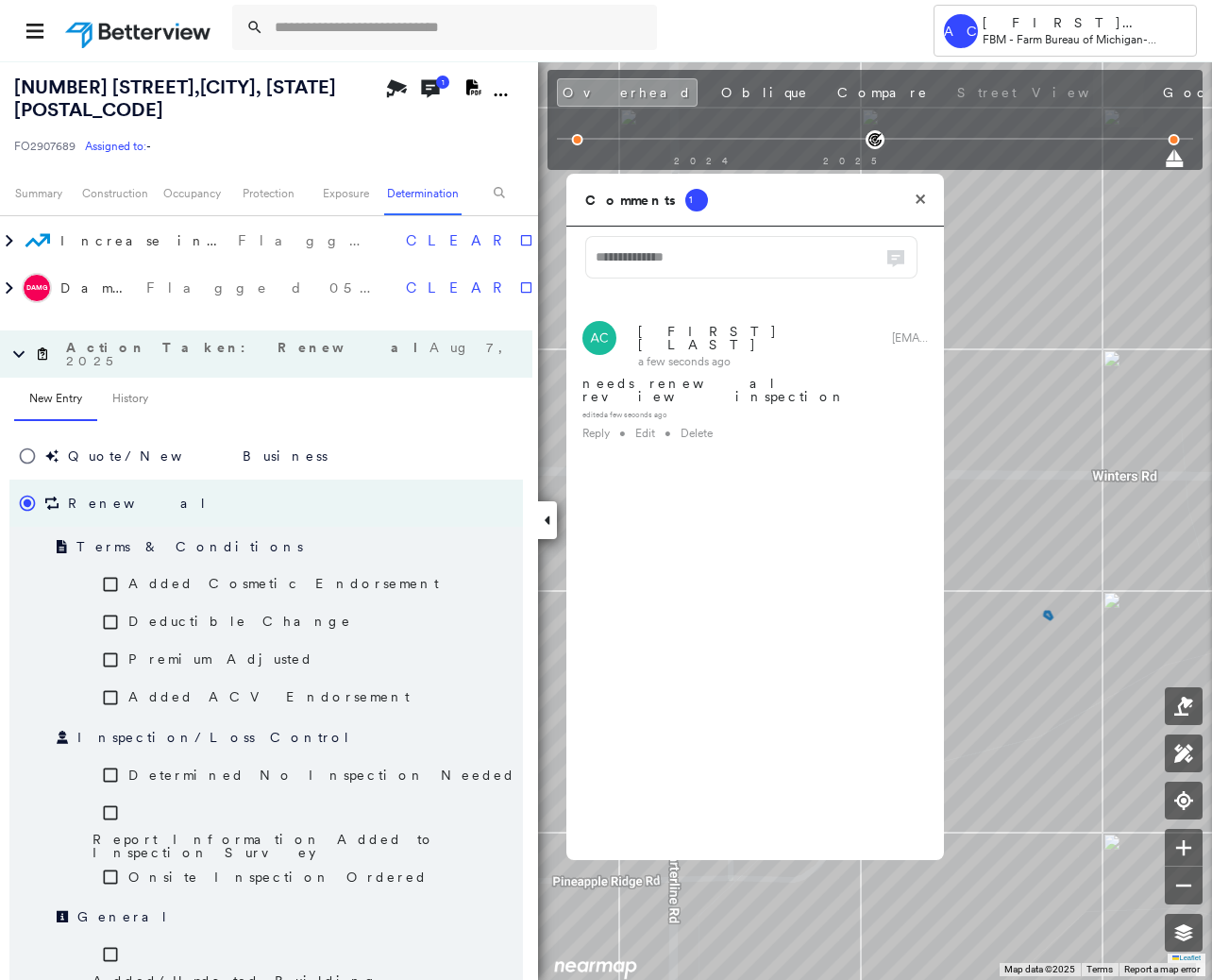 click on "Report Information Added to Inspection Survey" at bounding box center [308, 846] 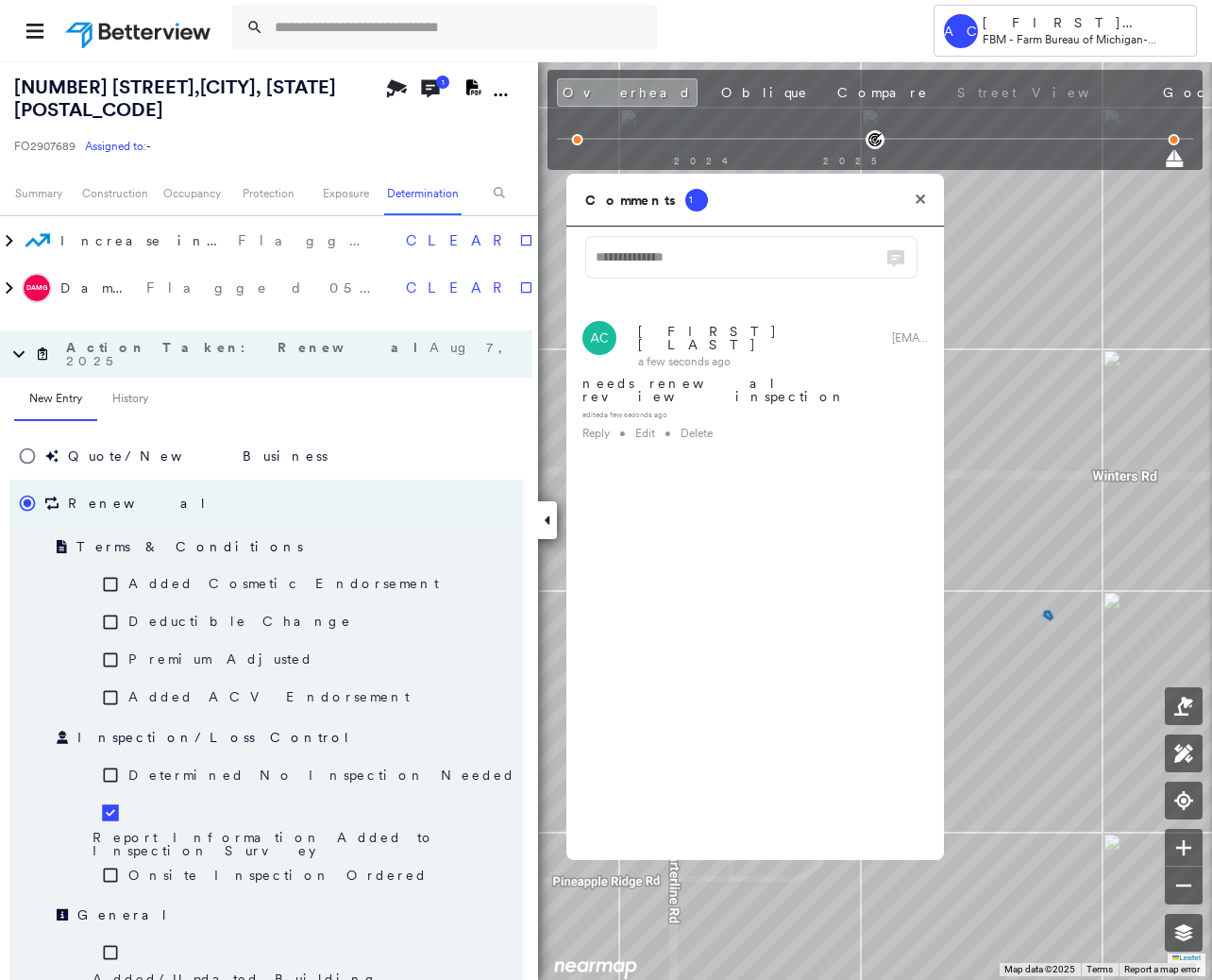 scroll, scrollTop: 1699, scrollLeft: 0, axis: vertical 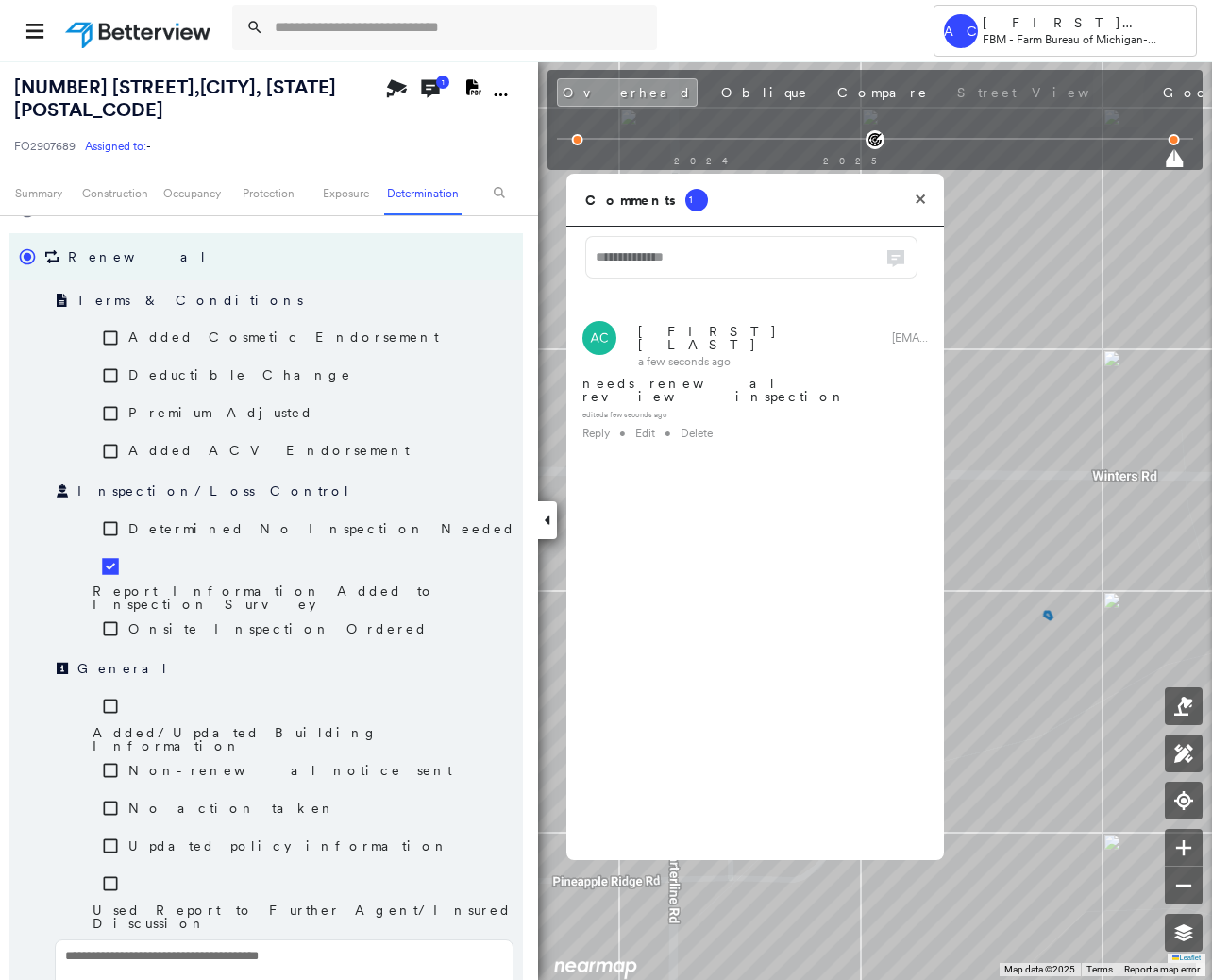 click at bounding box center [284, 970] 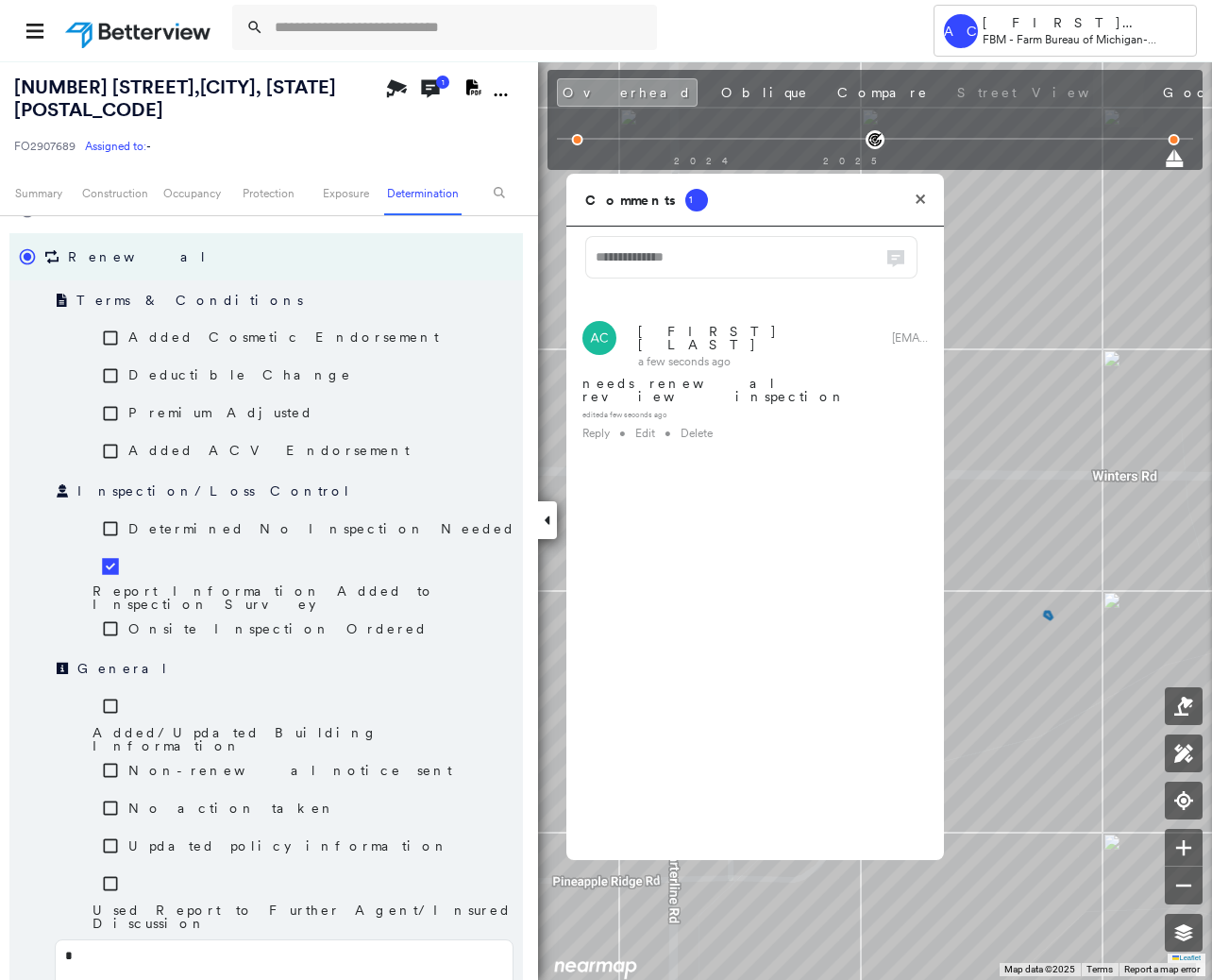 type on "**" 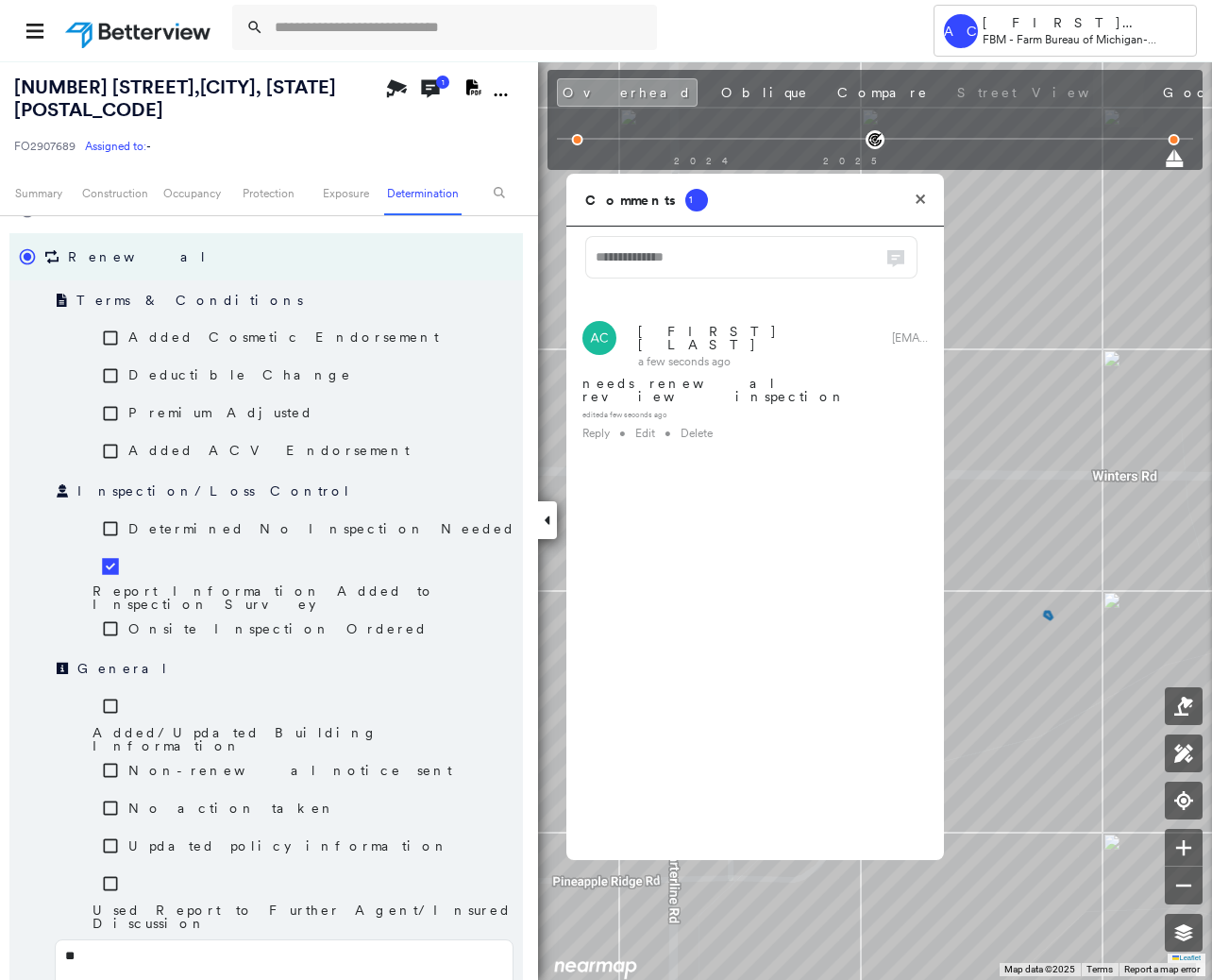 type on "***" 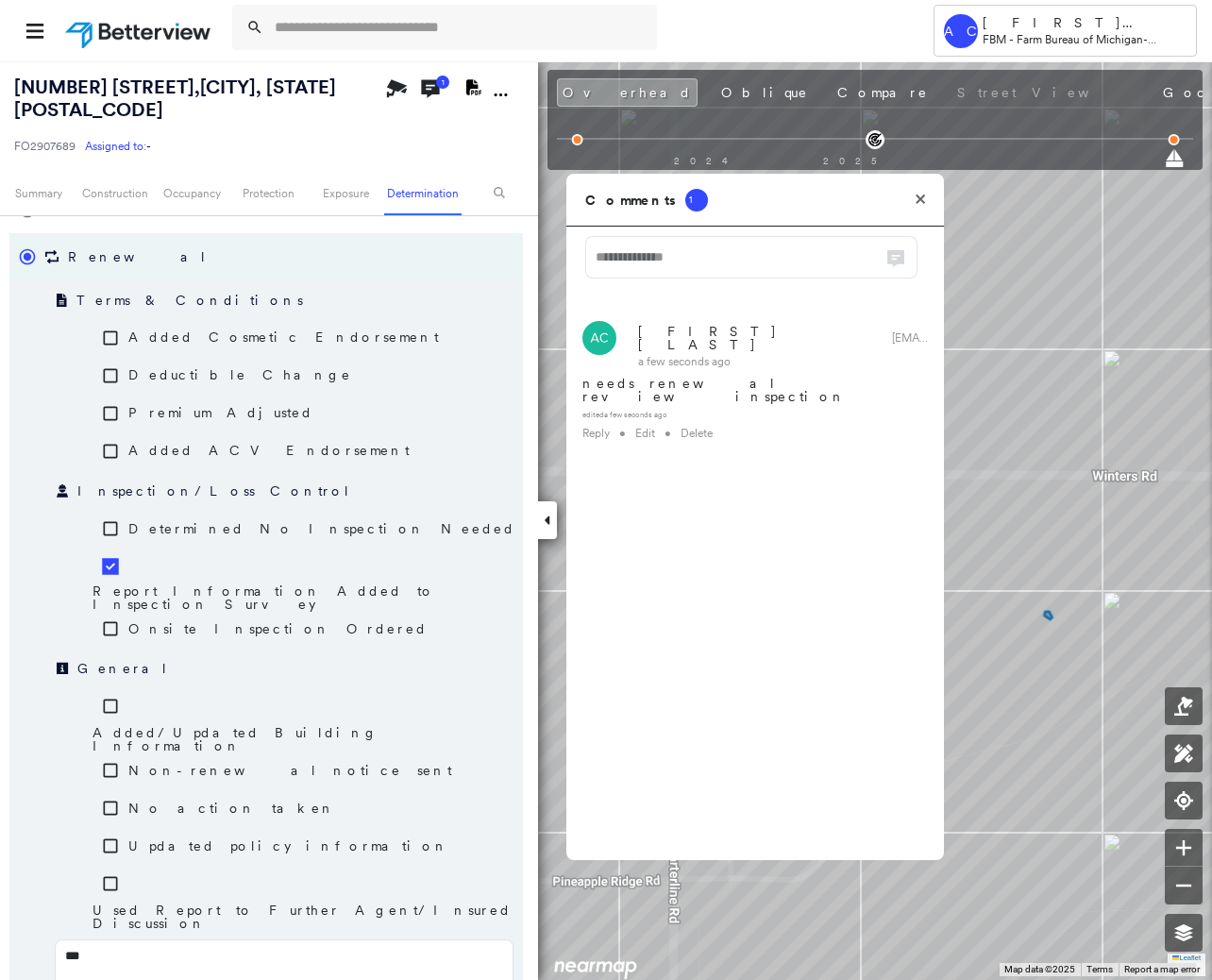 type on "****" 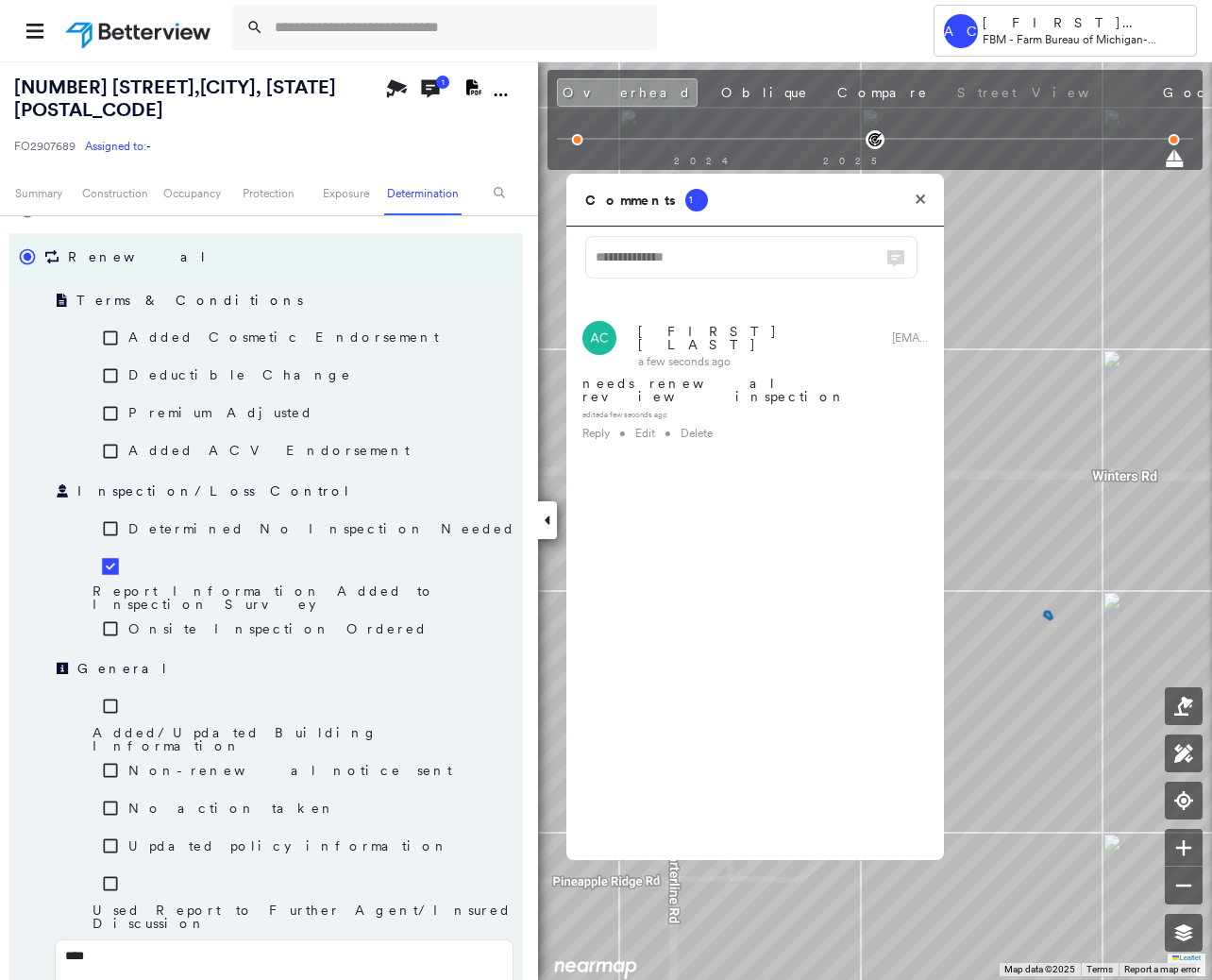 type on "*****" 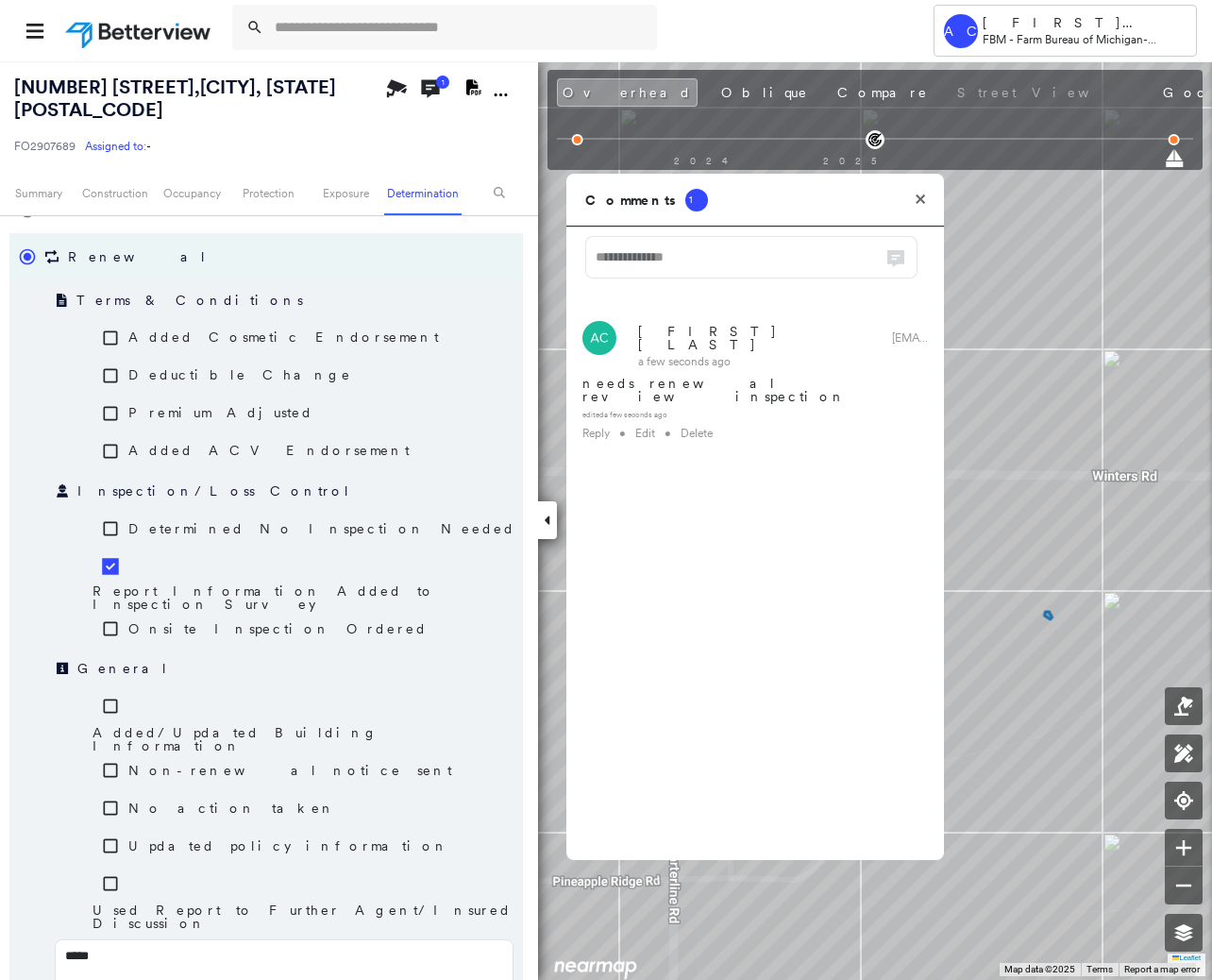 type on "*****" 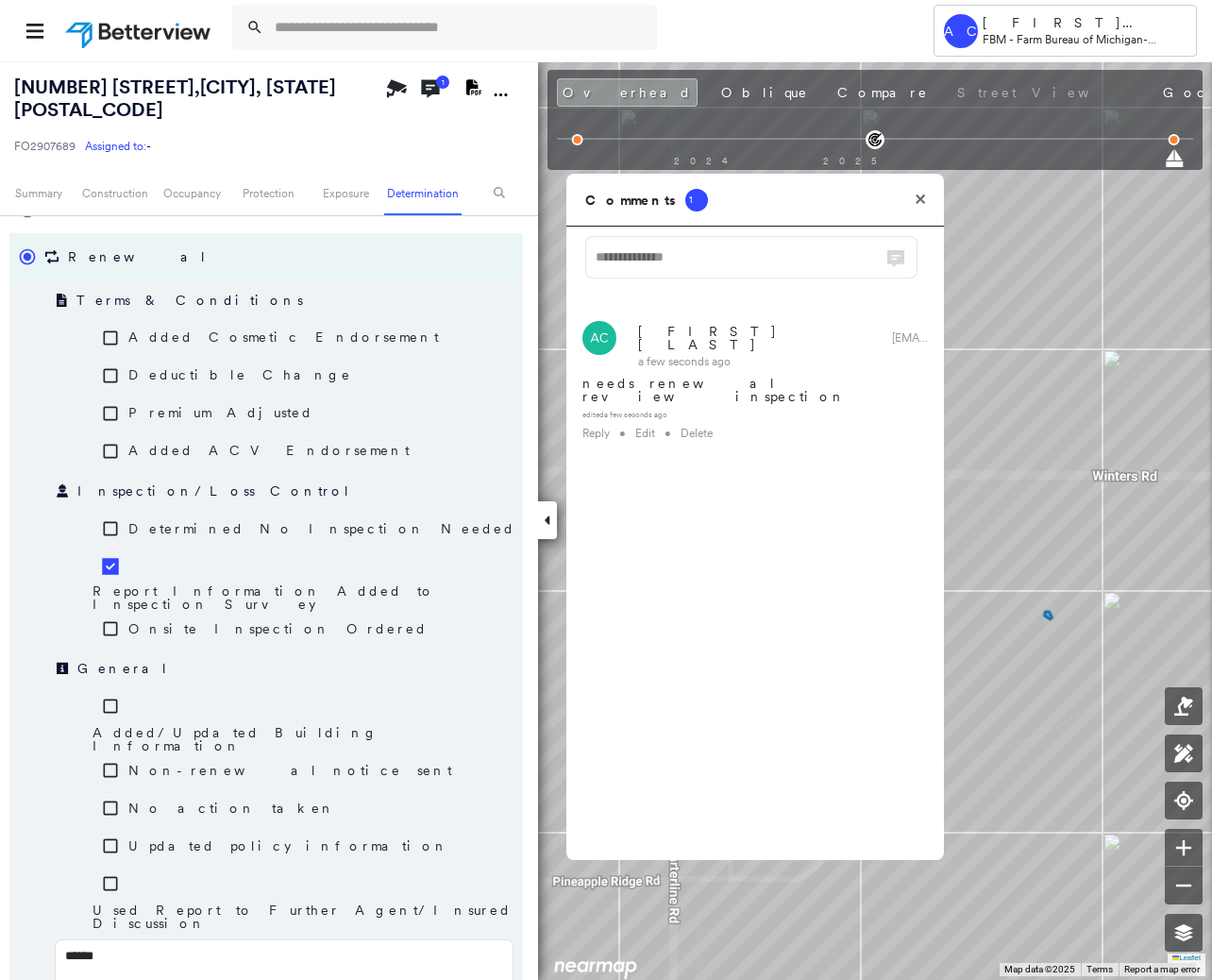 type on "*****" 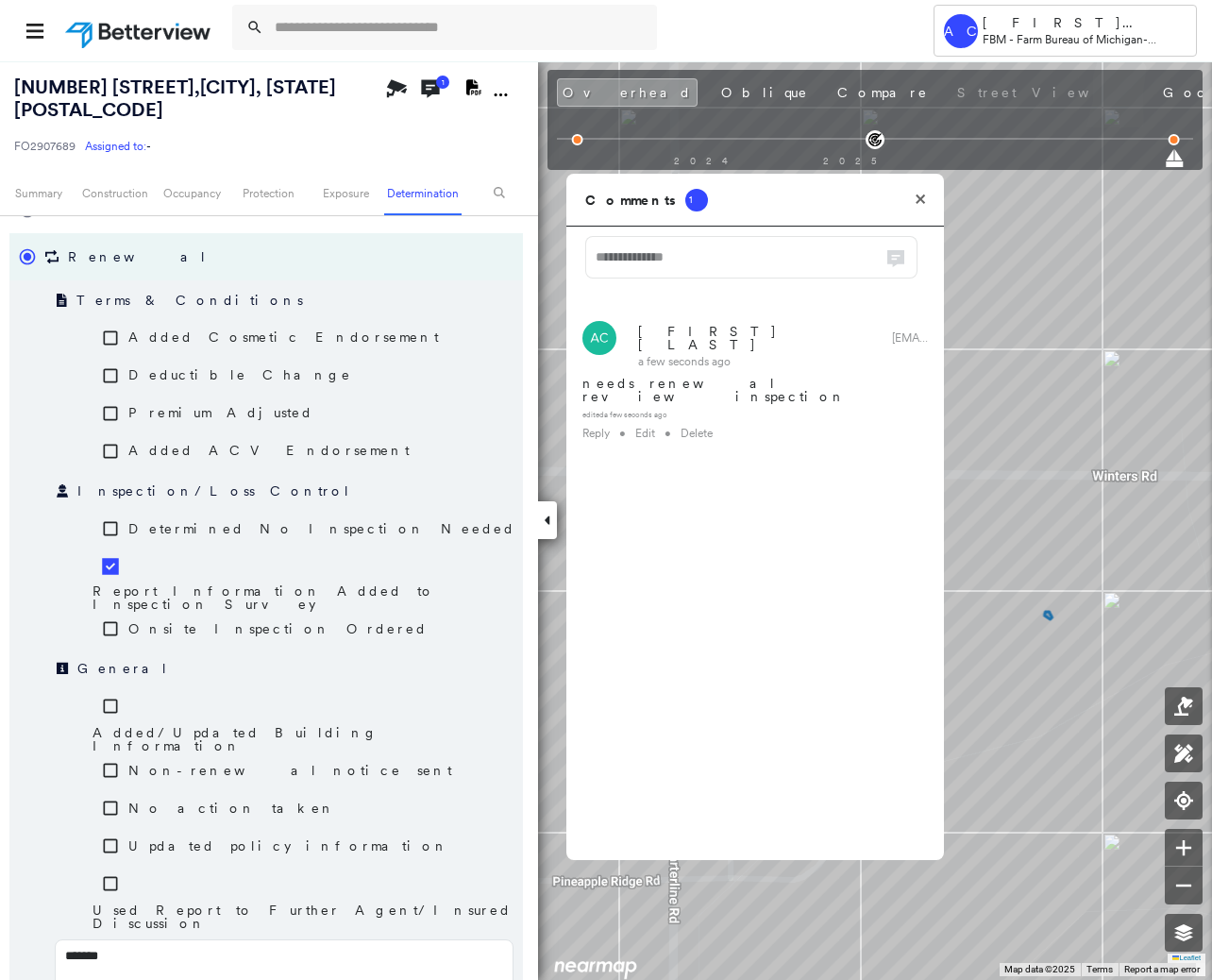 type on "********" 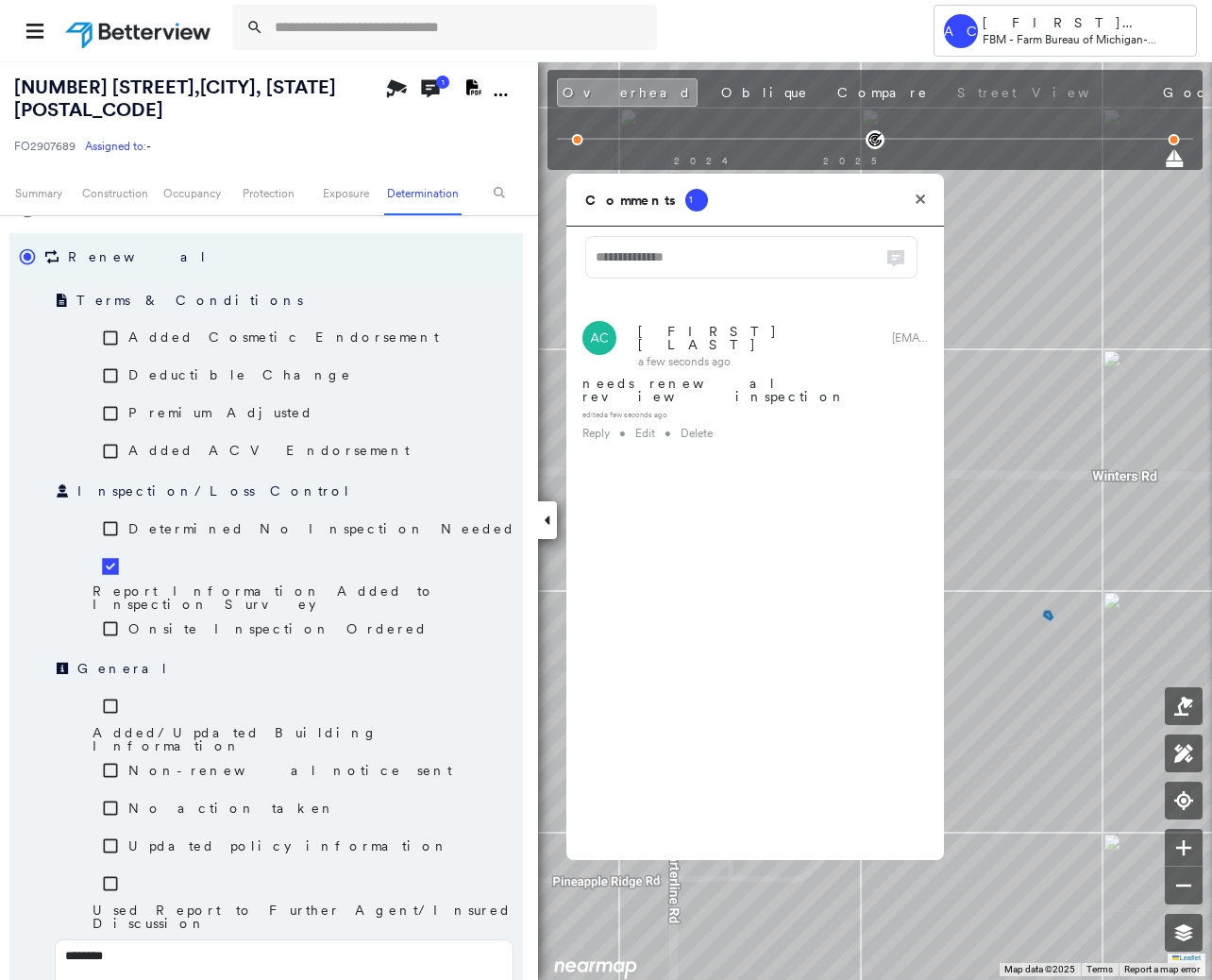 type on "*********" 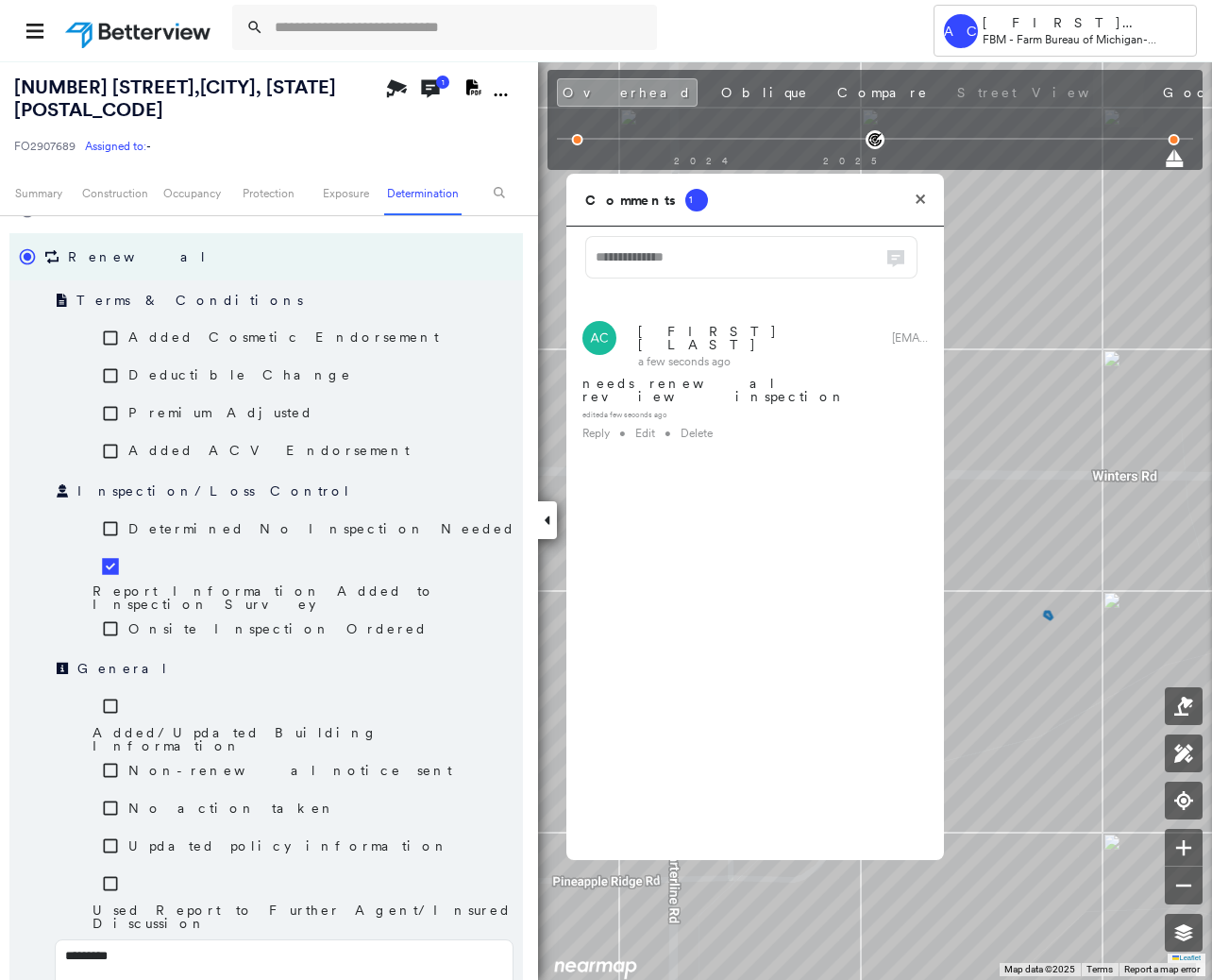 type on "**********" 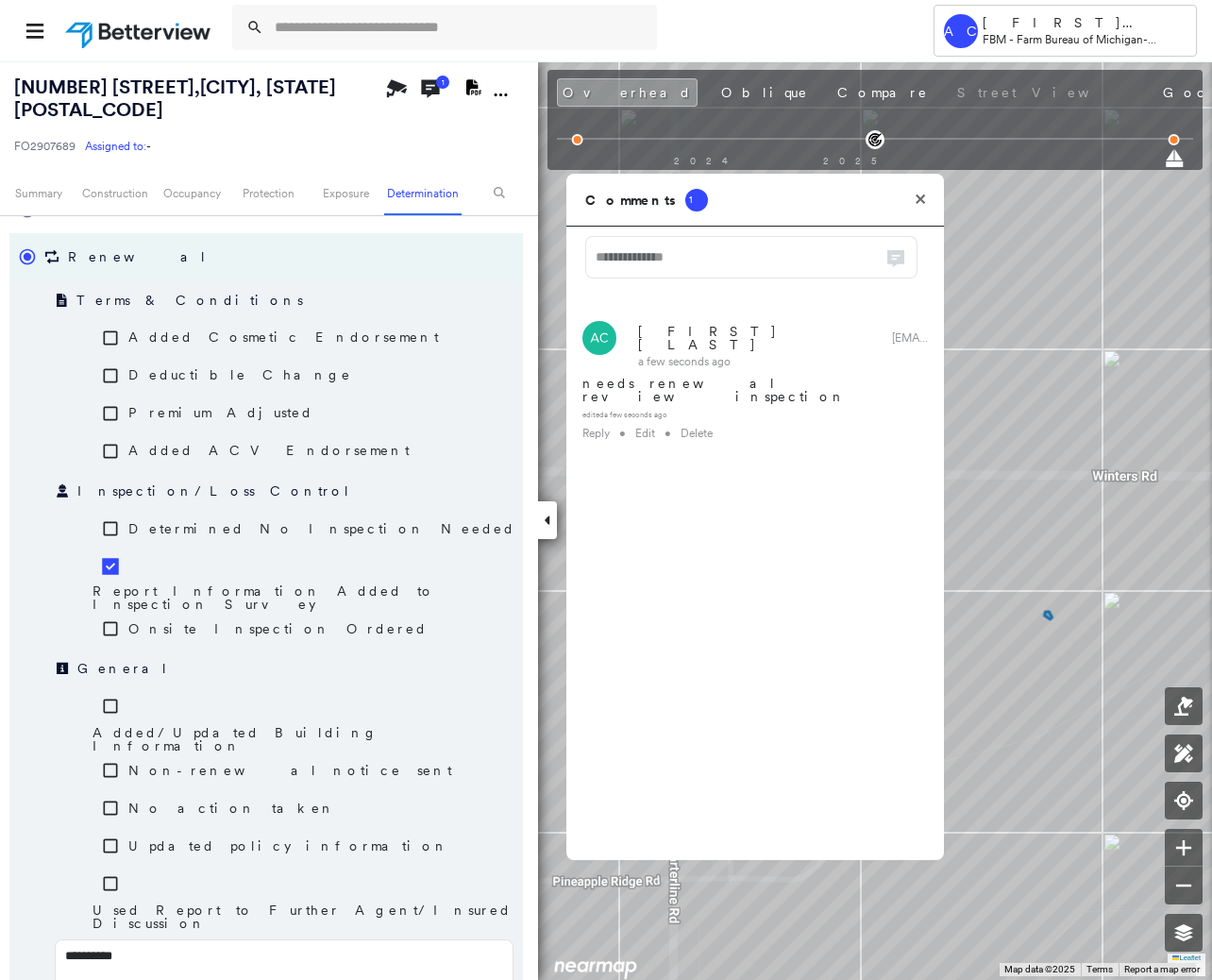 type on "**********" 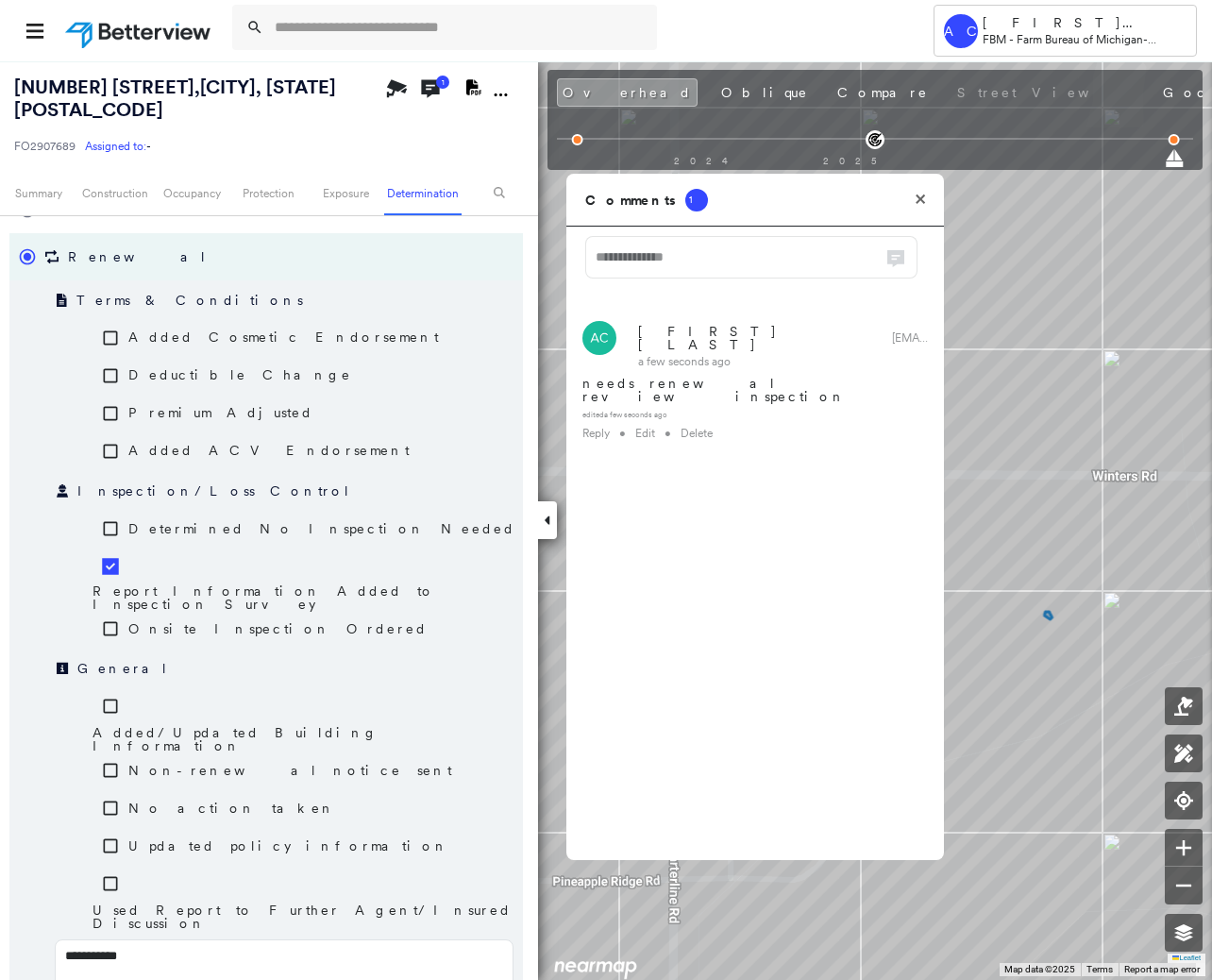 type on "**********" 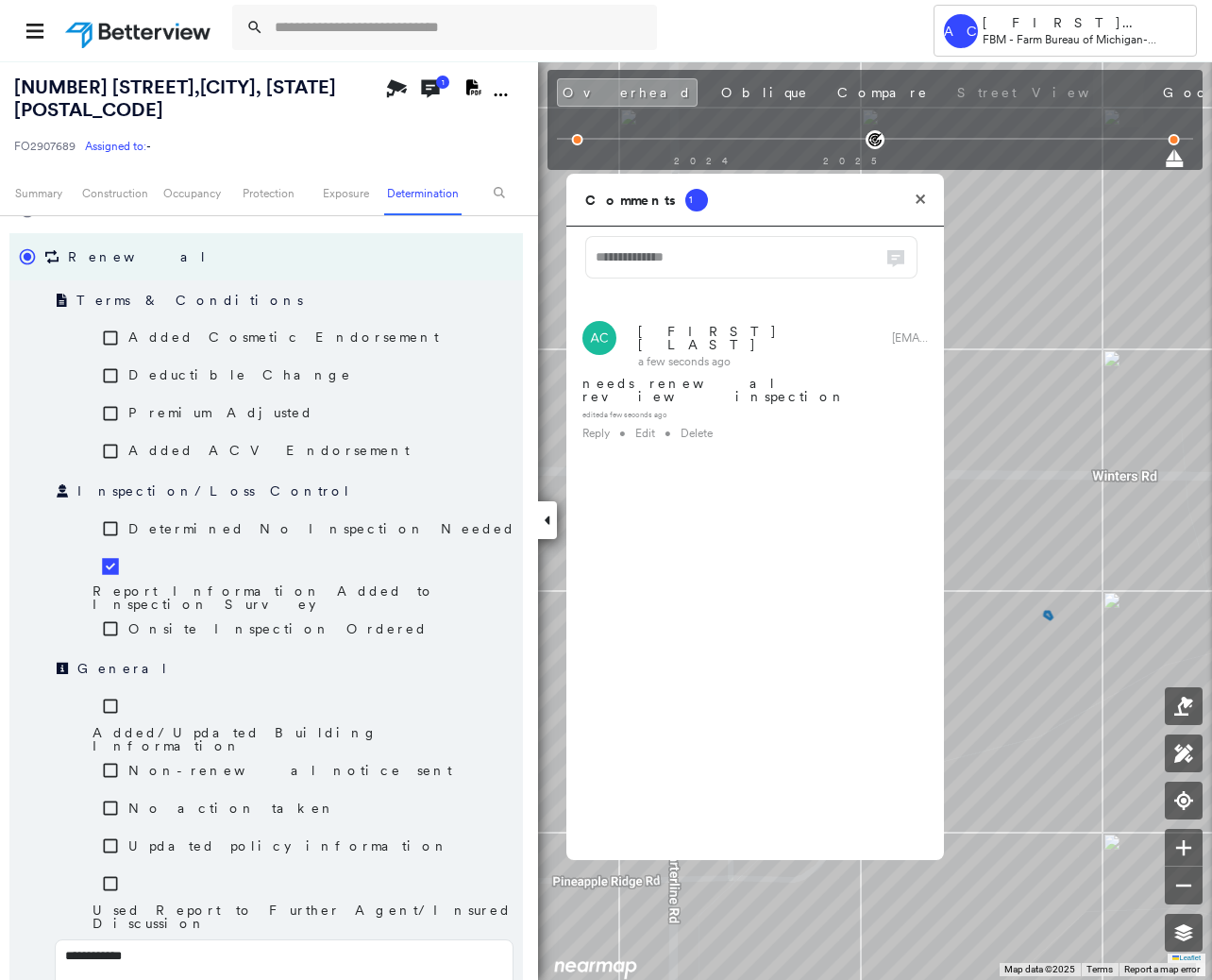 type on "**********" 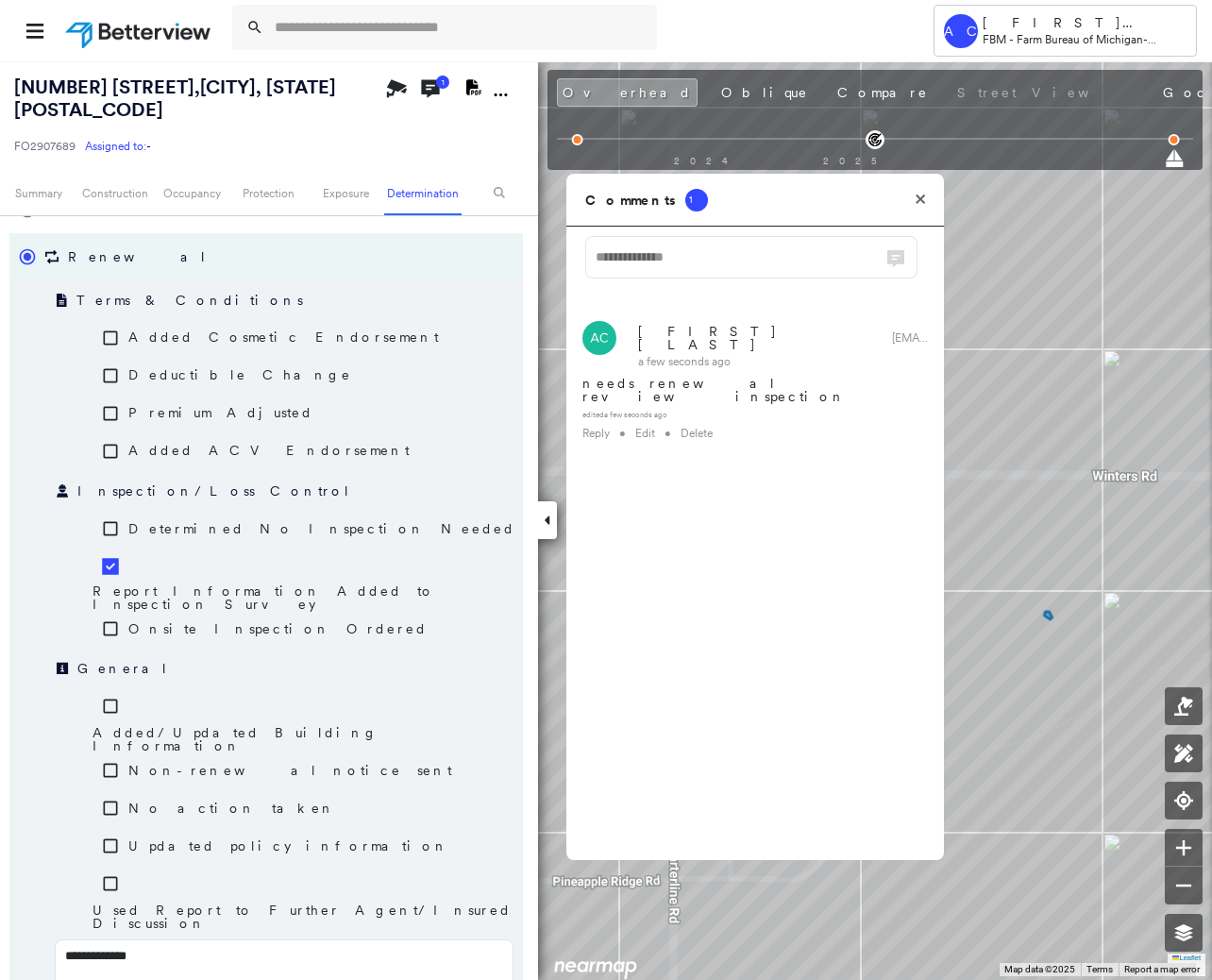 type on "**********" 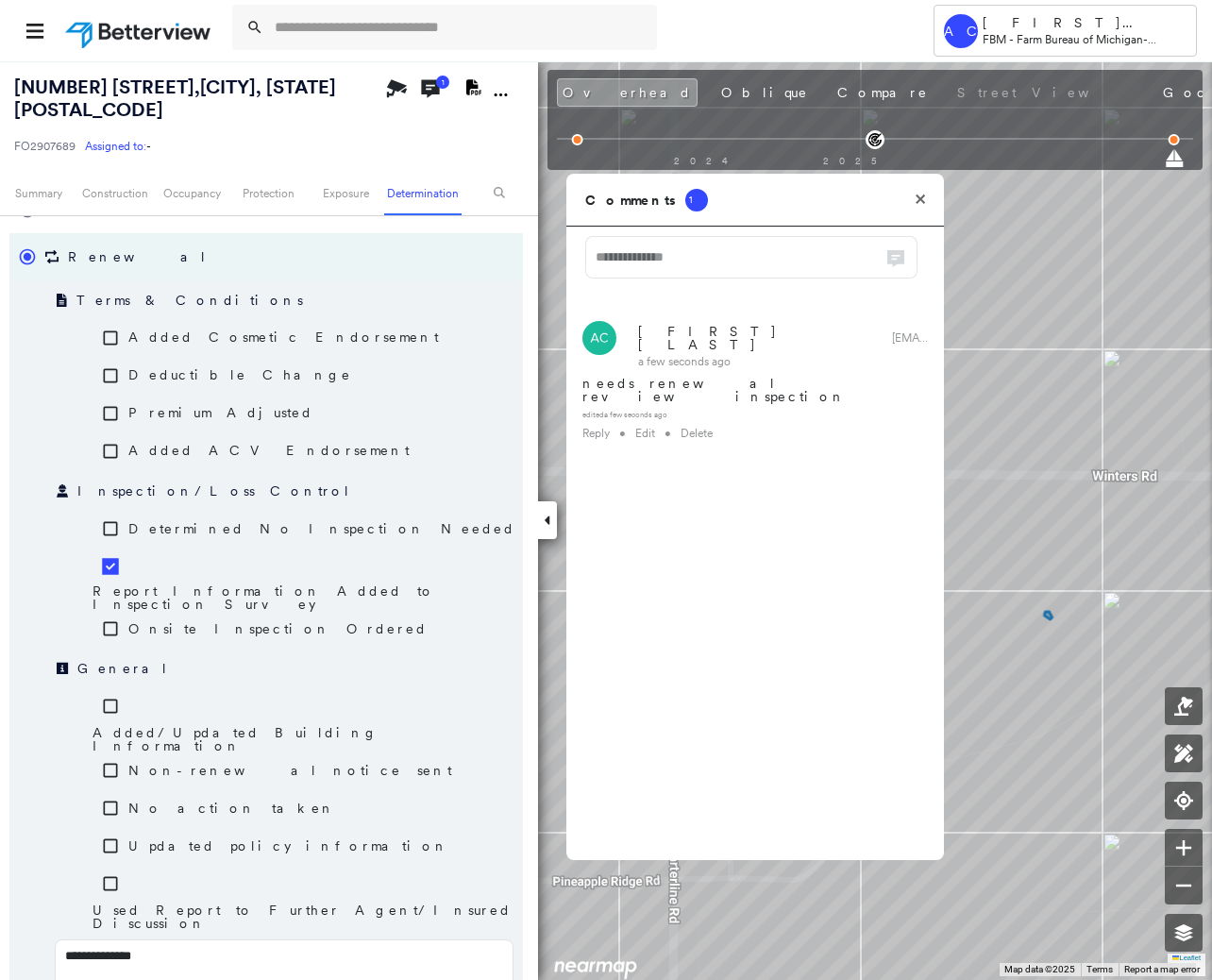 type on "**********" 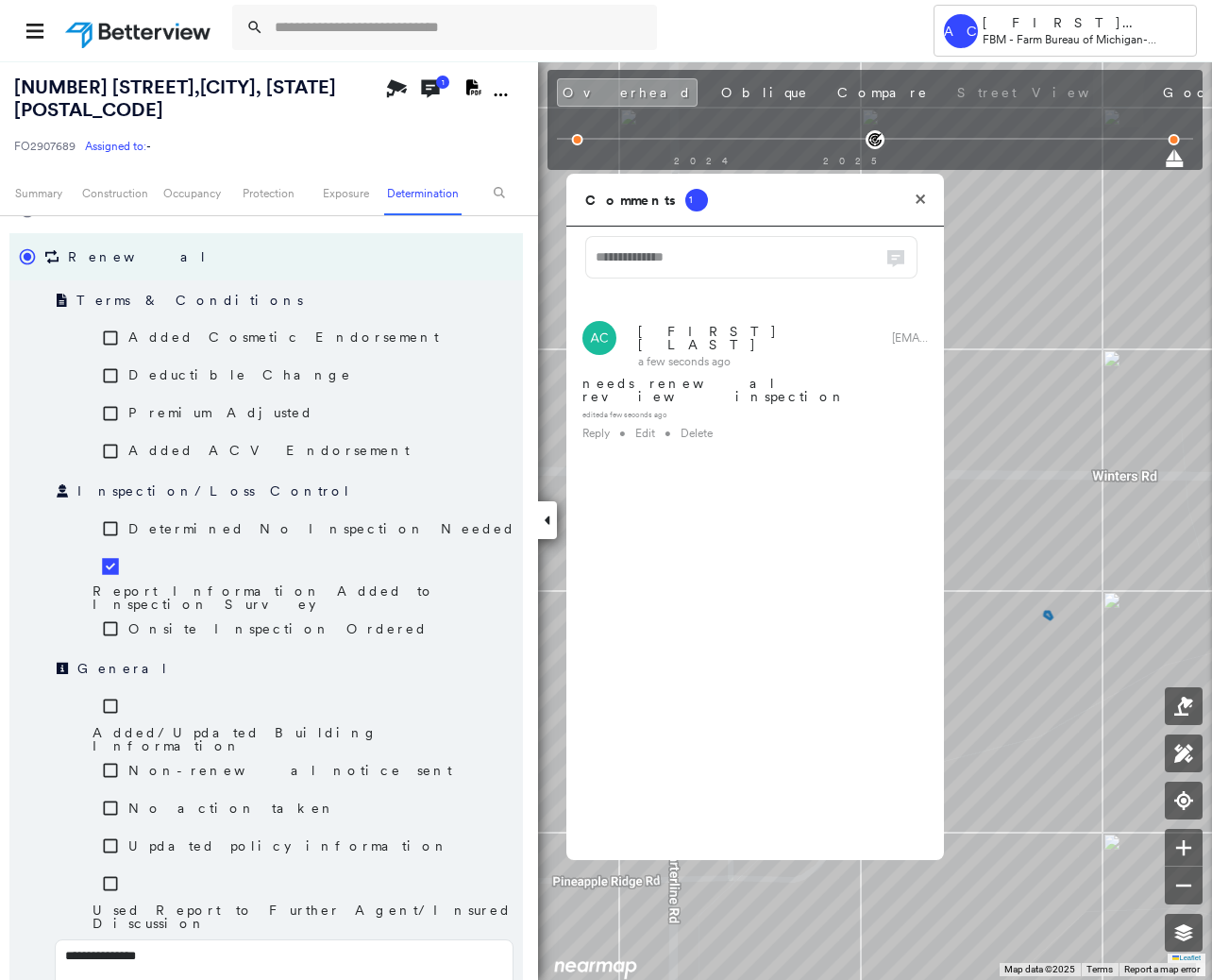 type on "**********" 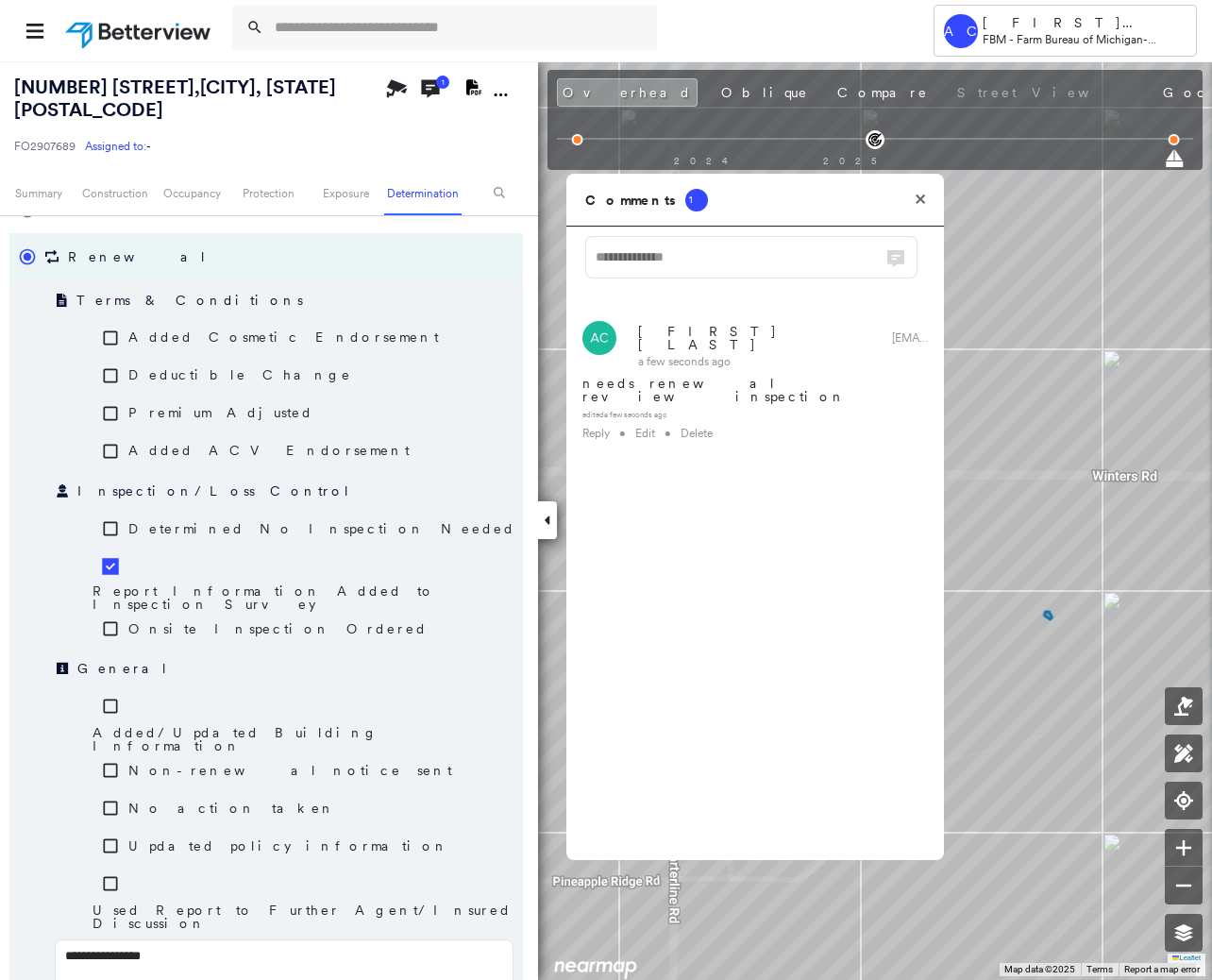 type on "**********" 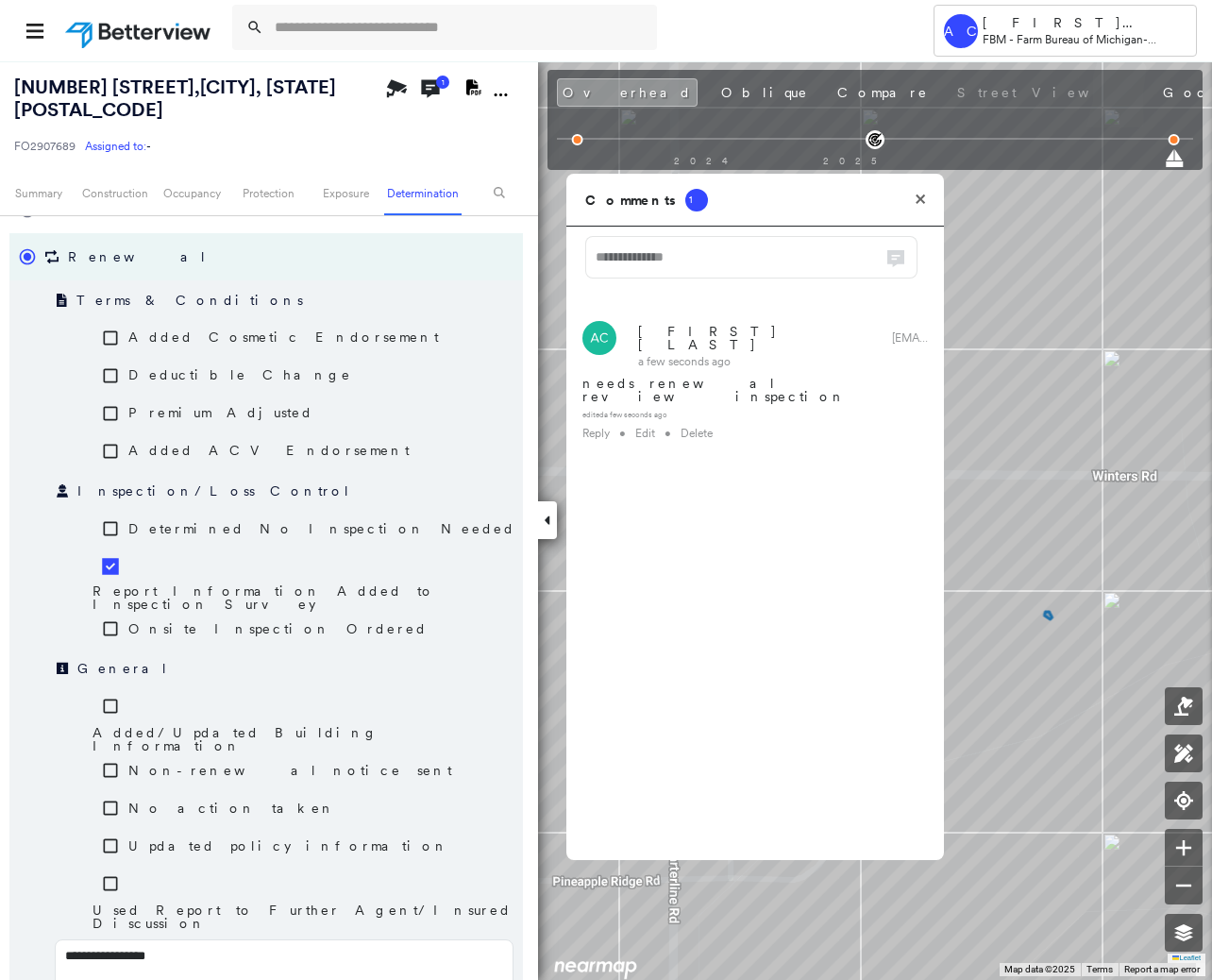 type on "**********" 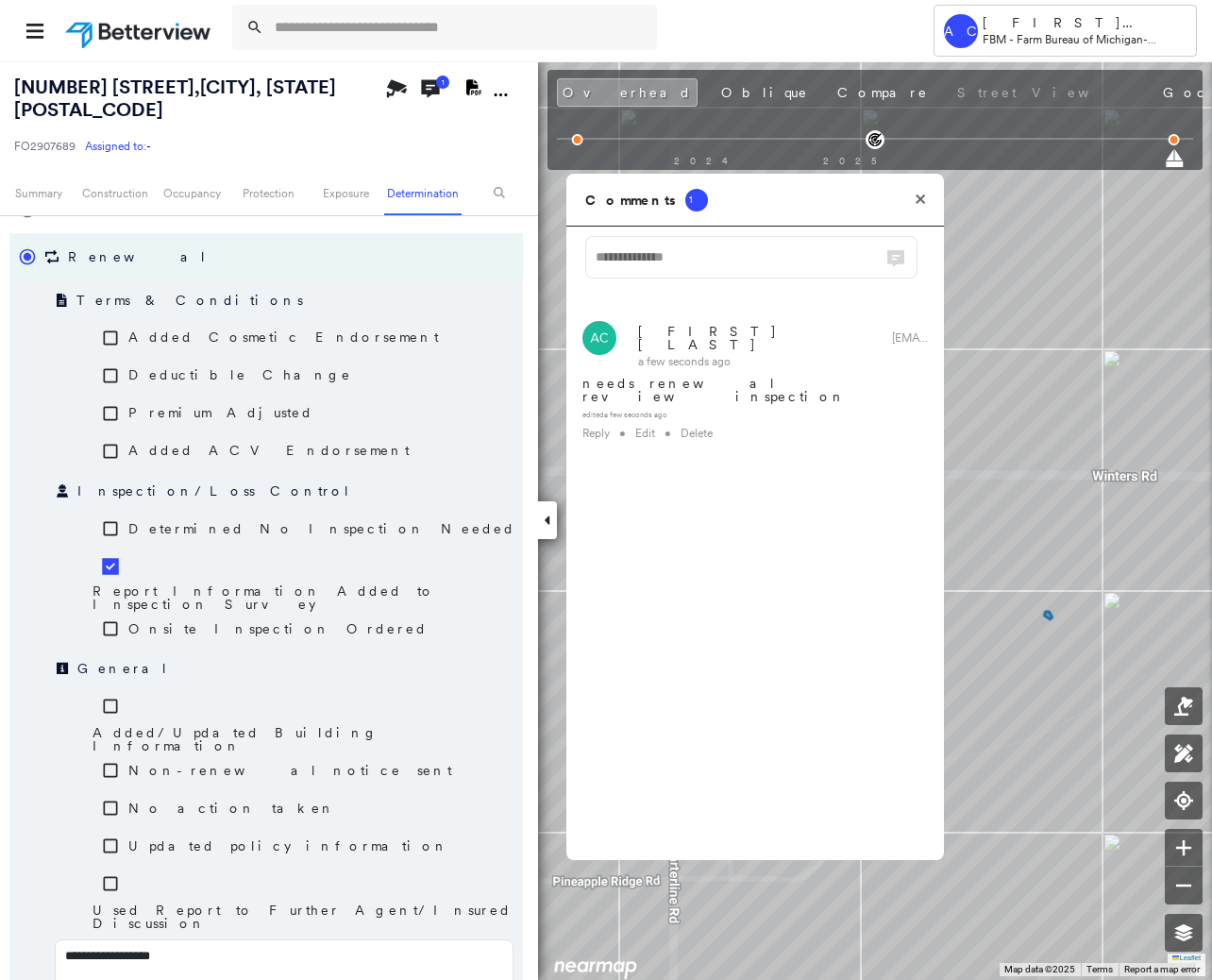 type on "**********" 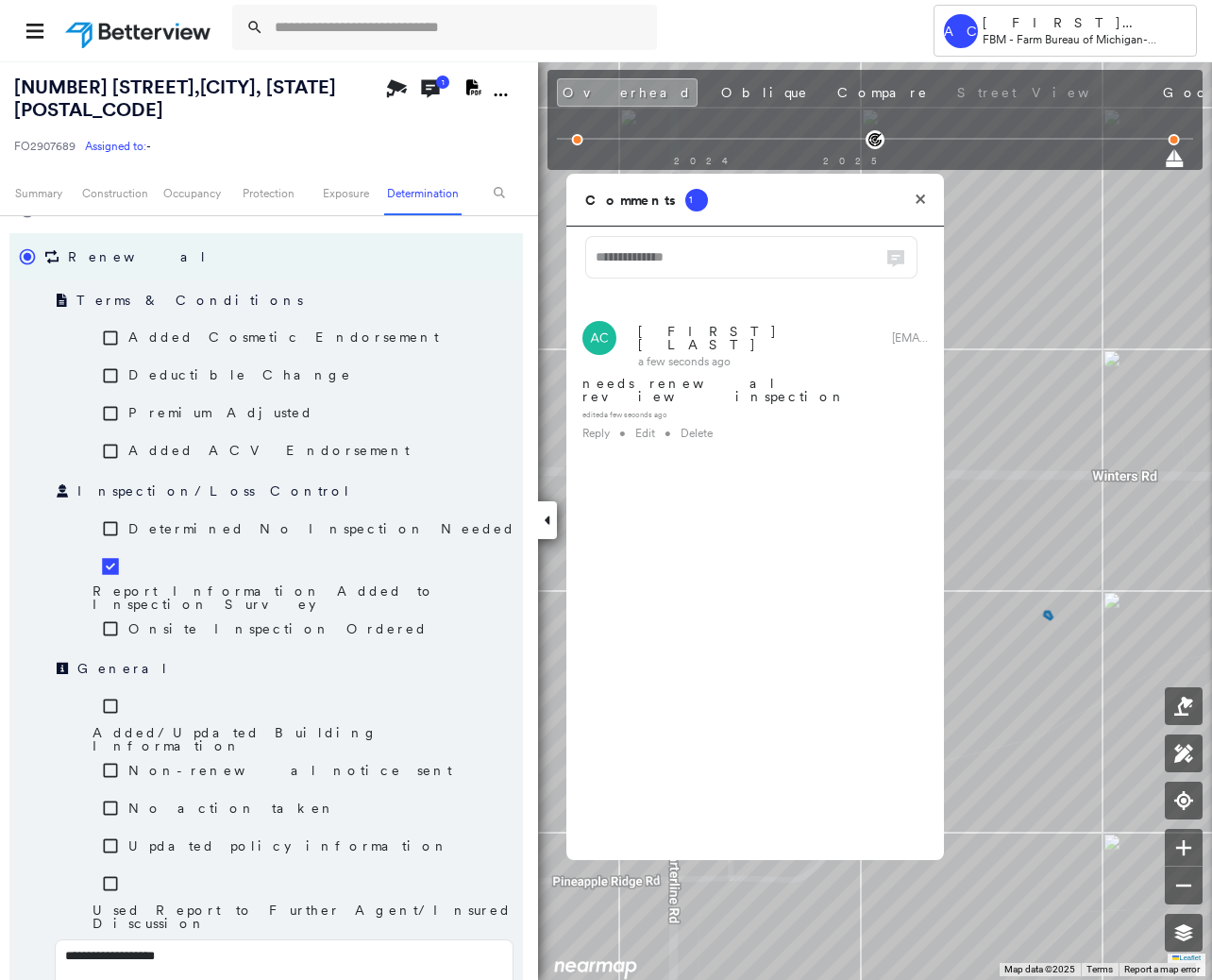 type on "**********" 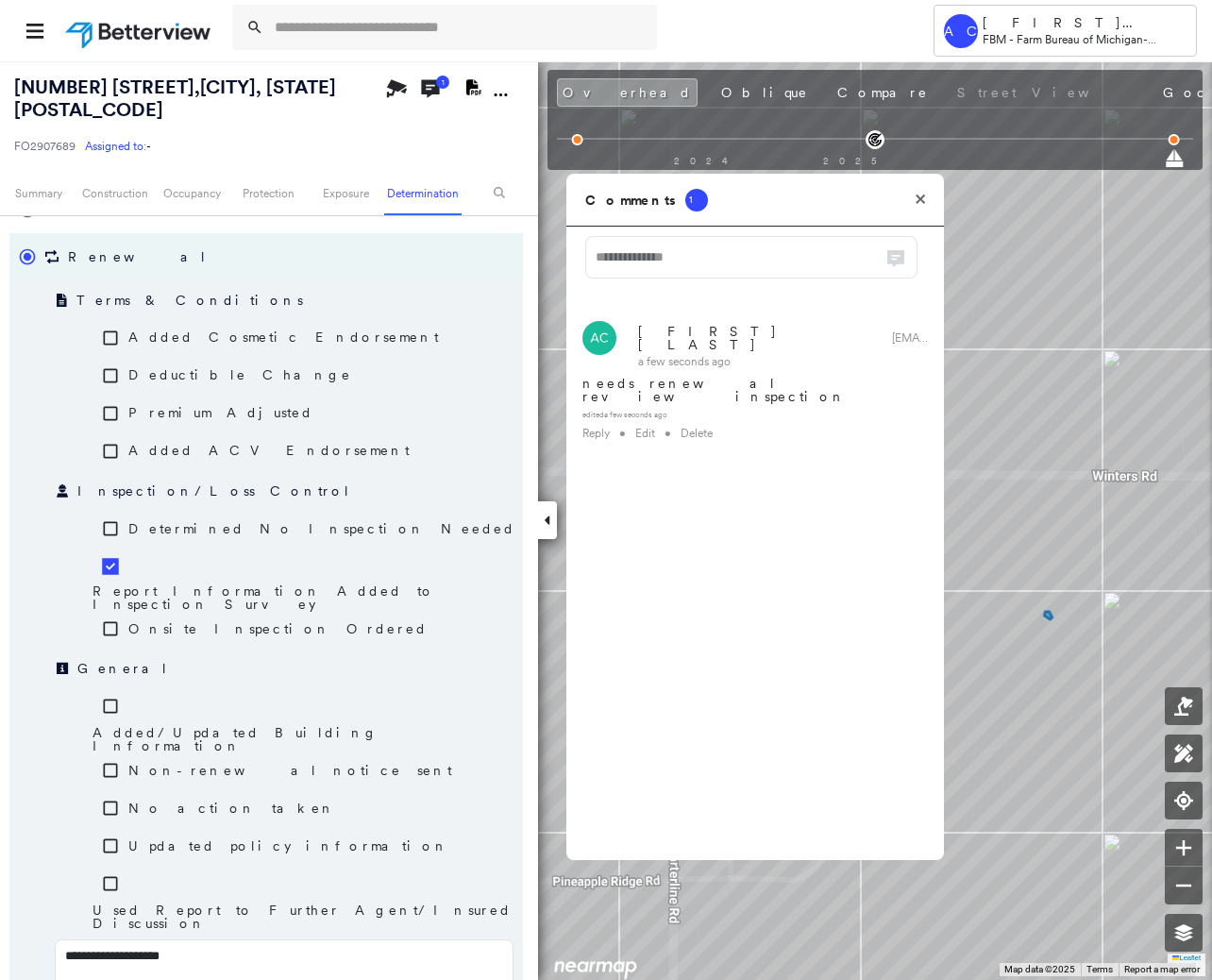 type on "**********" 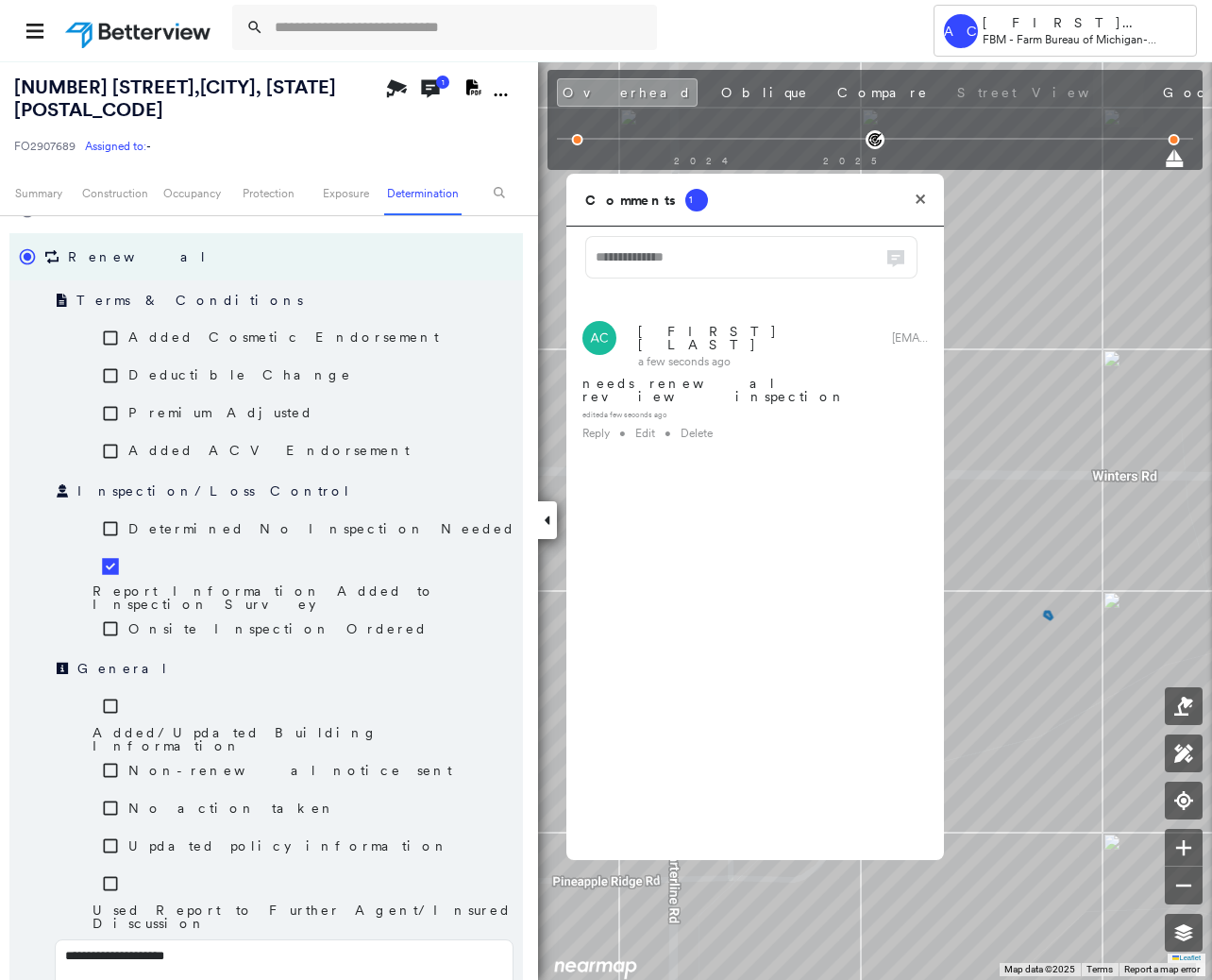 type on "**********" 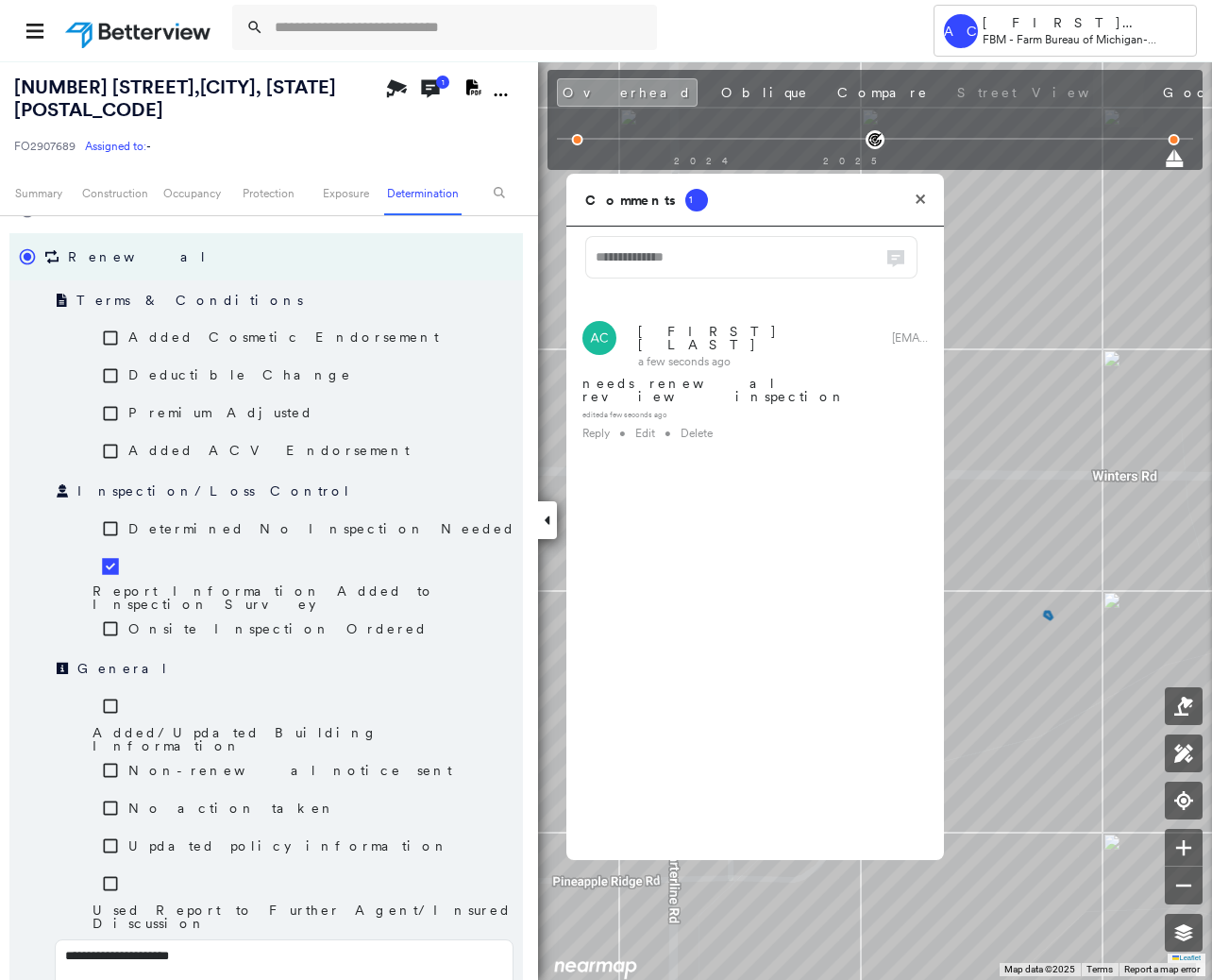 type on "**********" 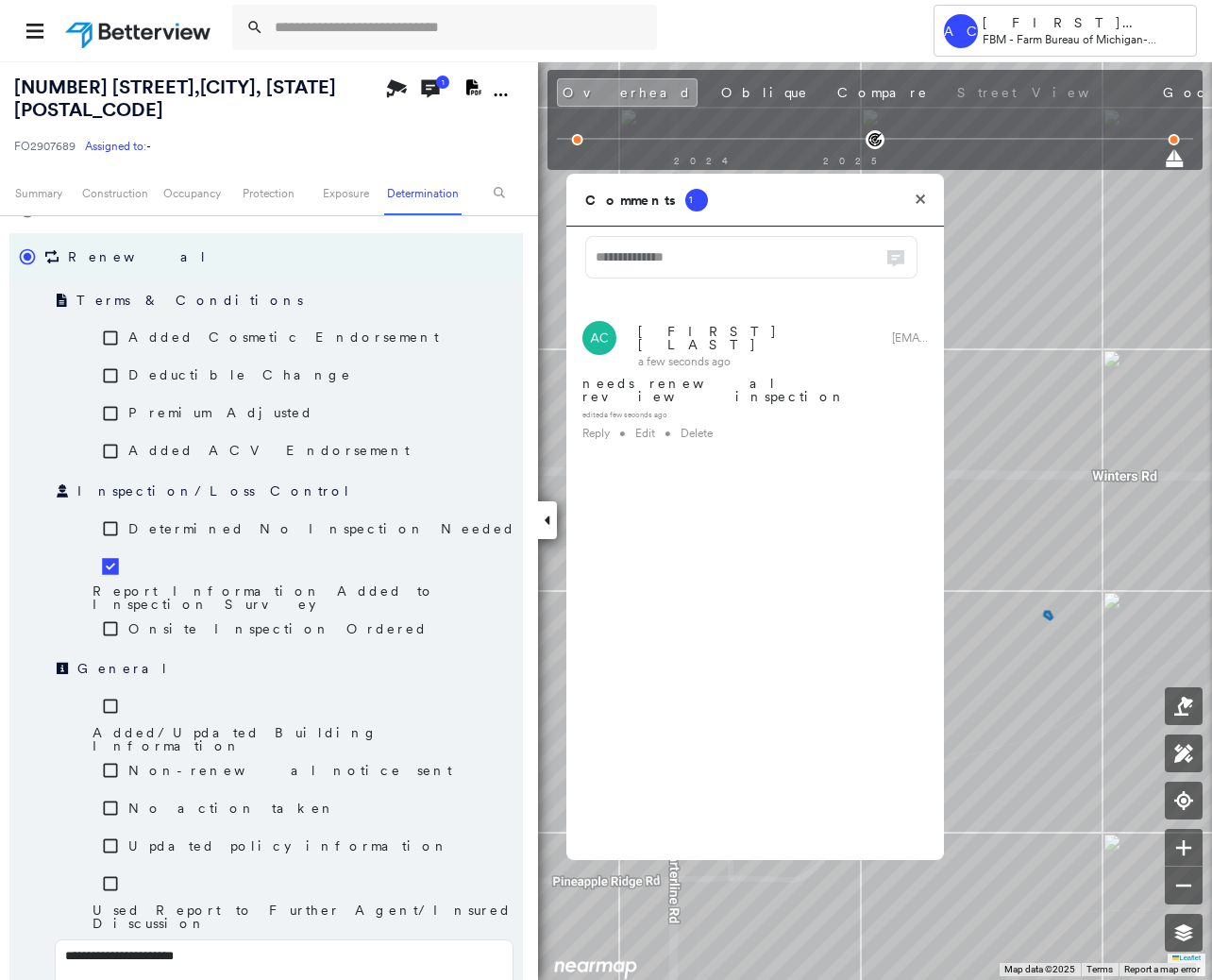 type on "**********" 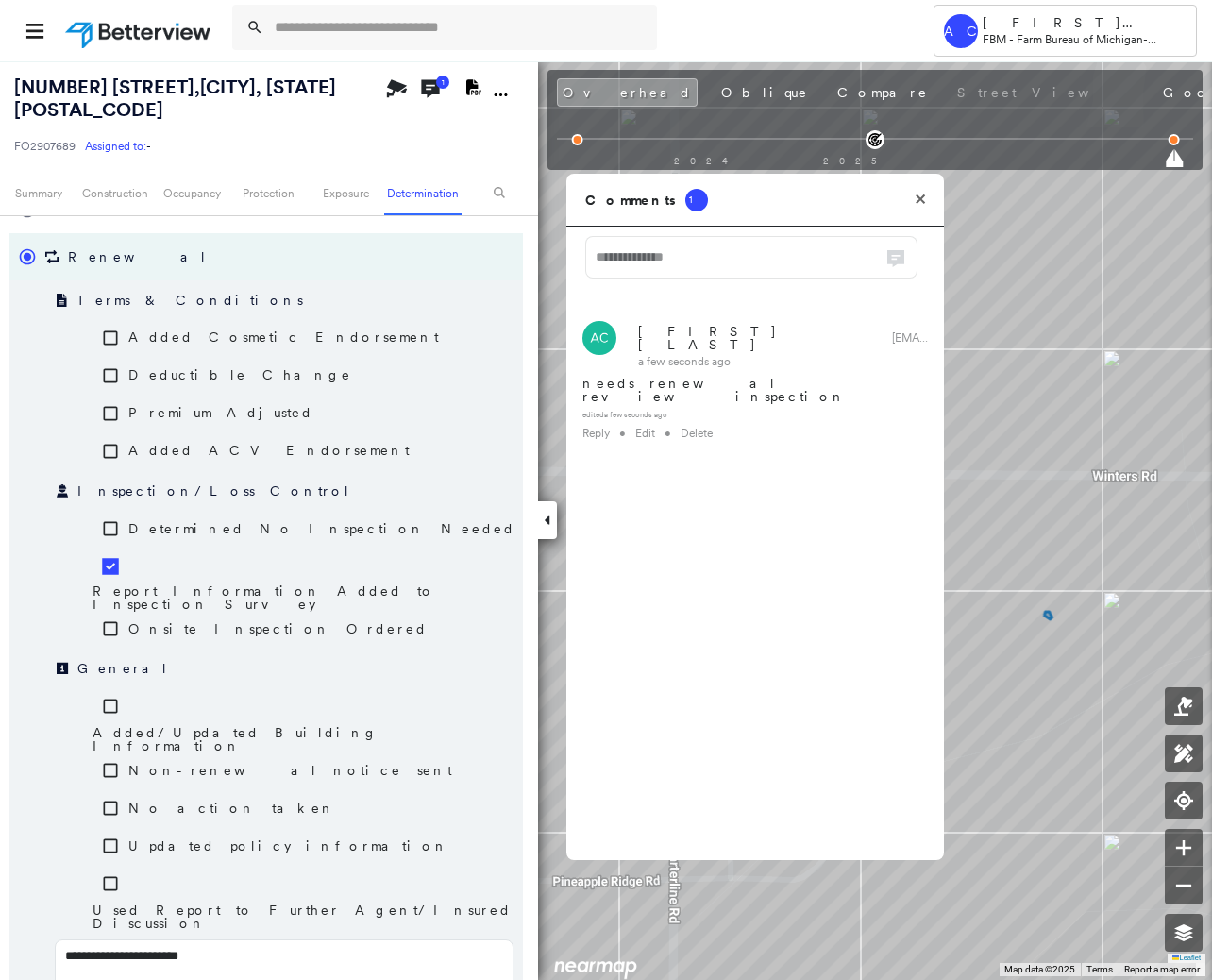 type on "**********" 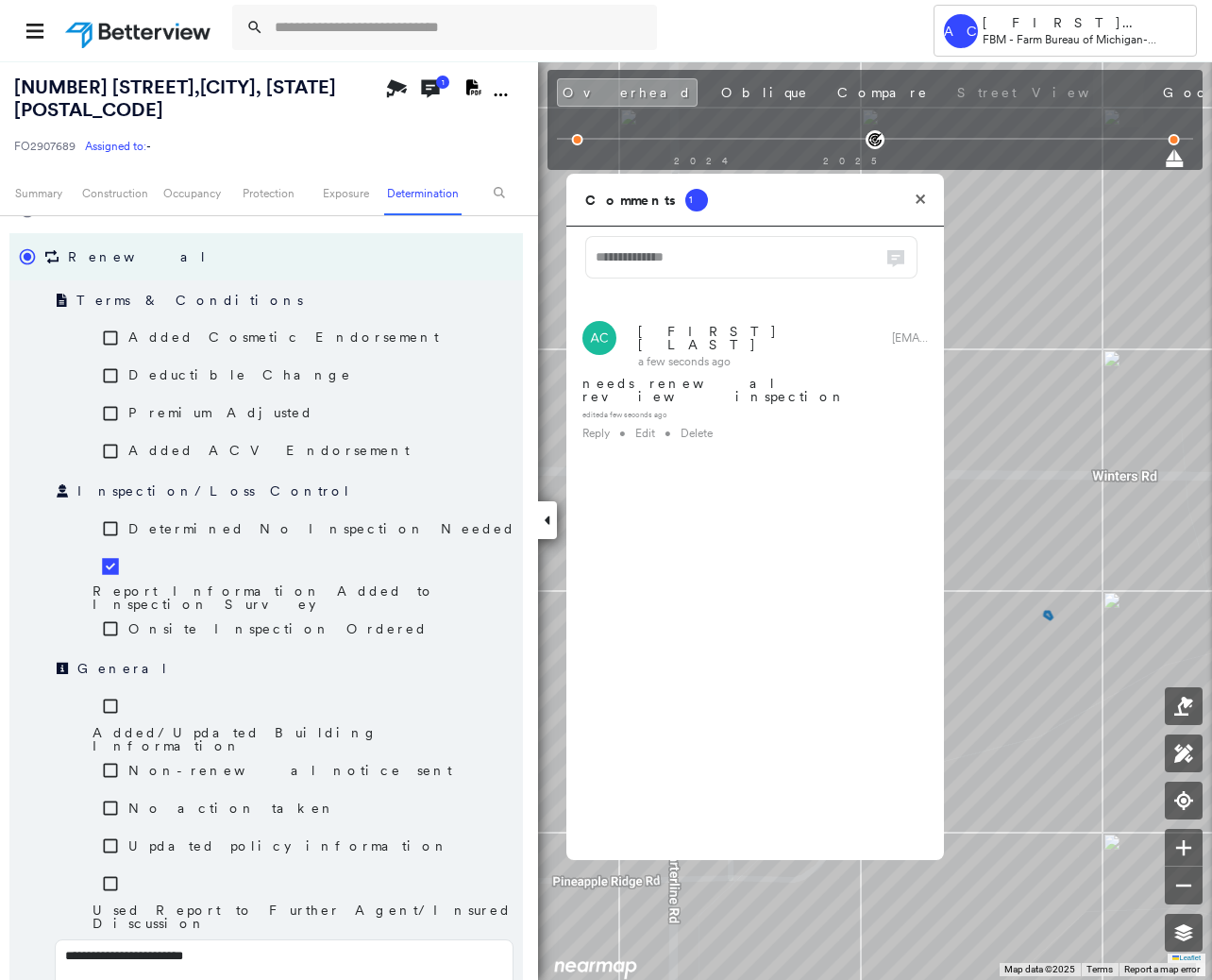 type on "**********" 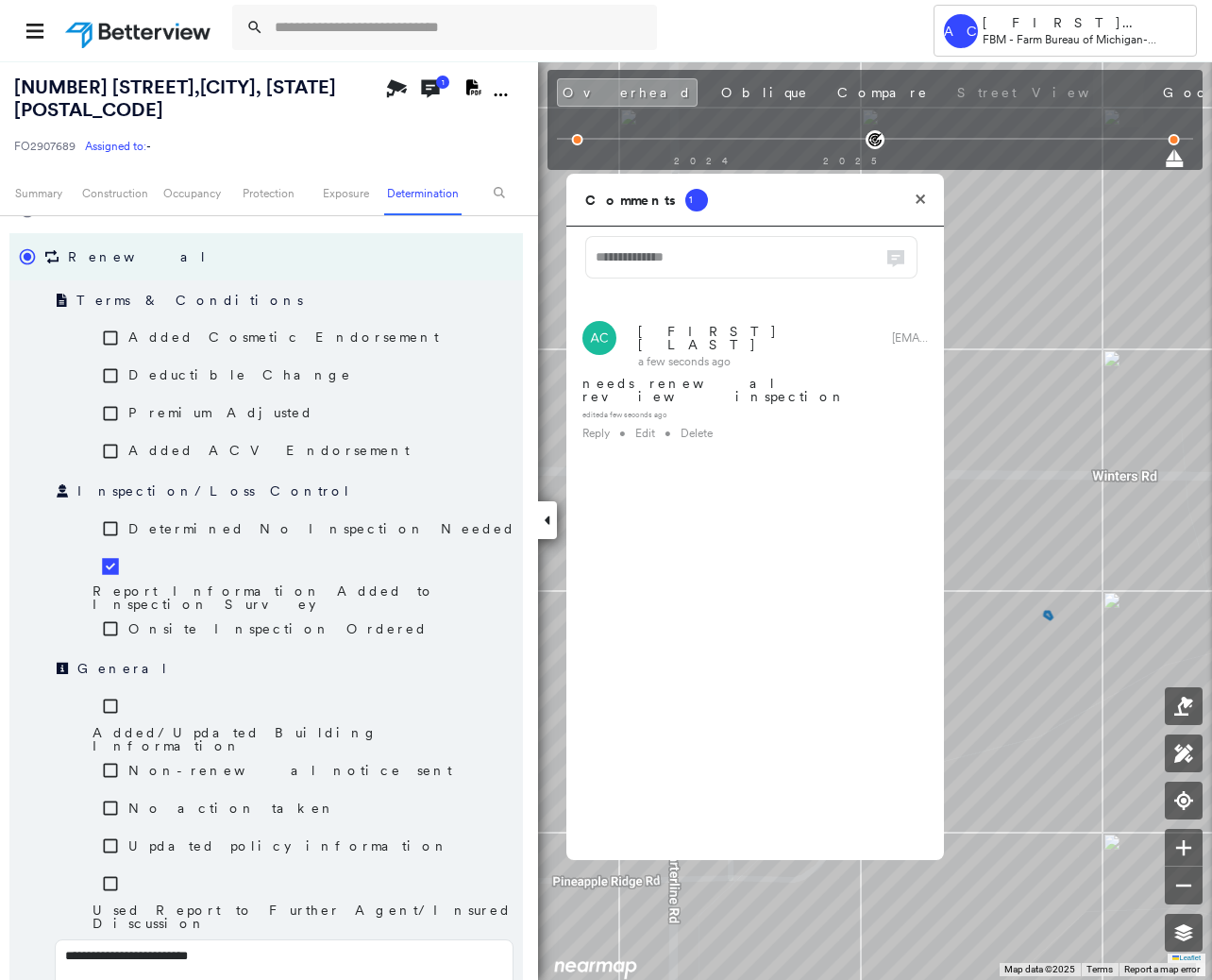 type on "**********" 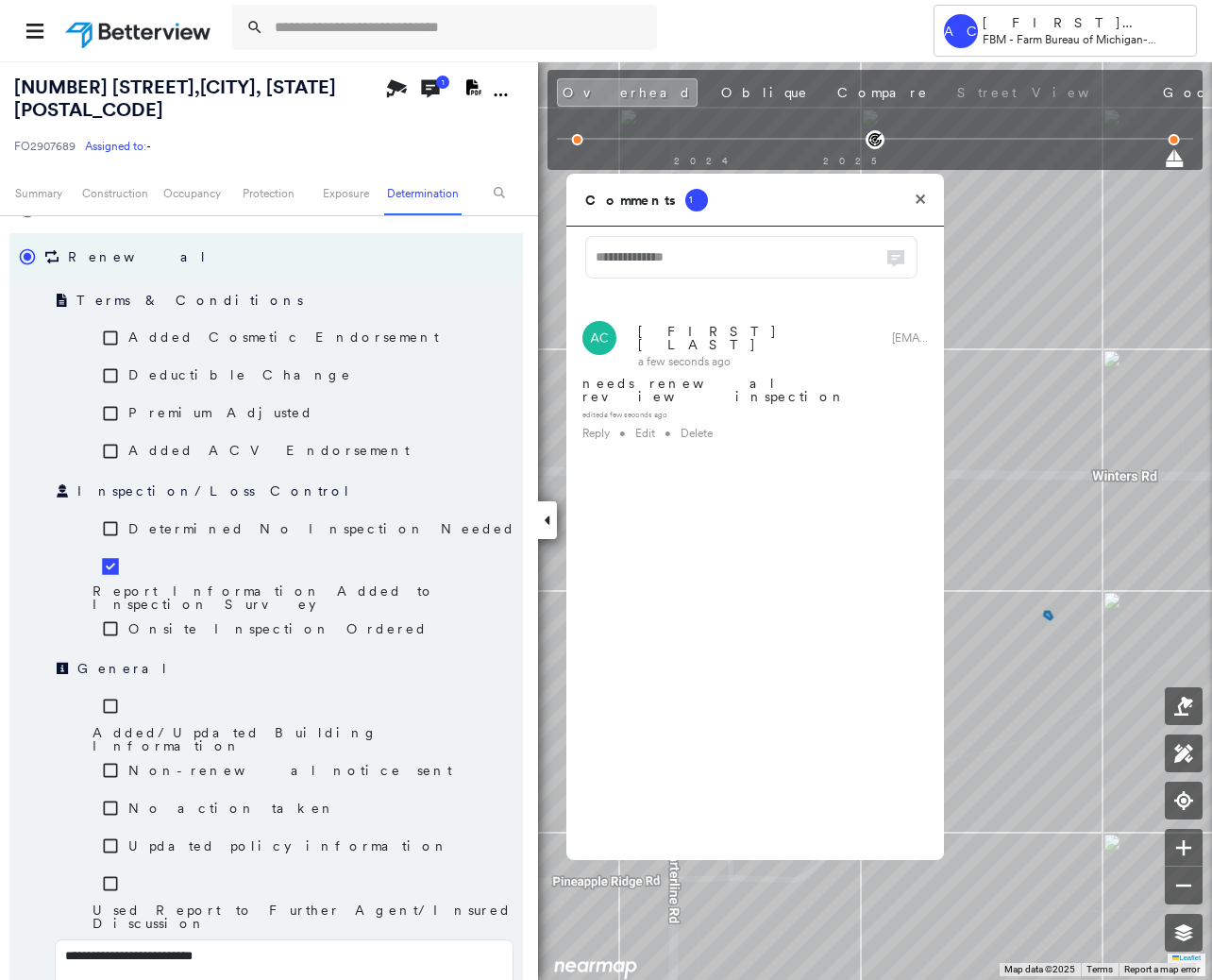type on "**********" 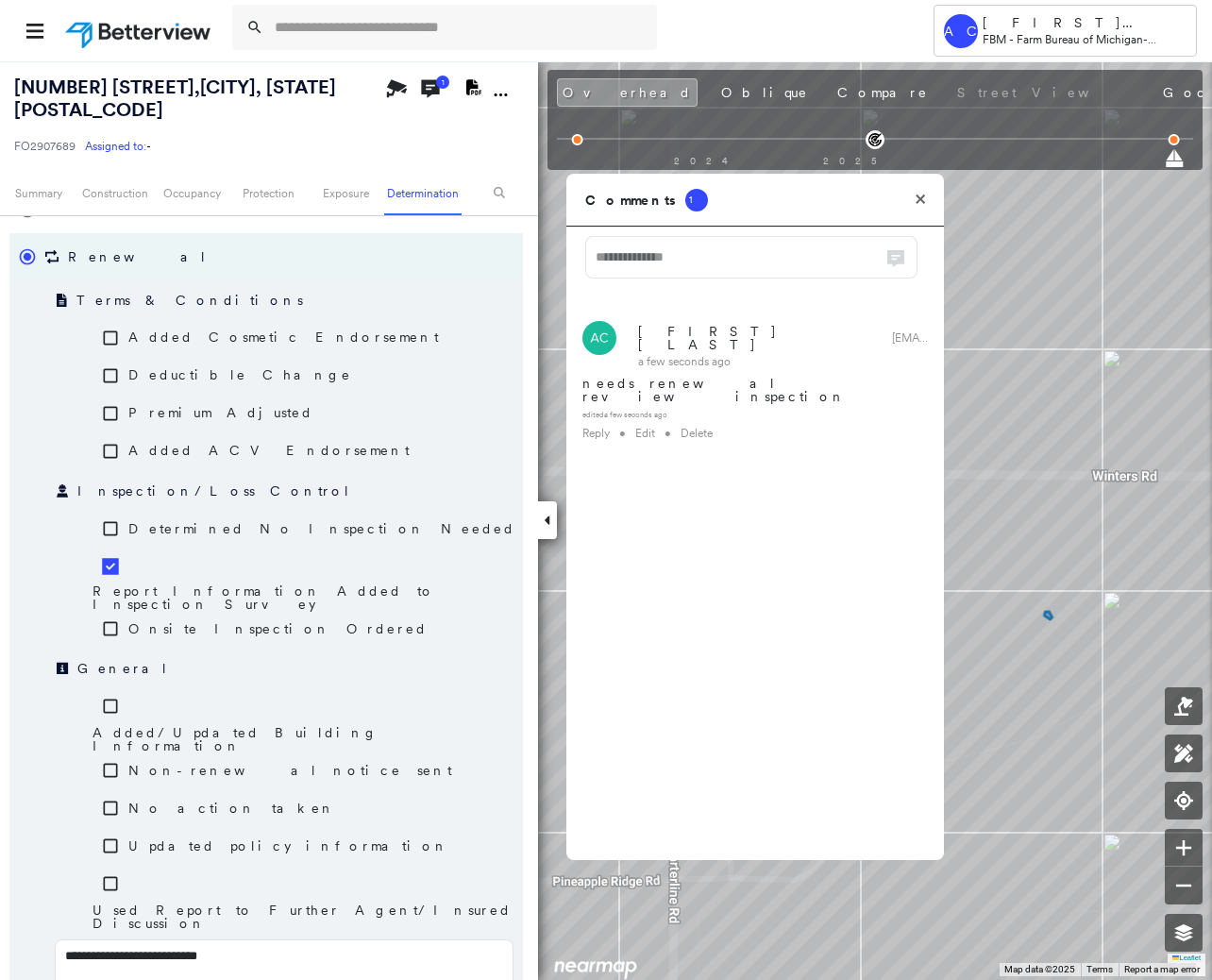 type on "**********" 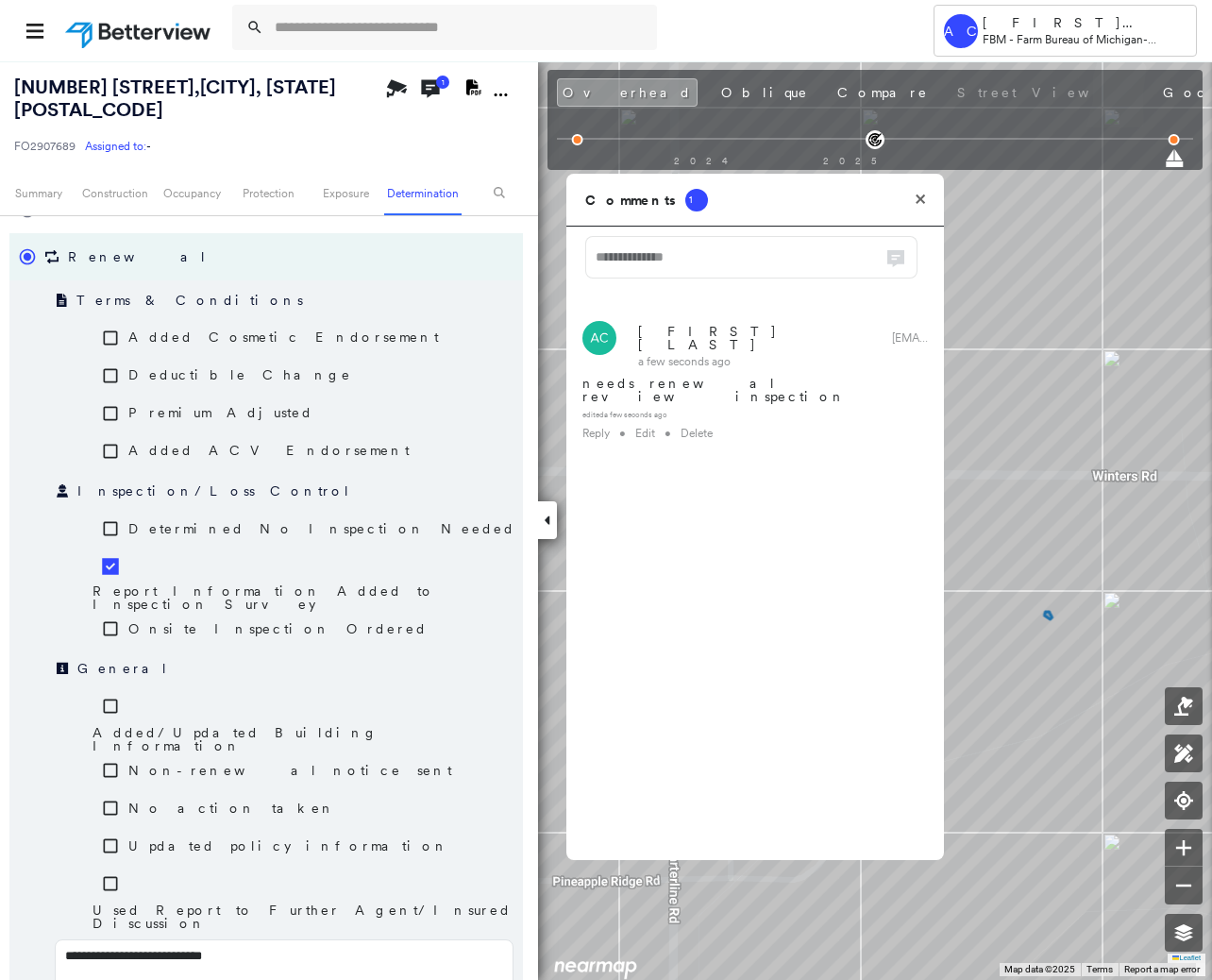 type on "**********" 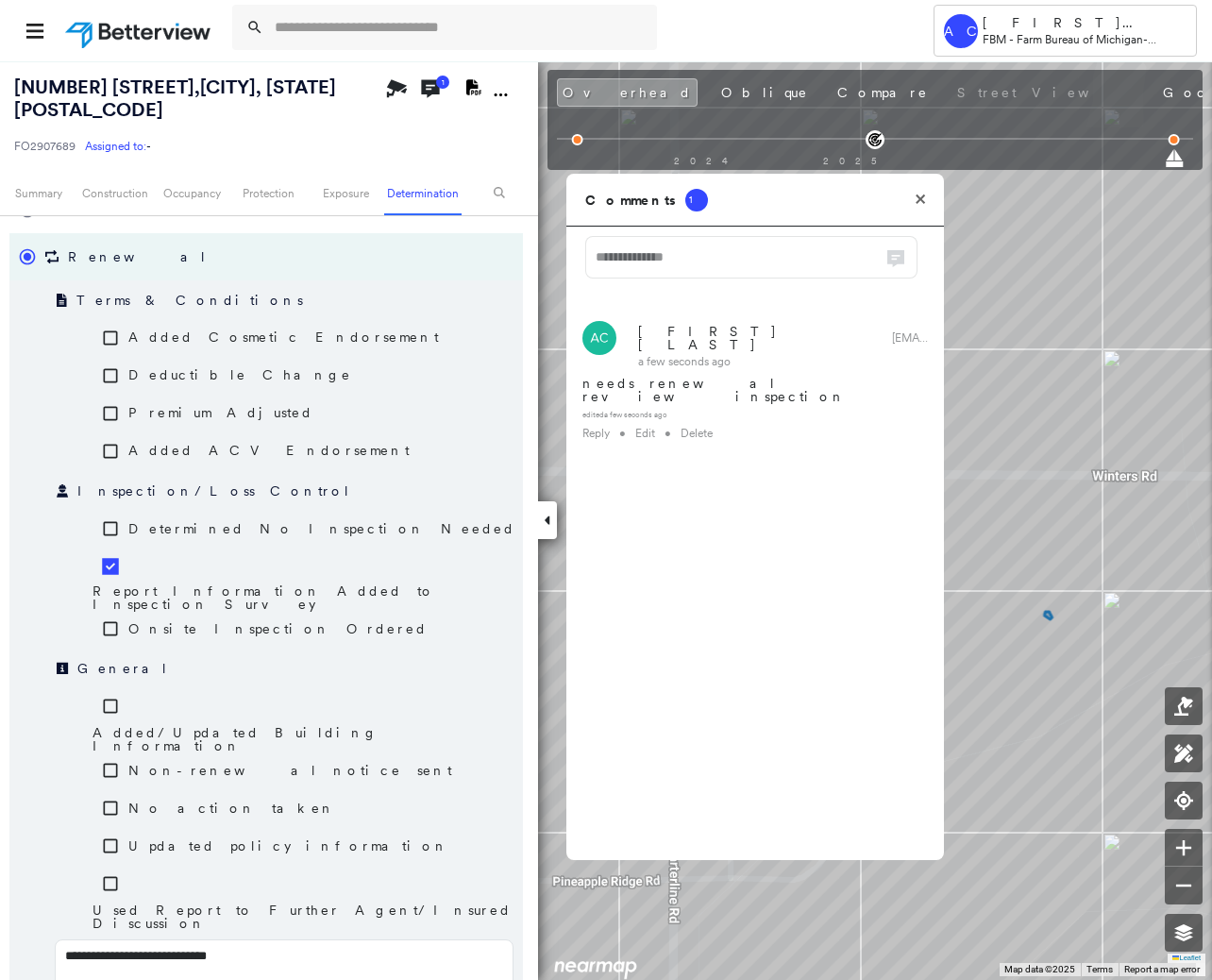 type on "**********" 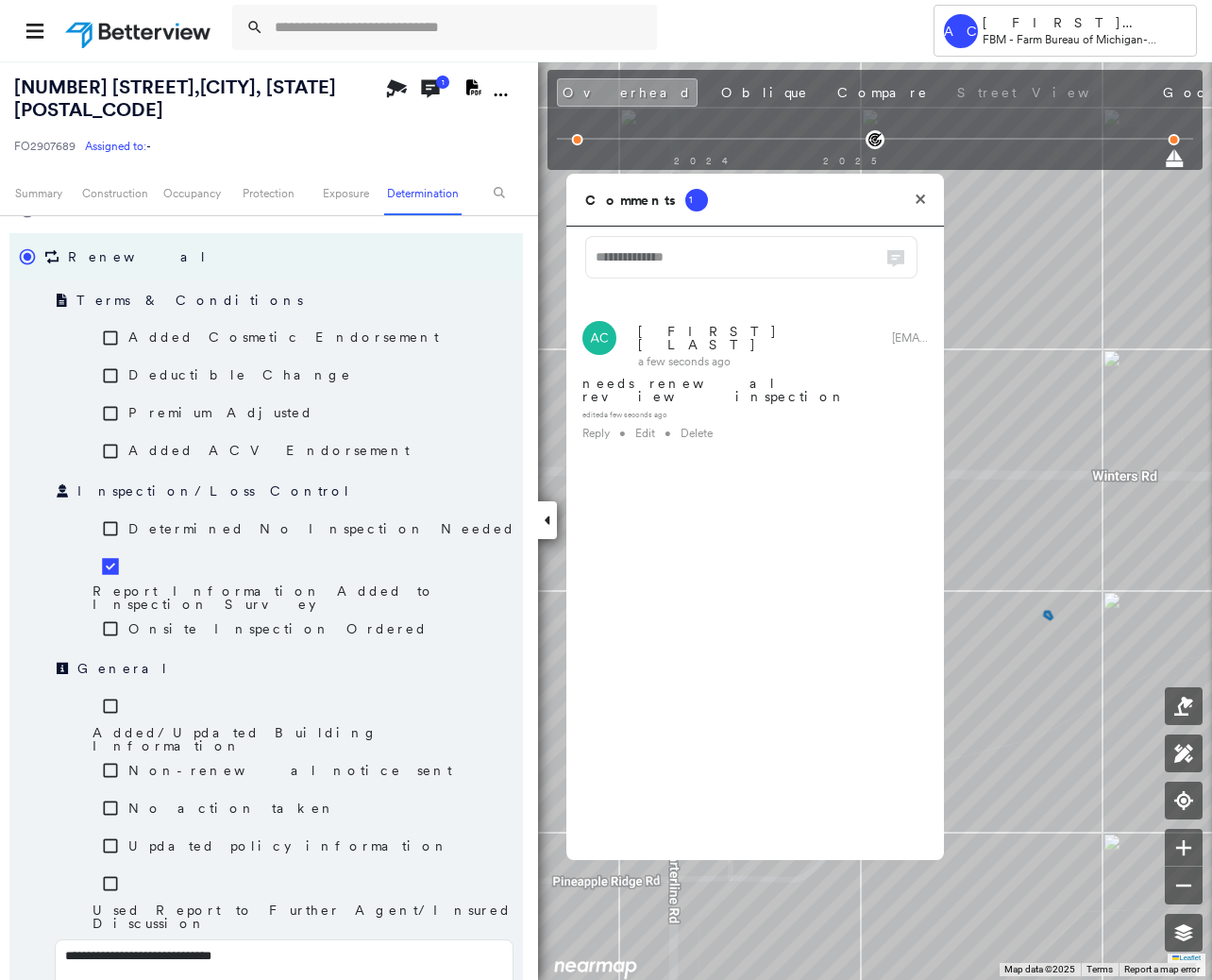 type on "**********" 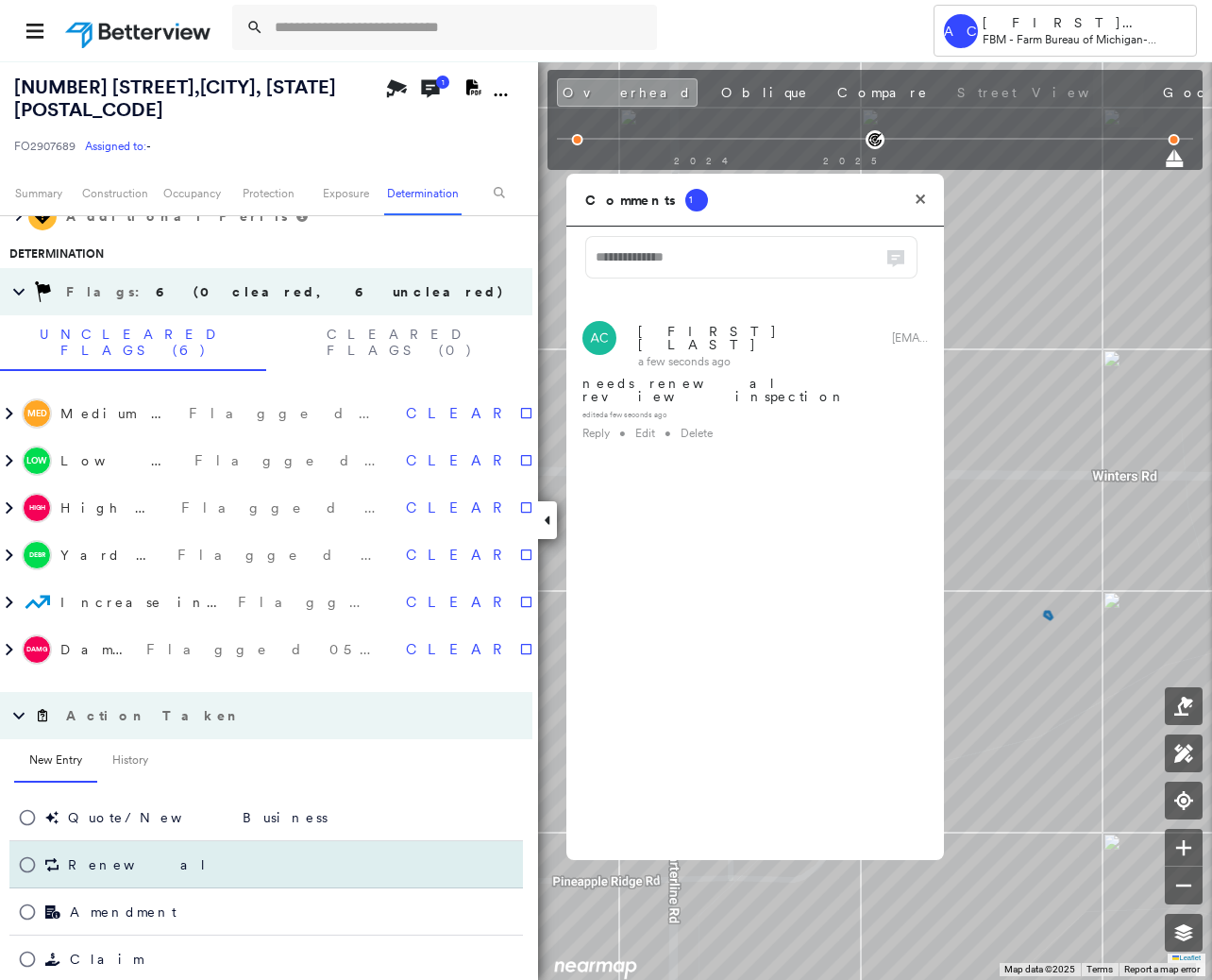 scroll, scrollTop: 1027, scrollLeft: 0, axis: vertical 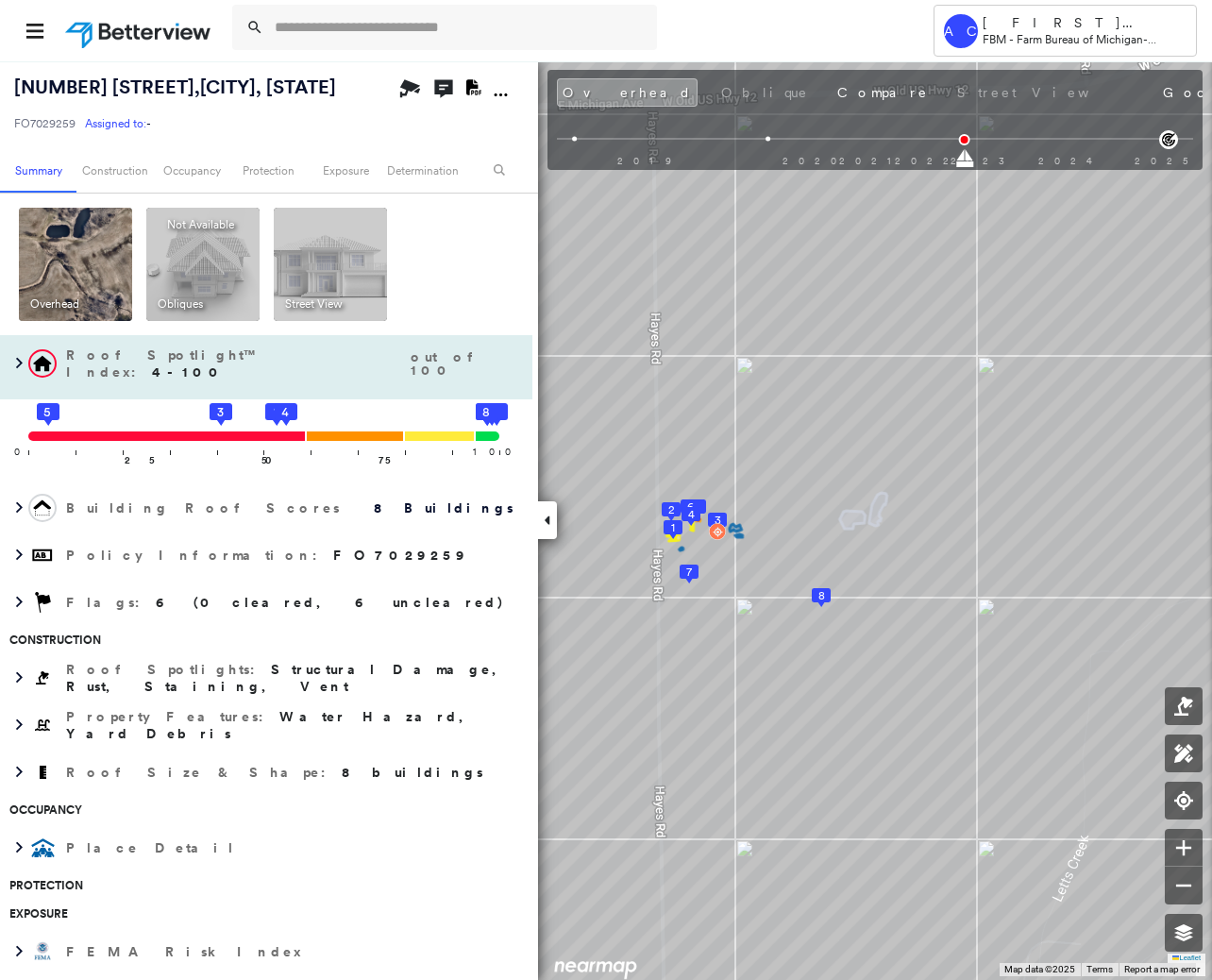 click on "5" 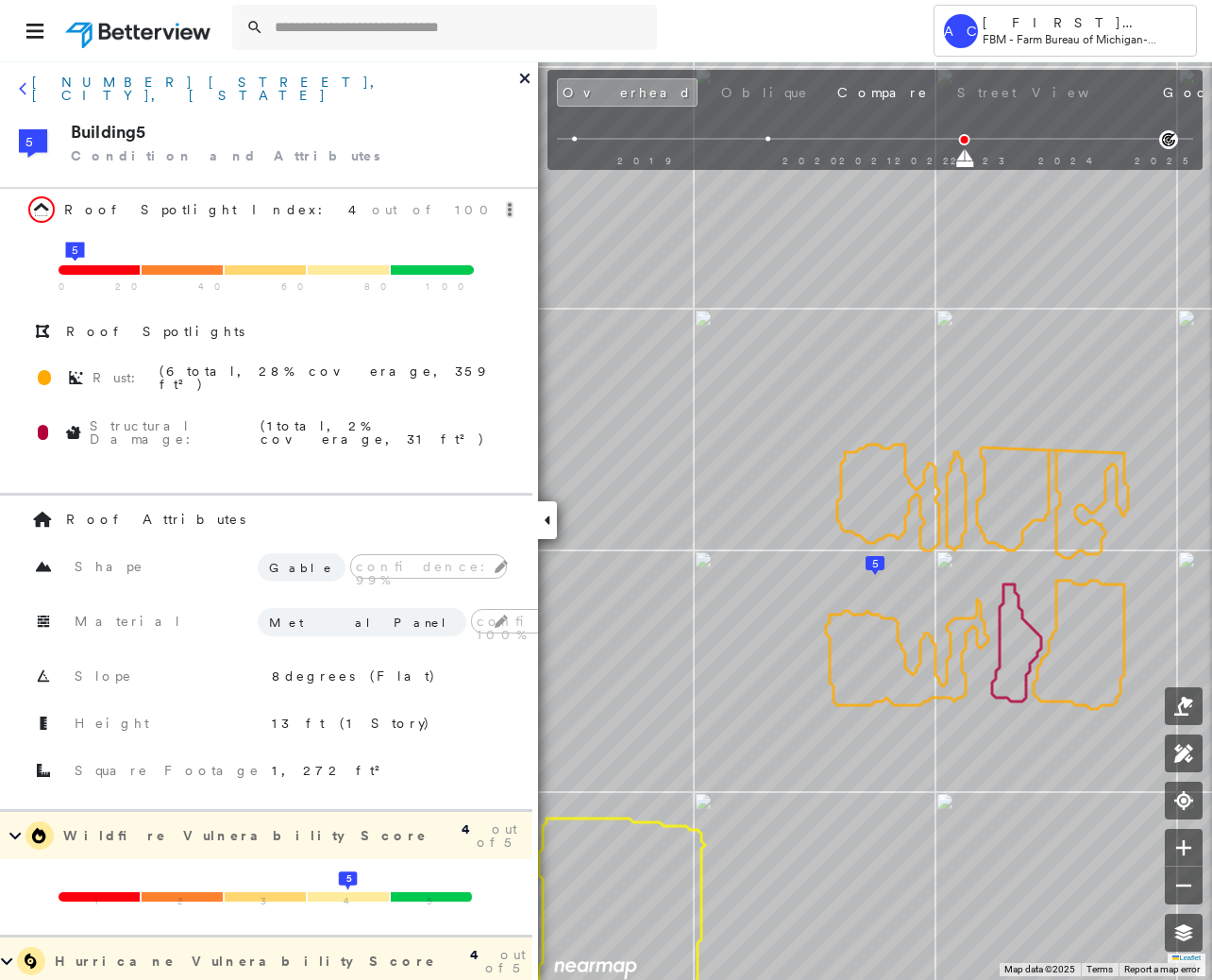 click on "[NUMBER] [STREET], [CITY], [STATE]" at bounding box center (276, 89) 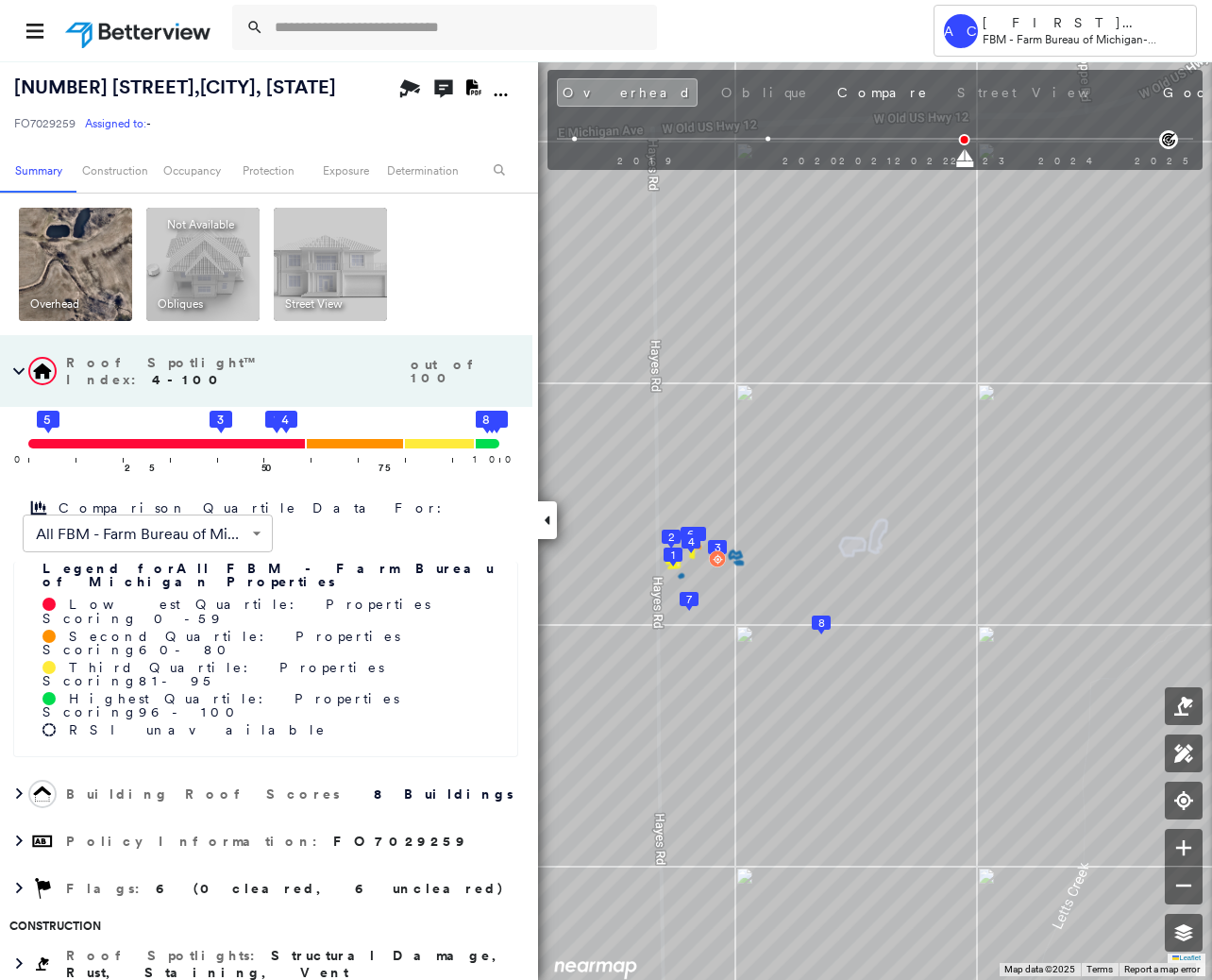 click on "[NUMBER] [STREET] ,  [CITY], [STATE]" at bounding box center [175, 87] 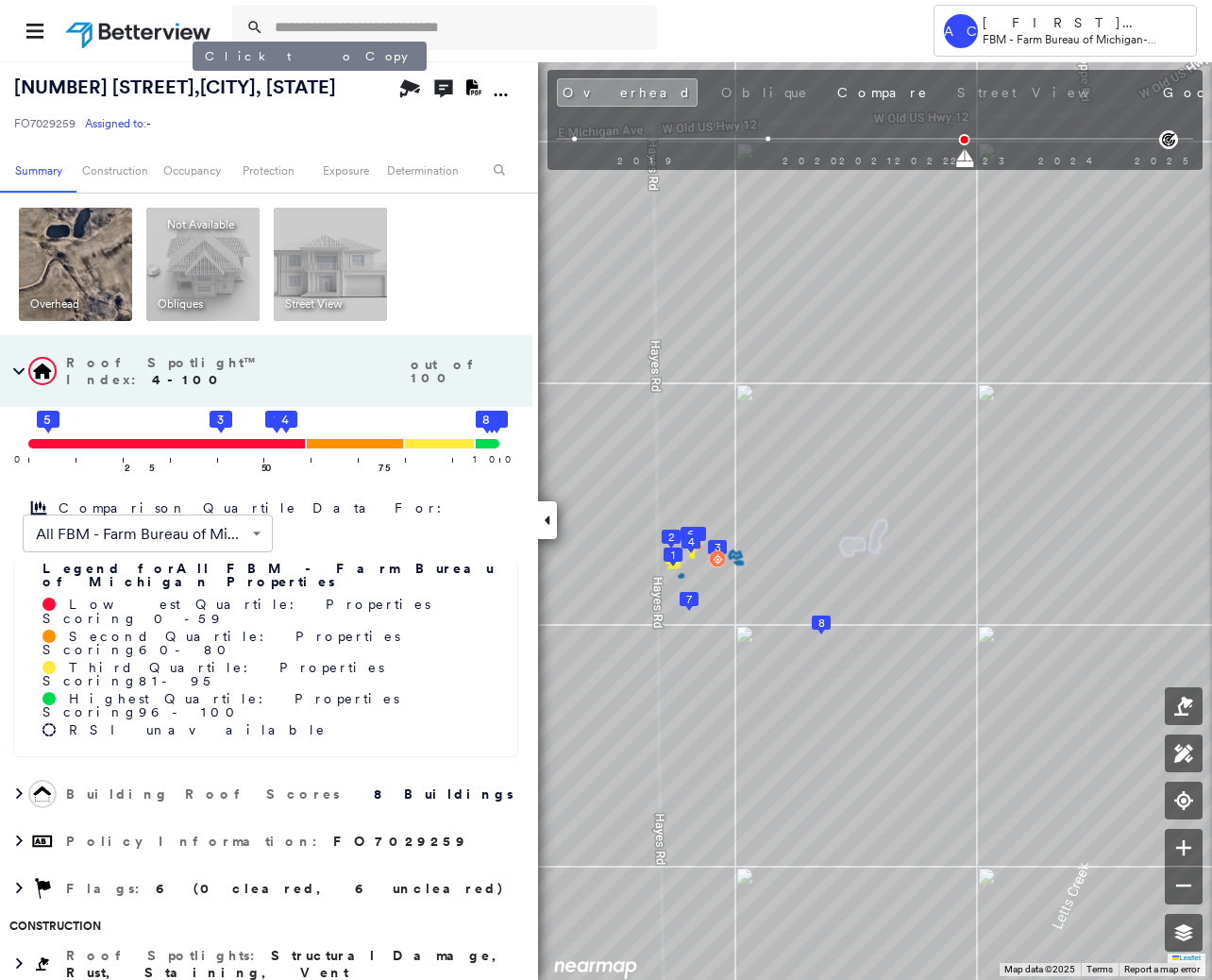 click on "[NUMBER] [STREET] ,  [CITY], [STATE]" at bounding box center [175, 87] 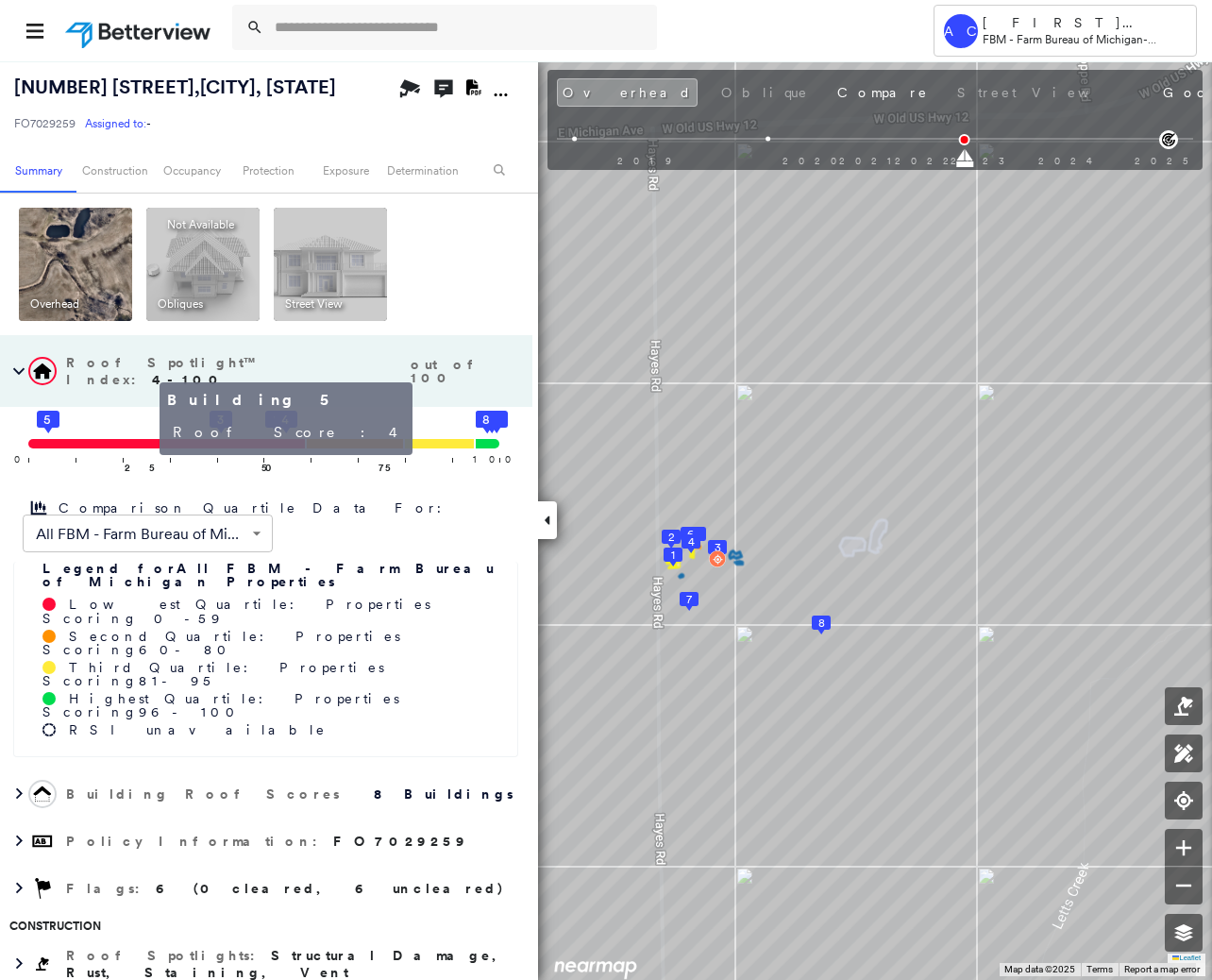 click on "5" 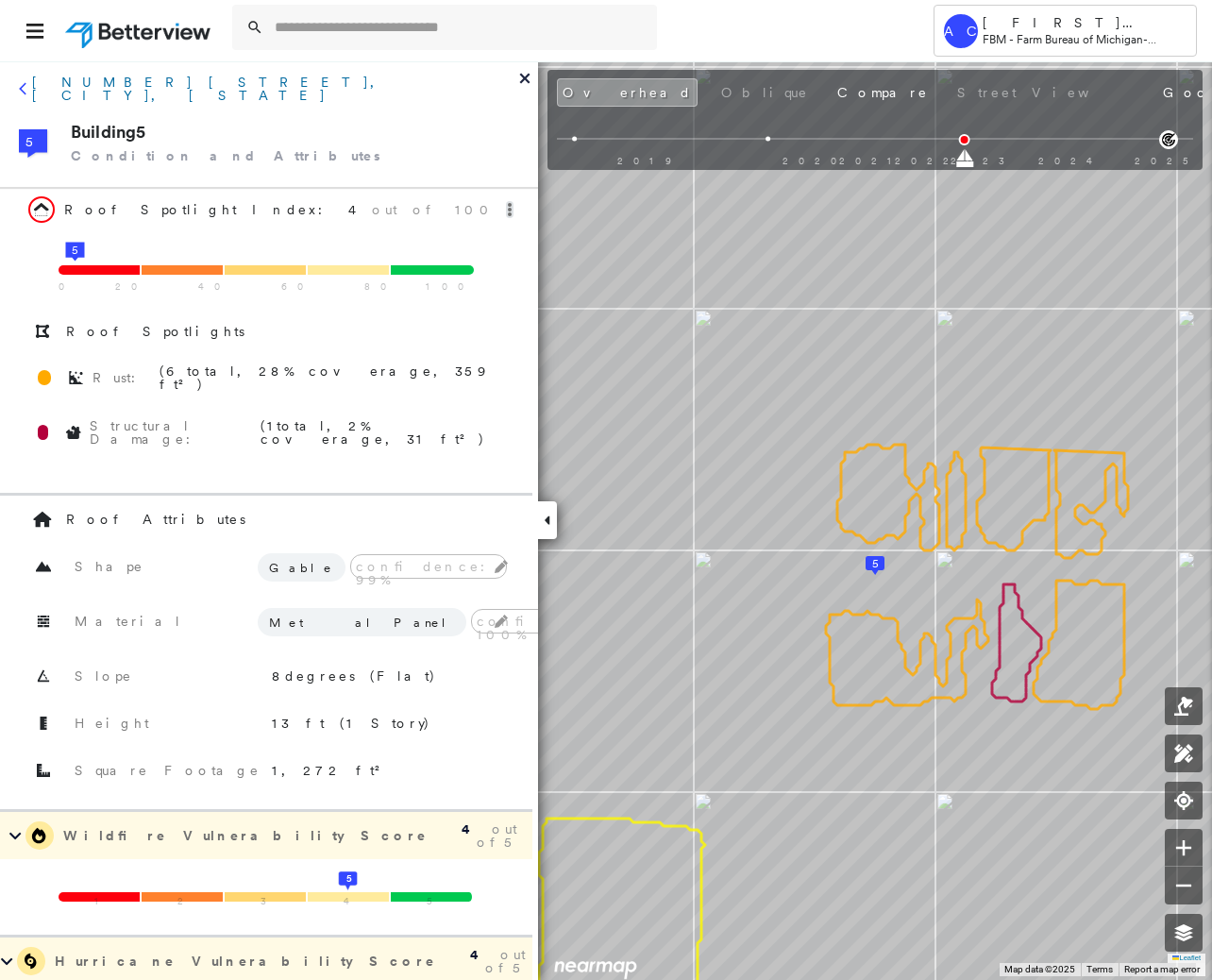 click on "[NUMBER] [STREET], [CITY], [STATE]" at bounding box center (276, 89) 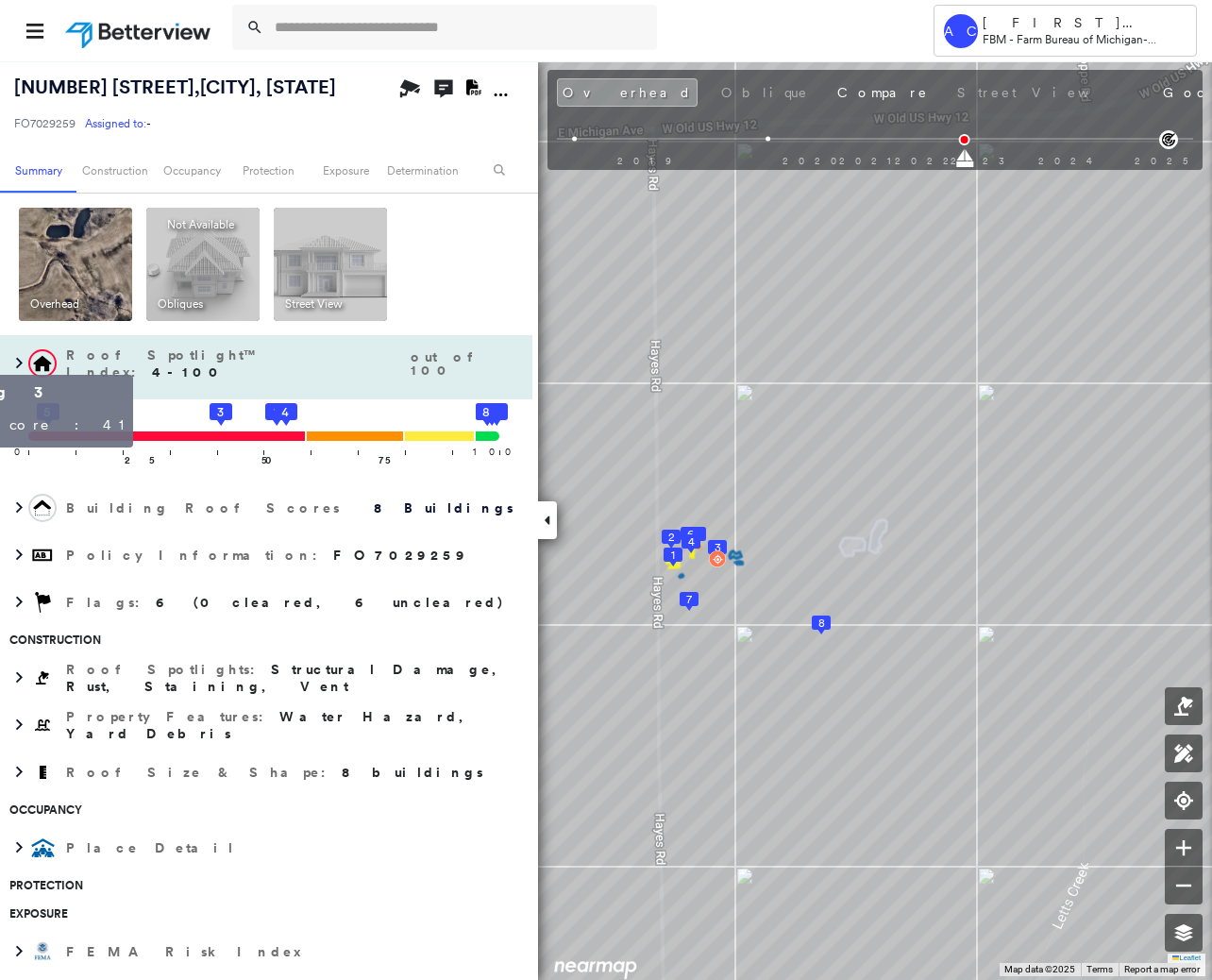 click 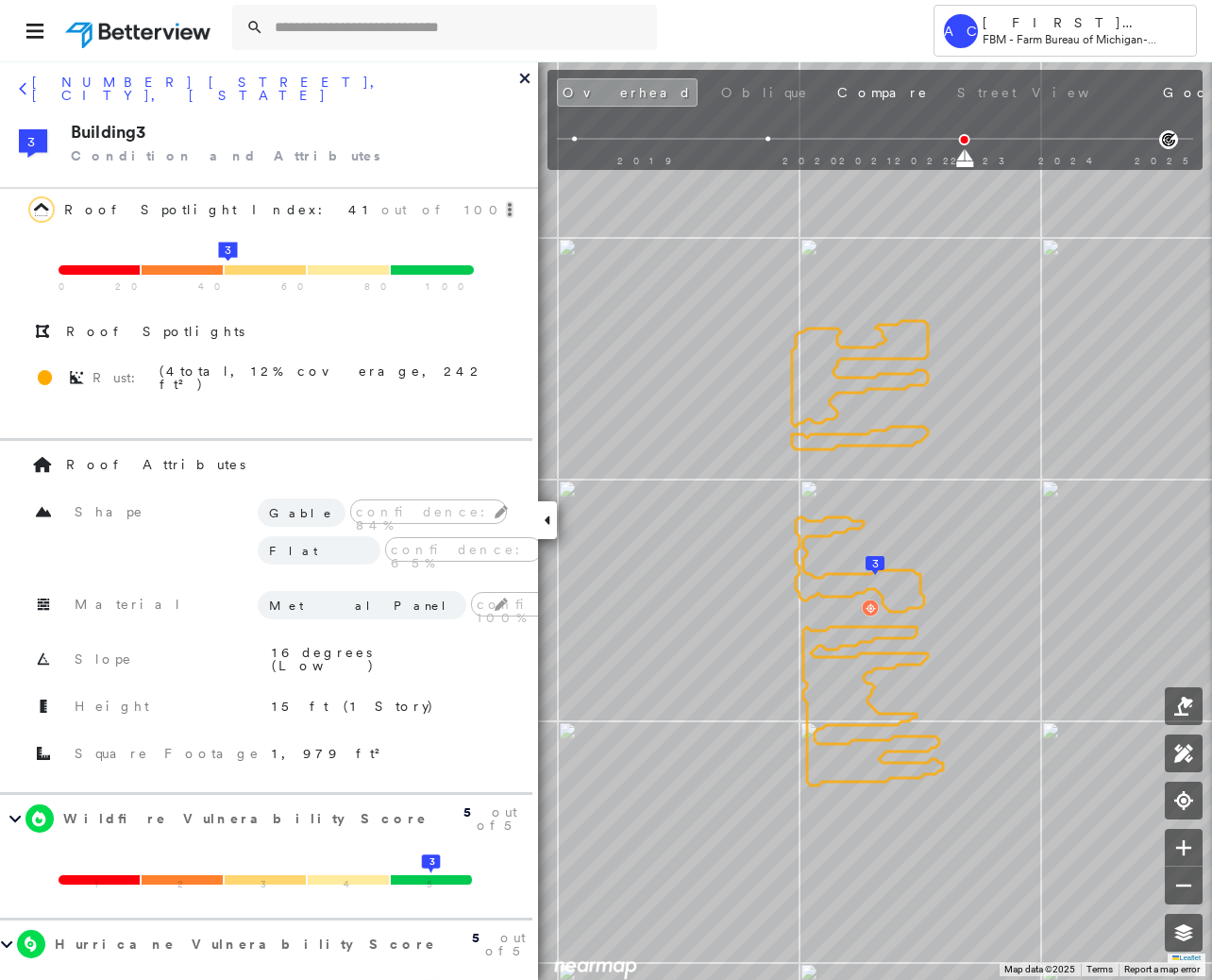 click on "[NUMBER] [STREET], [CITY], [STATE]" at bounding box center (269, 95) 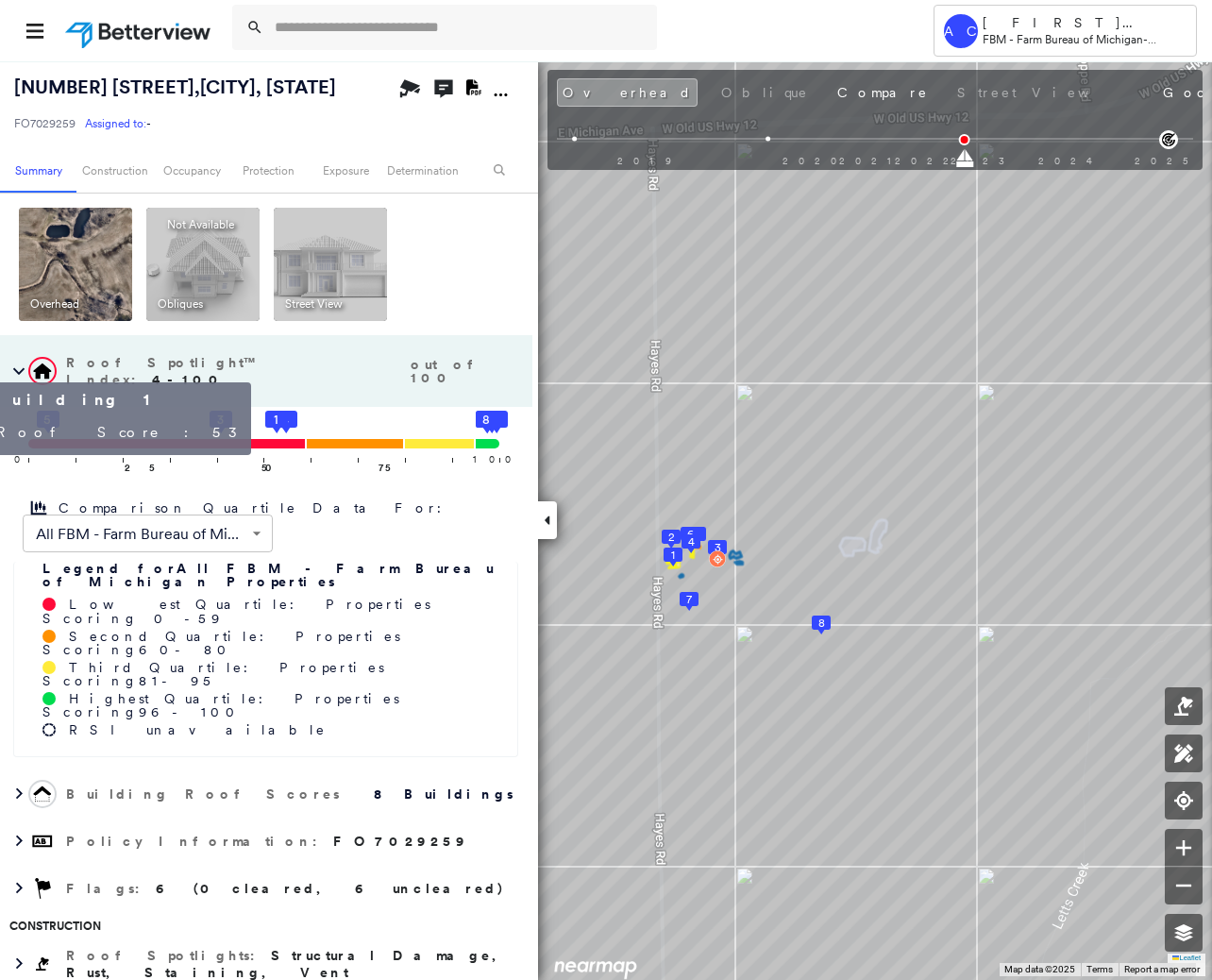 click 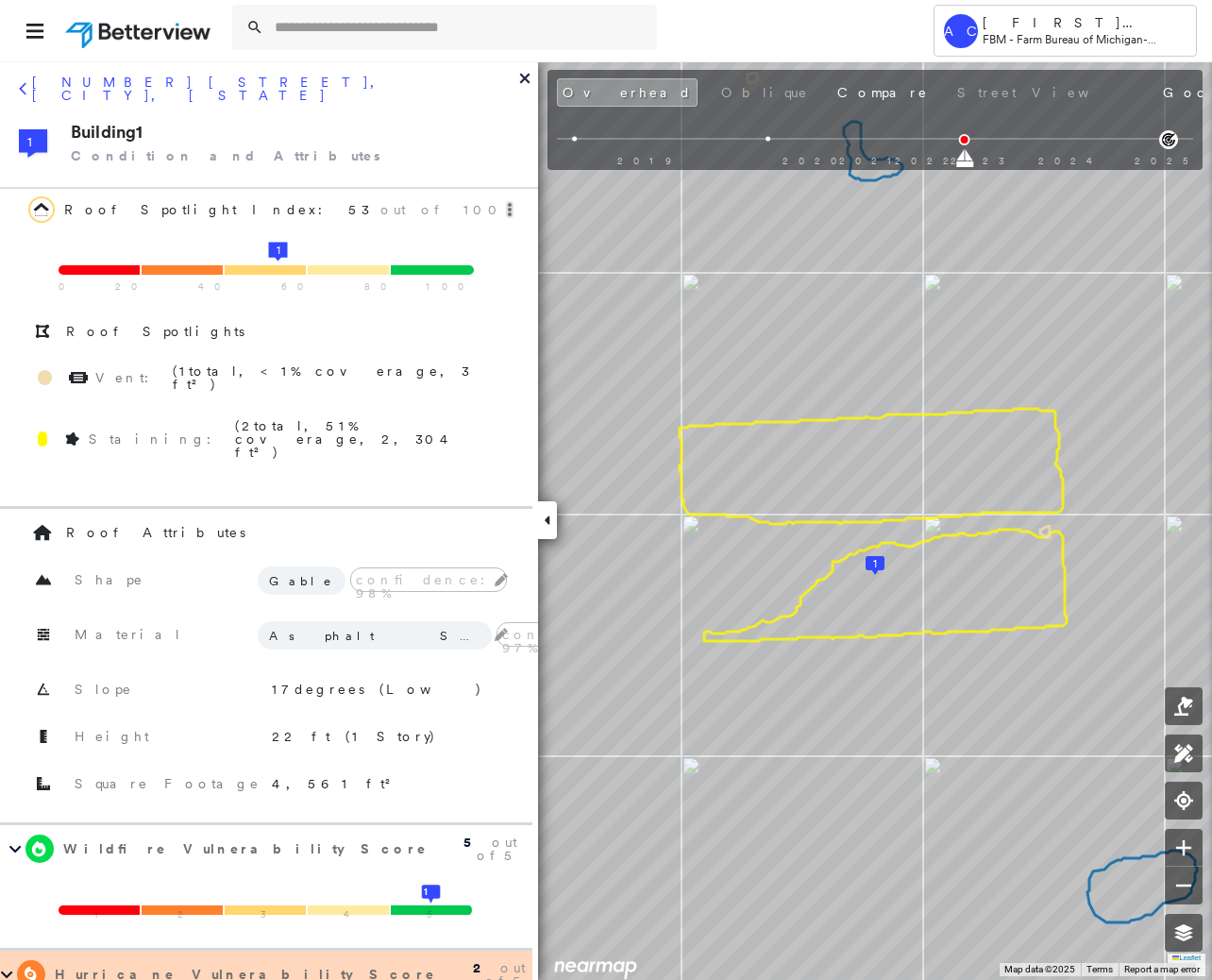 click on "[NUMBER] [STREET], [CITY], [STATE] 1 Building  1 Condition and Attributes" at bounding box center (269, 124) 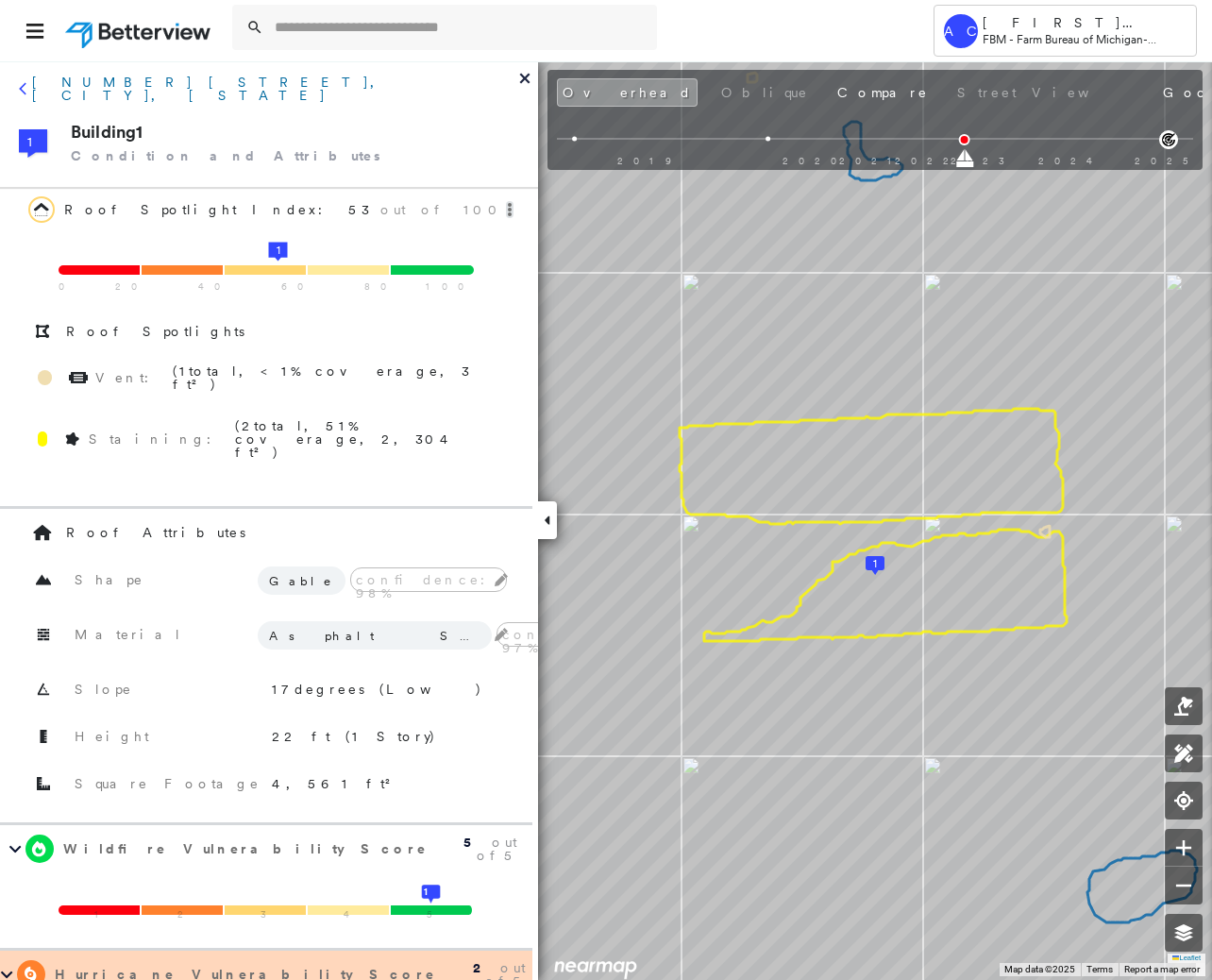 click on "[NUMBER] [STREET], [CITY], [STATE]" at bounding box center [276, 89] 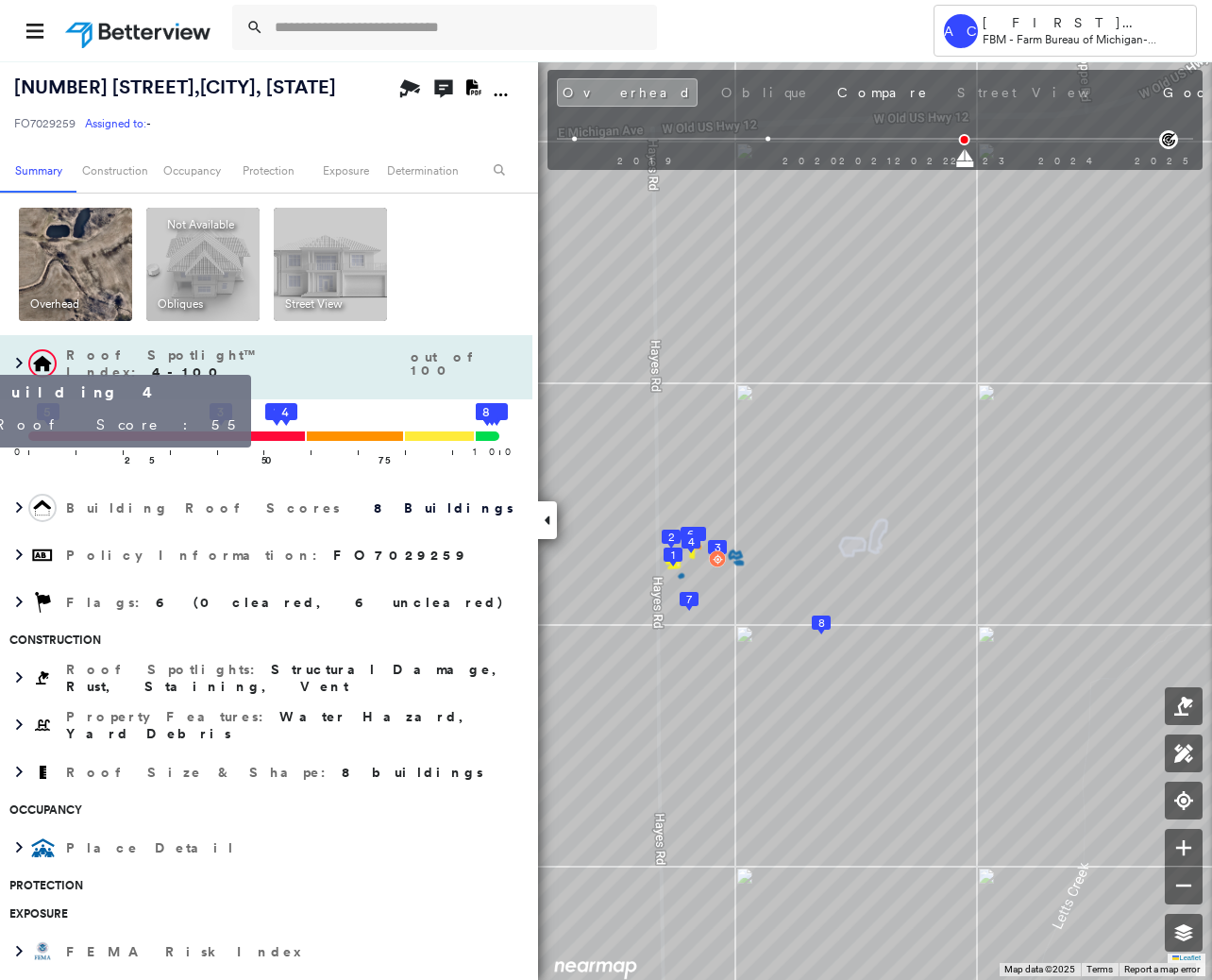 click on "4" 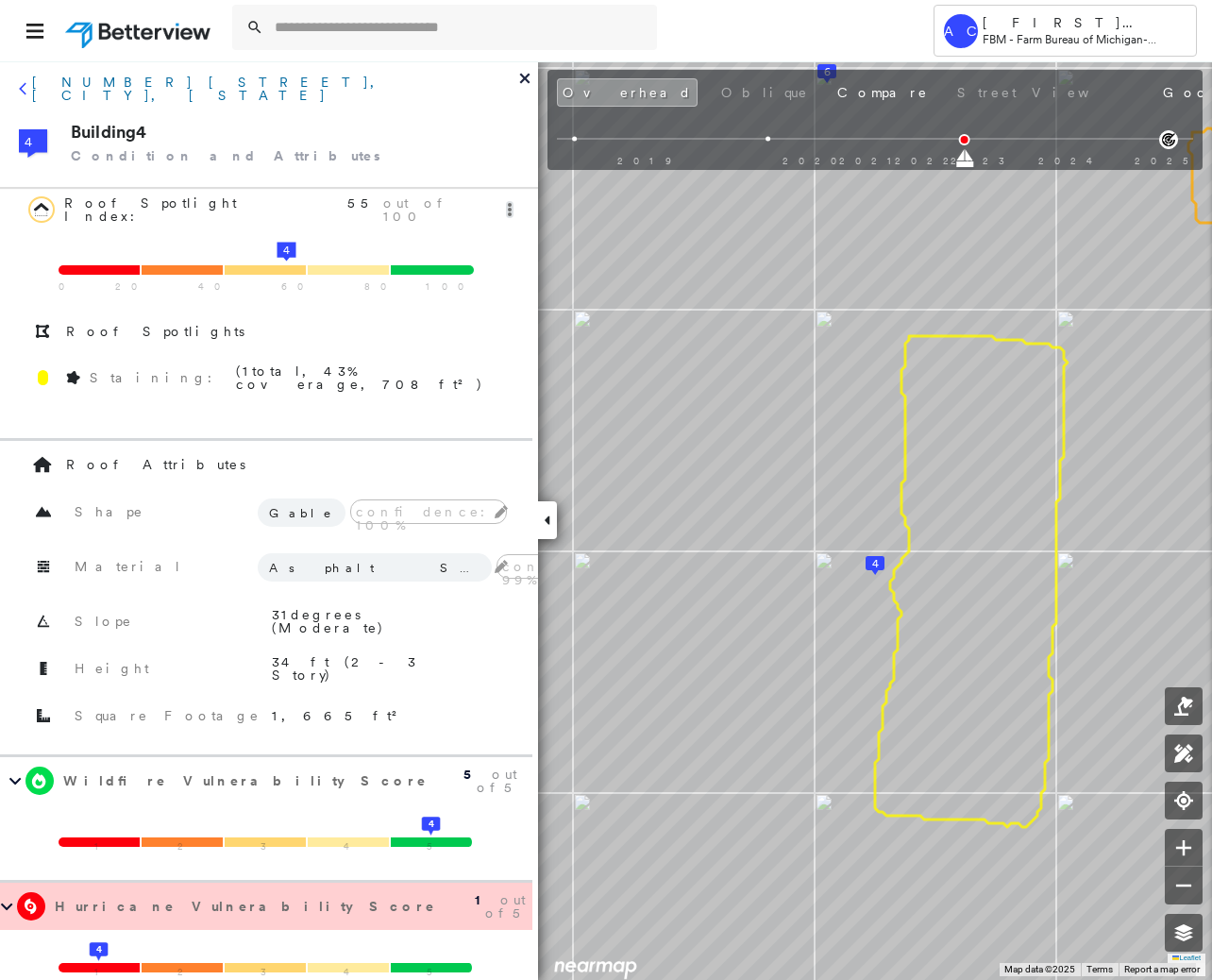 click on "[NUMBER] [STREET], [CITY], [STATE]" at bounding box center (276, 89) 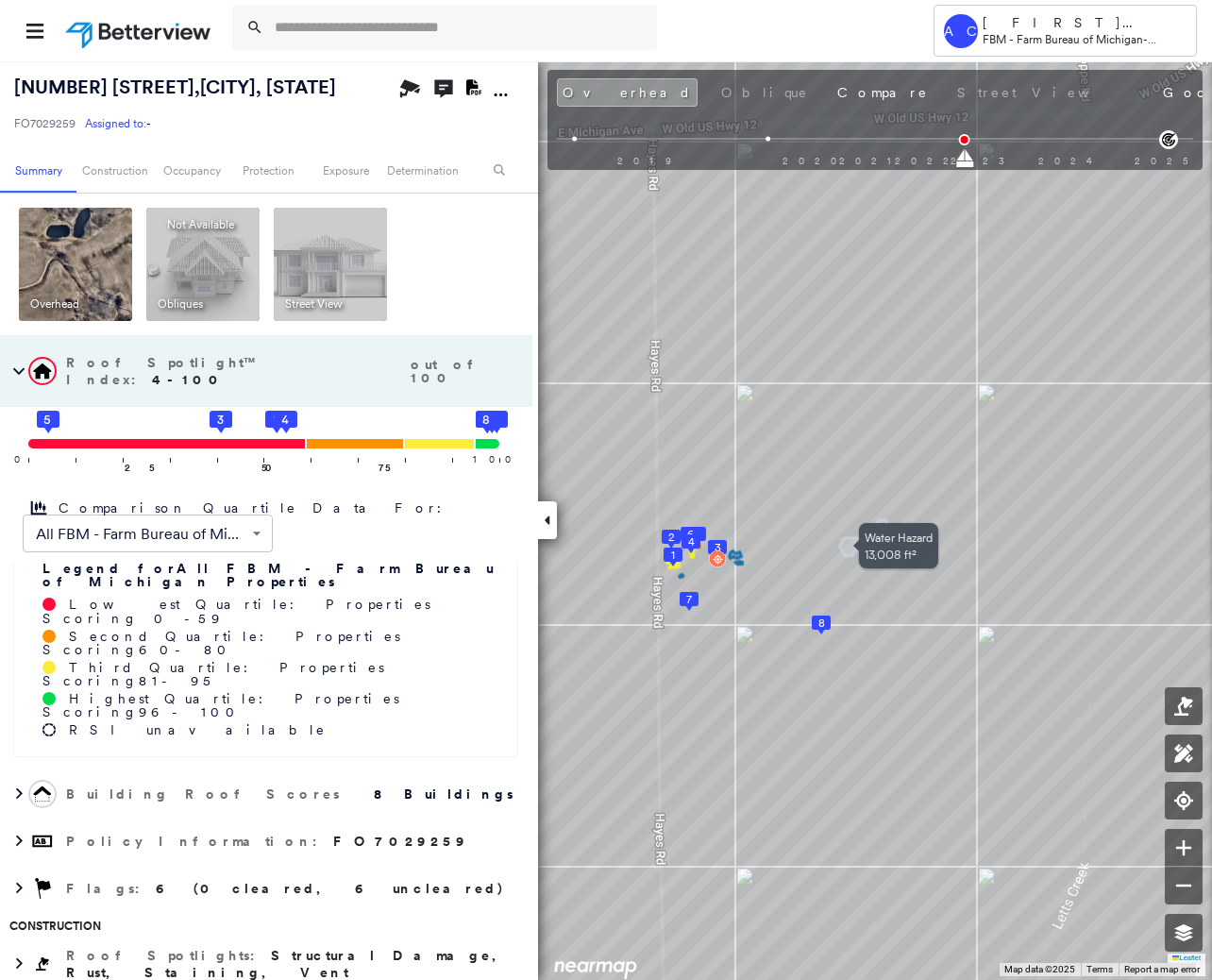 click 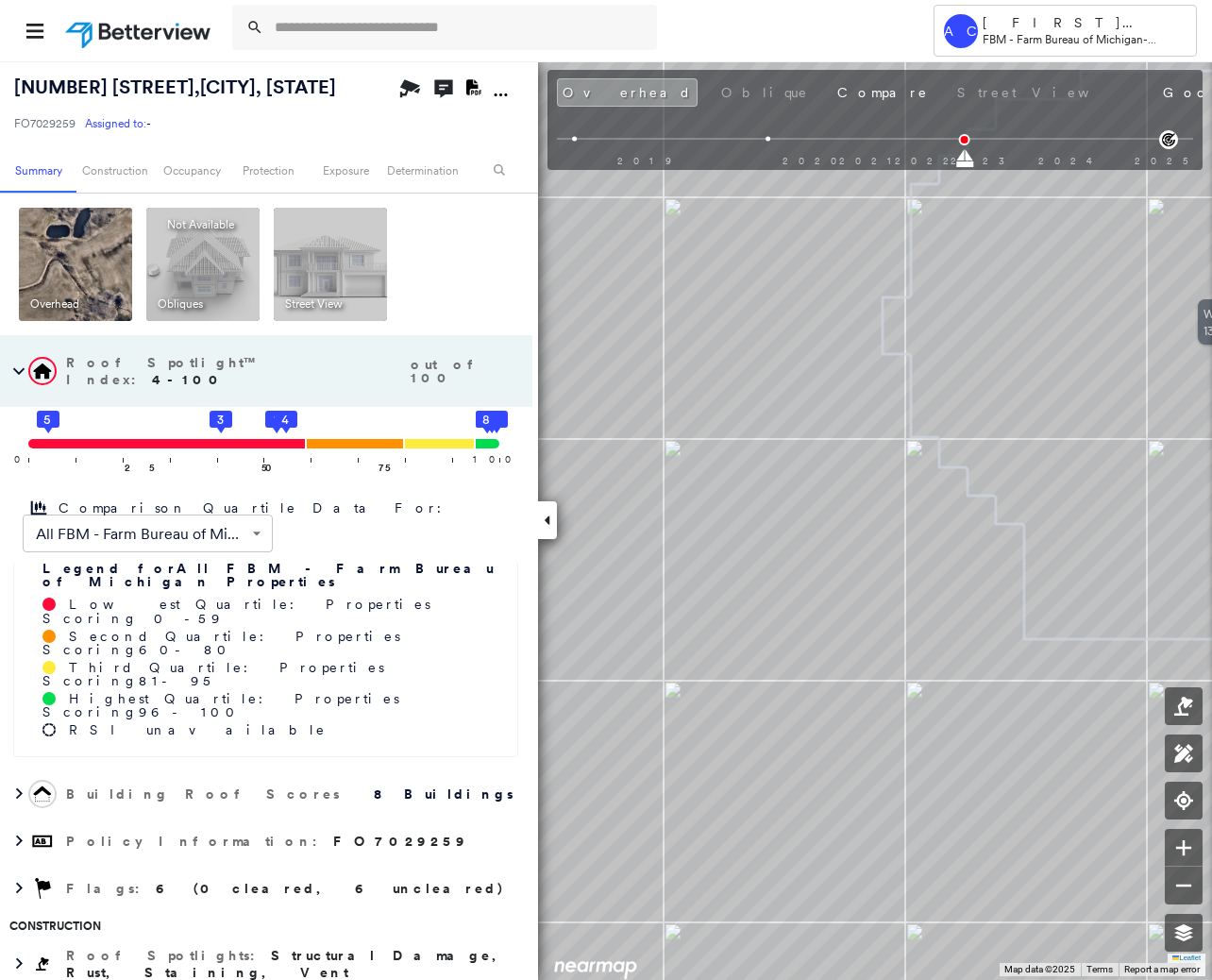 drag, startPoint x: 965, startPoint y: 532, endPoint x: 1226, endPoint y: 477, distance: 266.7321 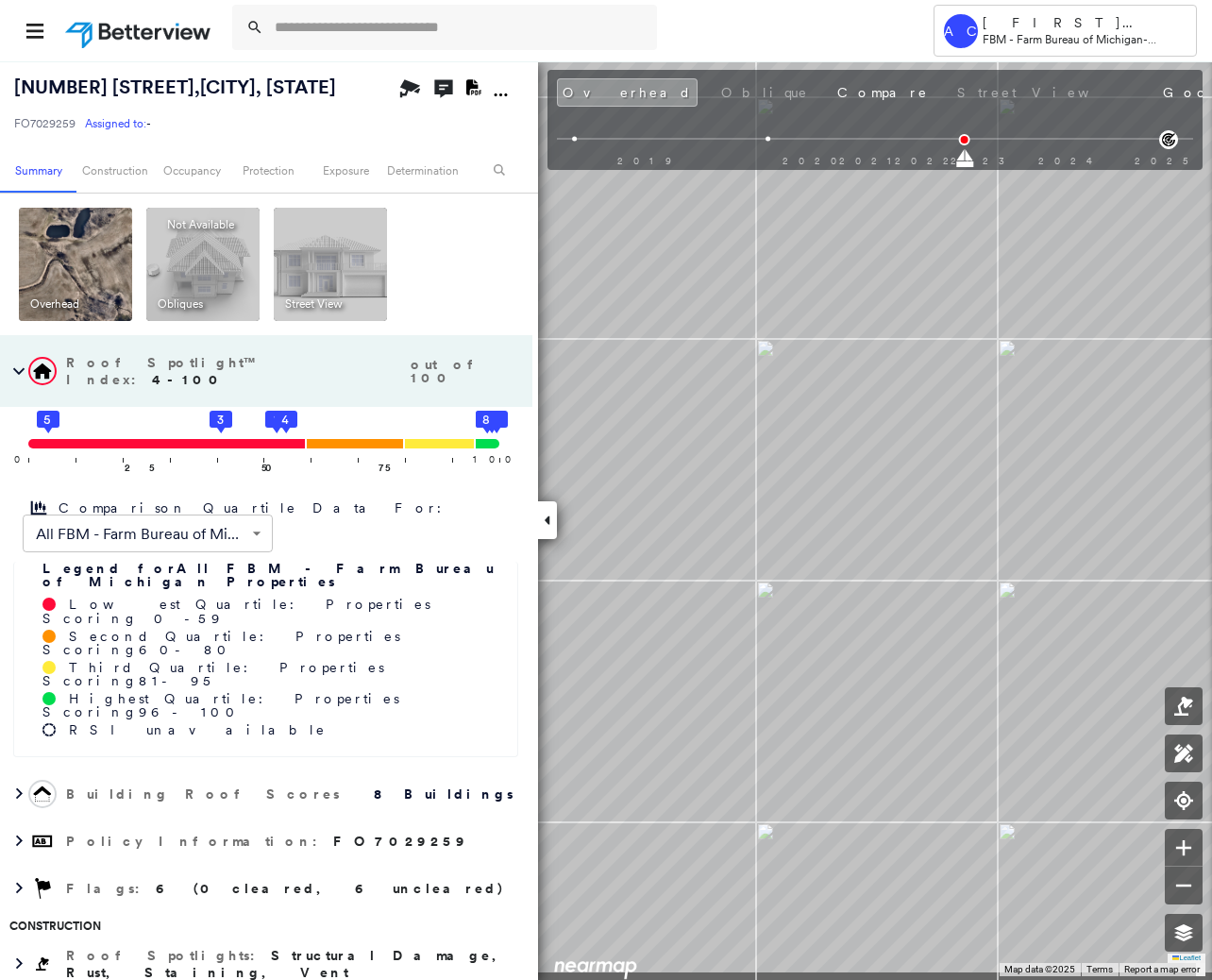 click on "Tower AC [FIRST] [LAST] FBM - Farm Bureau of Michigan  -   Country Estate [NUMBER] [STREET] ,  [CITY], [STATE] FO7029259 Assigned to:  - Assigned to:  - FO7029259 Assigned to:  - Open Comments Download PDF Report Summary Construction Occupancy Protection Exposure Determination Overhead Obliques Not Available ; Street View Roof Spotlight™ Index :  4-100 out of 100 0 100 25 5 50 3 75 1 4 2 6 7 8 Comparison Quartile Data For: All FBM - Farm Bureau of Michigan Properties ****** ​ Legend for  All FBM - Farm Bureau of Michigan Properties Lowest Quartile: Properties Scoring 0 -  59 Second Quartile: Properties Scoring  60  -   80 Third Quartile: Properties Scoring  81  -   95 Highest Quartile: Properties Scoring  96  - 100 RSI unavailable Building Roof Scores 8 Buildings Policy Information :  FO7029259 Flags :  6 (0 cleared, 6 uncleared) Construction Roof Spotlights :  Structural Damage, Rust, Staining, Vent Property Features :  Water Hazard, Yard Debris Roof Size & Shape :  8 buildings  Occupancy Place Detail Exposure" at bounding box center (606, 490) 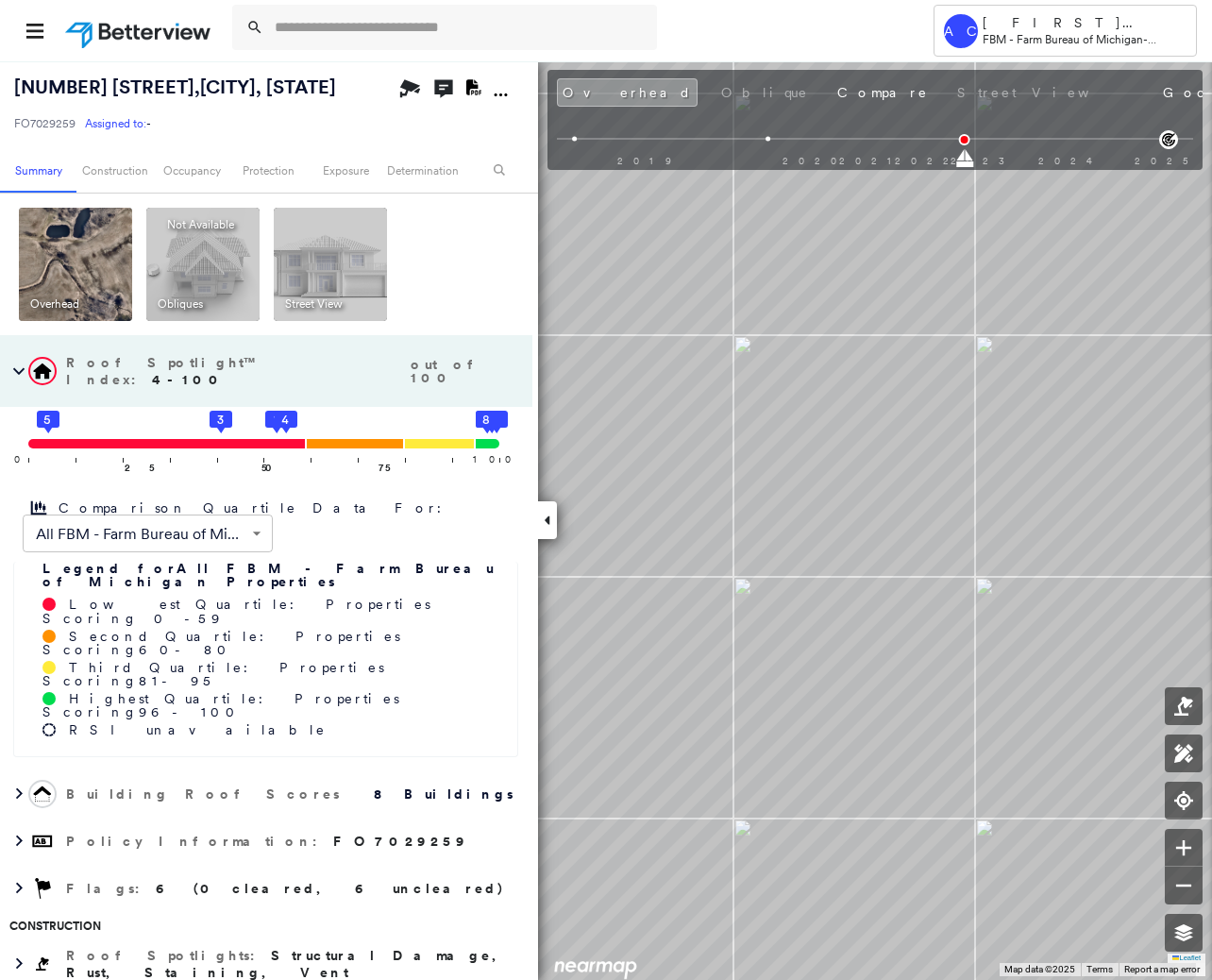 click on "Tower AC [FIRST] [LAST] FBM - Farm Bureau of Michigan  -   Country Estate [NUMBER] [STREET] ,  [CITY], [STATE] FO7029259 Assigned to:  - Assigned to:  - FO7029259 Assigned to:  - Open Comments Download PDF Report Summary Construction Occupancy Protection Exposure Determination Overhead Obliques Not Available ; Street View Roof Spotlight™ Index :  4-100 out of 100 0 100 25 5 50 3 75 1 4 2 6 7 8 Comparison Quartile Data For: All FBM - Farm Bureau of Michigan Properties ****** ​ Legend for  All FBM - Farm Bureau of Michigan Properties Lowest Quartile: Properties Scoring 0 -  59 Second Quartile: Properties Scoring  60  -   80 Third Quartile: Properties Scoring  81  -   95 Highest Quartile: Properties Scoring  96  - 100 RSI unavailable Building Roof Scores 8 Buildings Policy Information :  FO7029259 Flags :  6 (0 cleared, 6 uncleared) Construction Roof Spotlights :  Structural Damage, Rust, Staining, Vent Property Features :  Water Hazard, Yard Debris Roof Size & Shape :  8 buildings  Occupancy Place Detail Exposure" at bounding box center (606, 490) 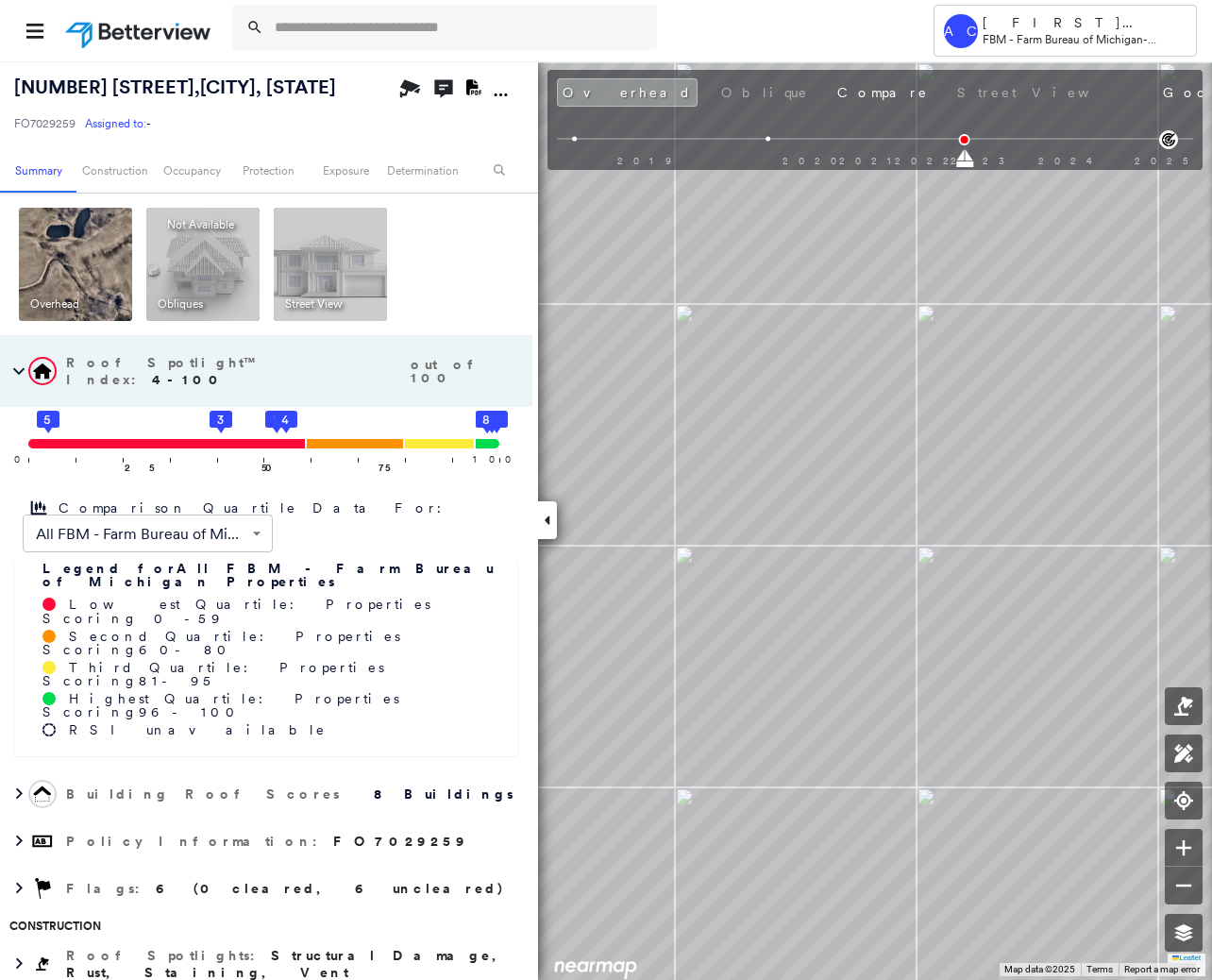 click on "Tower AC [FIRST] [LAST] FBM - Farm Bureau of Michigan  -   Country Estate [NUMBER] [STREET] ,  [CITY], [STATE] FO7029259 Assigned to:  - Assigned to:  - FO7029259 Assigned to:  - Open Comments Download PDF Report Summary Construction Occupancy Protection Exposure Determination Overhead Obliques Not Available ; Street View Roof Spotlight™ Index :  4-100 out of 100 0 100 25 5 50 3 75 1 4 2 6 7 8 Comparison Quartile Data For: All FBM - Farm Bureau of Michigan Properties ****** ​ Legend for  All FBM - Farm Bureau of Michigan Properties Lowest Quartile: Properties Scoring 0 -  59 Second Quartile: Properties Scoring  60  -   80 Third Quartile: Properties Scoring  81  -   95 Highest Quartile: Properties Scoring  96  - 100 RSI unavailable Building Roof Scores 8 Buildings Policy Information :  FO7029259 Flags :  6 (0 cleared, 6 uncleared) Construction Roof Spotlights :  Structural Damage, Rust, Staining, Vent Property Features :  Water Hazard, Yard Debris Roof Size & Shape :  8 buildings  Occupancy Place Detail Exposure" at bounding box center [606, 490] 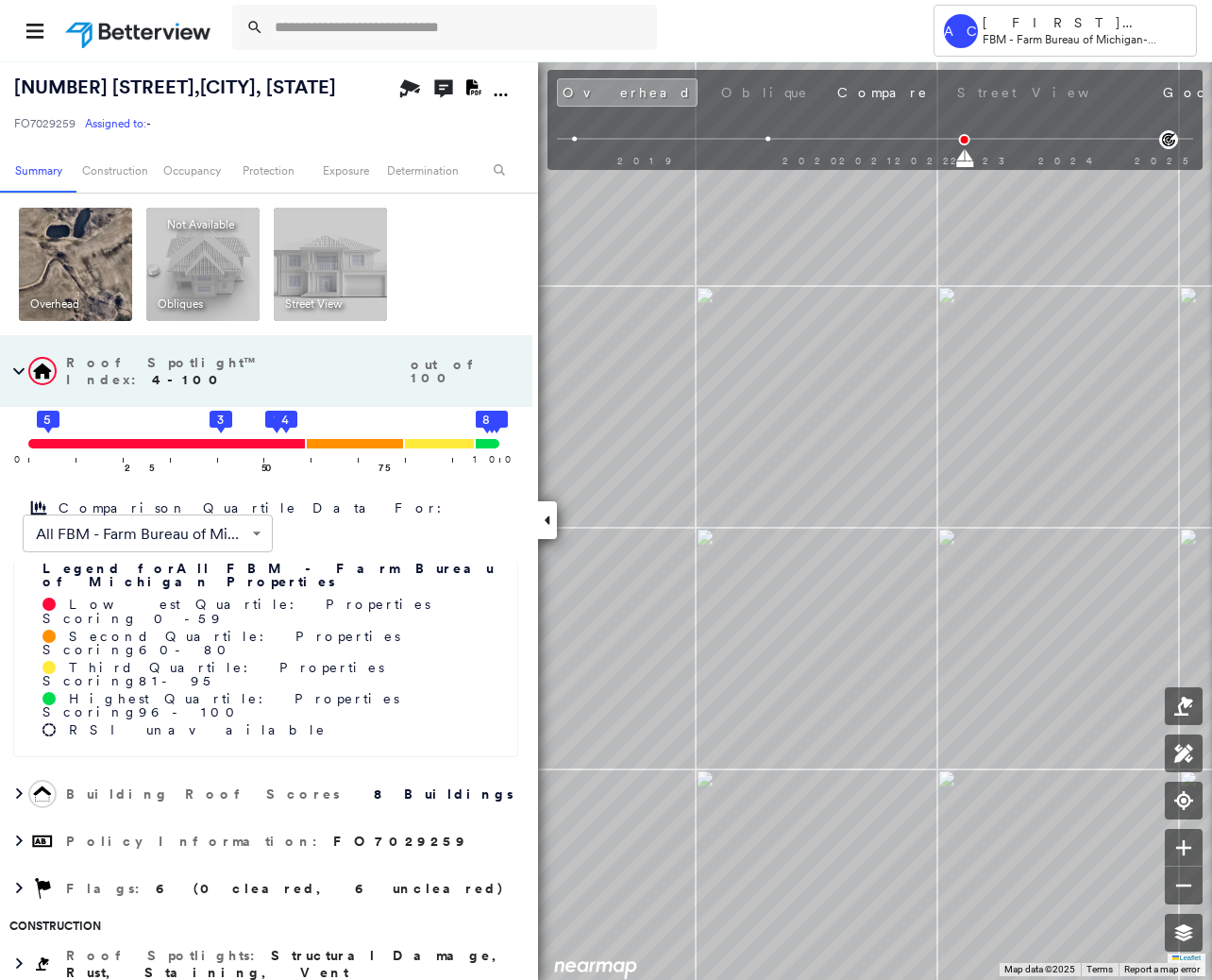 click on "Tower AC [FIRST] [LAST] FBM - Farm Bureau of Michigan  -   Country Estate [NUMBER] [STREET] ,  [CITY], [STATE] FO7029259 Assigned to:  - Assigned to:  - FO7029259 Assigned to:  - Open Comments Download PDF Report Summary Construction Occupancy Protection Exposure Determination Overhead Obliques Not Available ; Street View Roof Spotlight™ Index :  4-100 out of 100 0 100 25 5 50 3 75 1 4 2 6 7 8 Comparison Quartile Data For: All FBM - Farm Bureau of Michigan Properties ****** ​ Legend for  All FBM - Farm Bureau of Michigan Properties Lowest Quartile: Properties Scoring 0 -  59 Second Quartile: Properties Scoring  60  -   80 Third Quartile: Properties Scoring  81  -   95 Highest Quartile: Properties Scoring  96  - 100 RSI unavailable Building Roof Scores 8 Buildings Policy Information :  FO7029259 Flags :  6 (0 cleared, 6 uncleared) Construction Roof Spotlights :  Structural Damage, Rust, Staining, Vent Property Features :  Water Hazard, Yard Debris Roof Size & Shape :  8 buildings  Occupancy Place Detail Exposure" at bounding box center [606, 490] 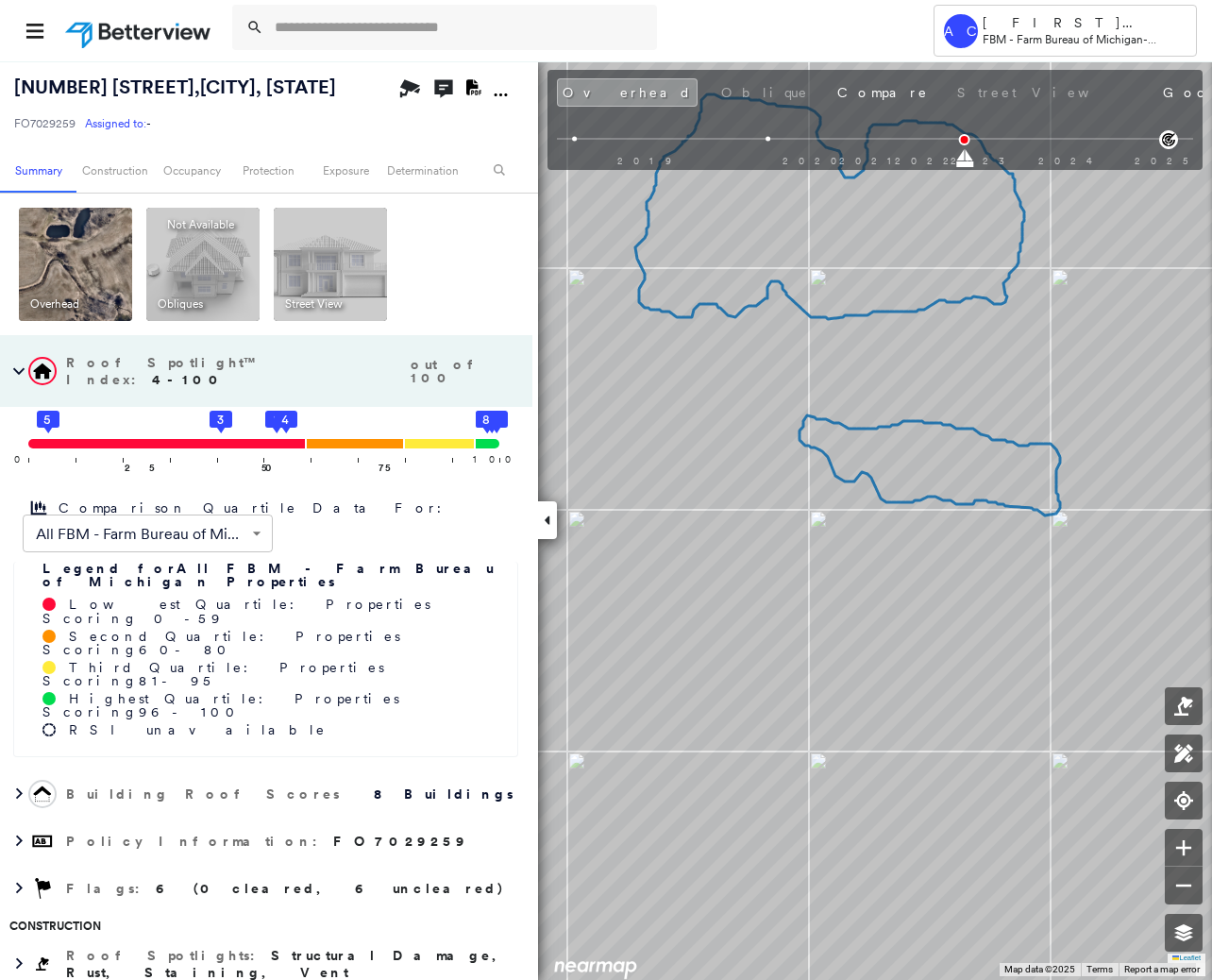 click on "Tower AC [FIRST] [LAST] FBM - Farm Bureau of Michigan  -   Country Estate [NUMBER] [STREET] ,  [CITY], [STATE] FO7029259 Assigned to:  - Assigned to:  - FO7029259 Assigned to:  - Open Comments Download PDF Report Summary Construction Occupancy Protection Exposure Determination Overhead Obliques Not Available ; Street View Roof Spotlight™ Index :  4-100 out of 100 0 100 25 5 50 3 75 1 4 2 6 7 8 Comparison Quartile Data For: All FBM - Farm Bureau of Michigan Properties ****** ​ Legend for  All FBM - Farm Bureau of Michigan Properties Lowest Quartile: Properties Scoring 0 -  59 Second Quartile: Properties Scoring  60  -   80 Third Quartile: Properties Scoring  81  -   95 Highest Quartile: Properties Scoring  96  - 100 RSI unavailable Building Roof Scores 8 Buildings Policy Information :  FO7029259 Flags :  6 (0 cleared, 6 uncleared) Construction Roof Spotlights :  Structural Damage, Rust, Staining, Vent Property Features :  Water Hazard, Yard Debris Roof Size & Shape :  8 buildings  Occupancy Place Detail Exposure" at bounding box center [606, 490] 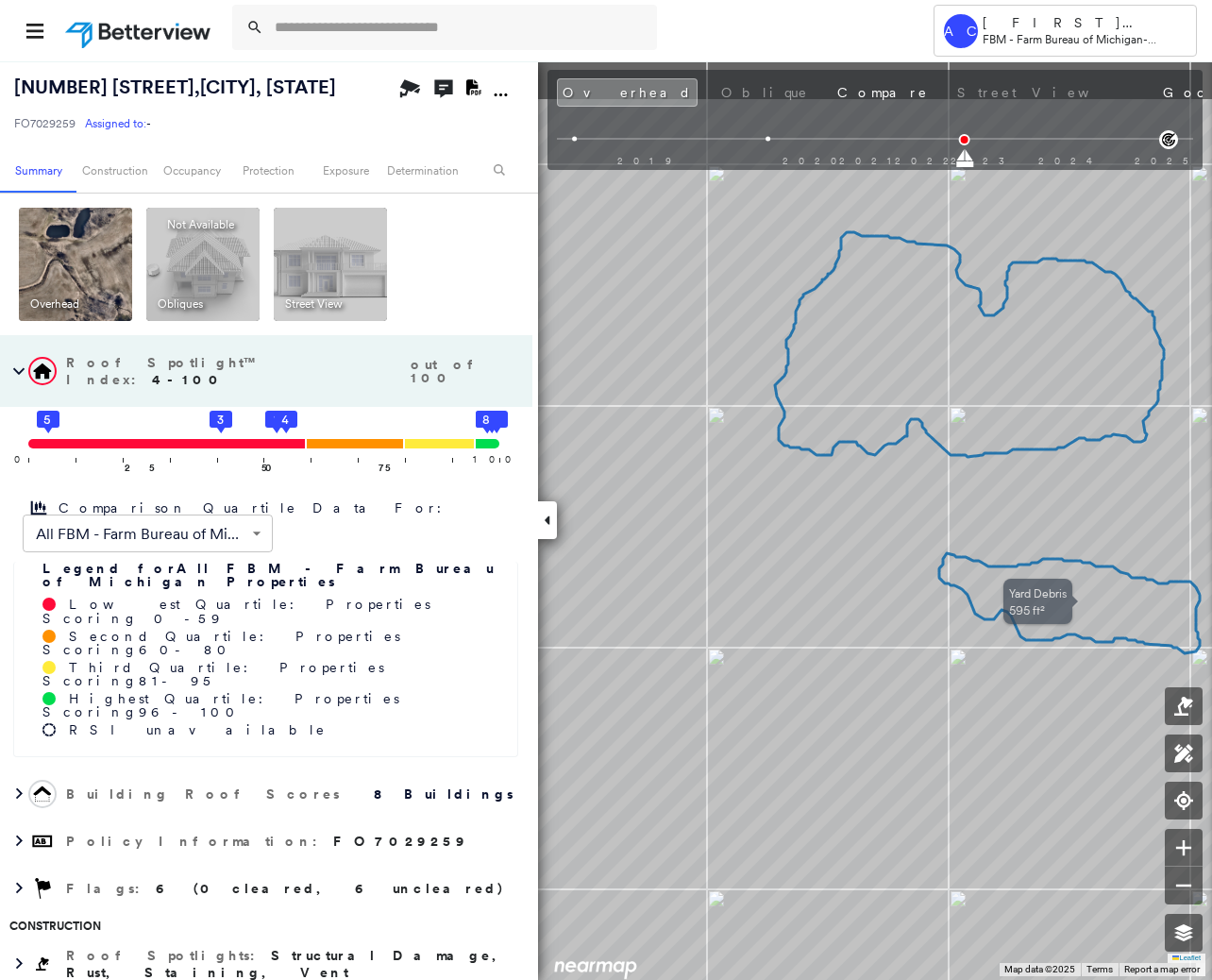 drag, startPoint x: 1016, startPoint y: 489, endPoint x: 1111, endPoint y: 616, distance: 158.60013 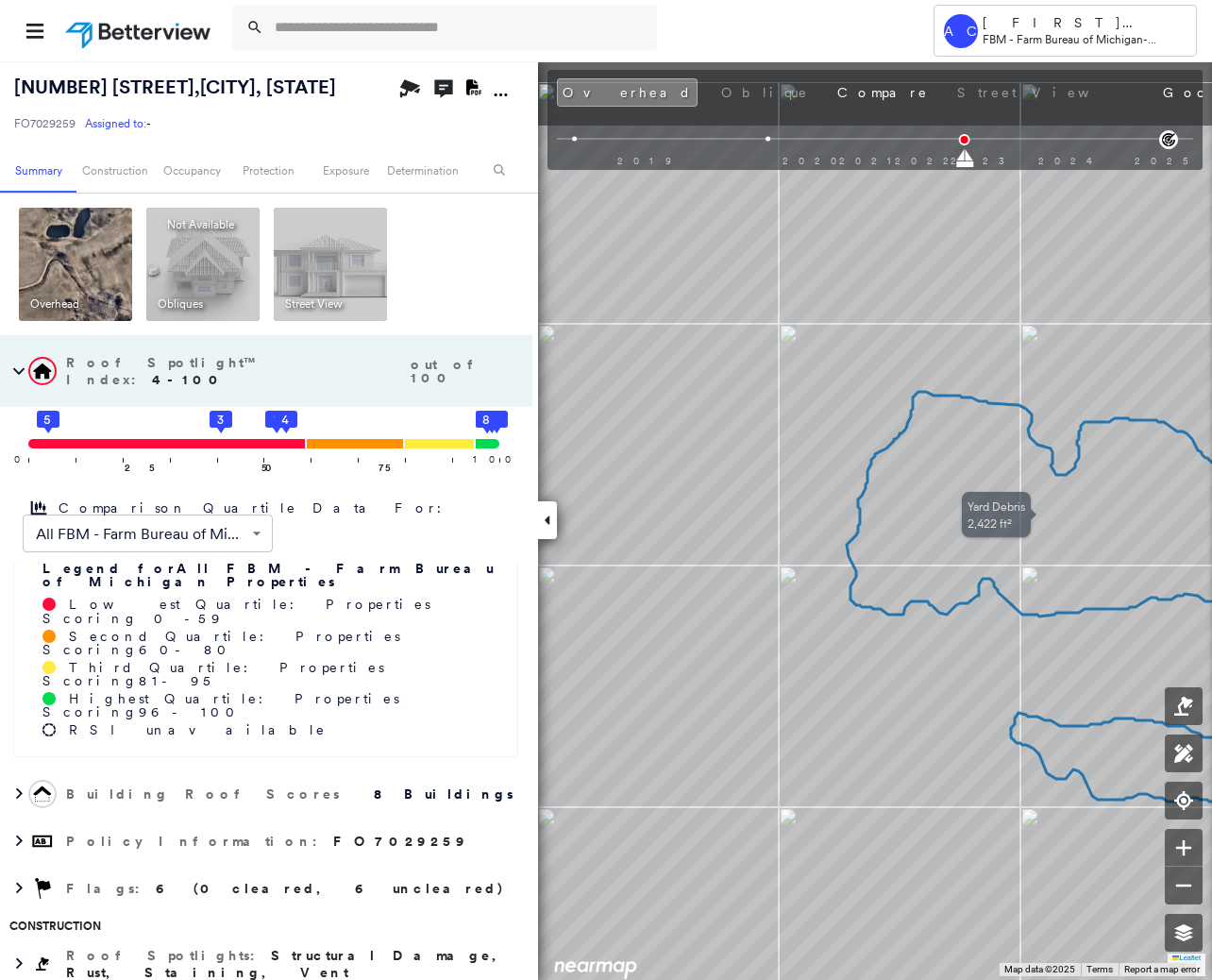 drag, startPoint x: 982, startPoint y: 486, endPoint x: 1091, endPoint y: 588, distance: 149.2816 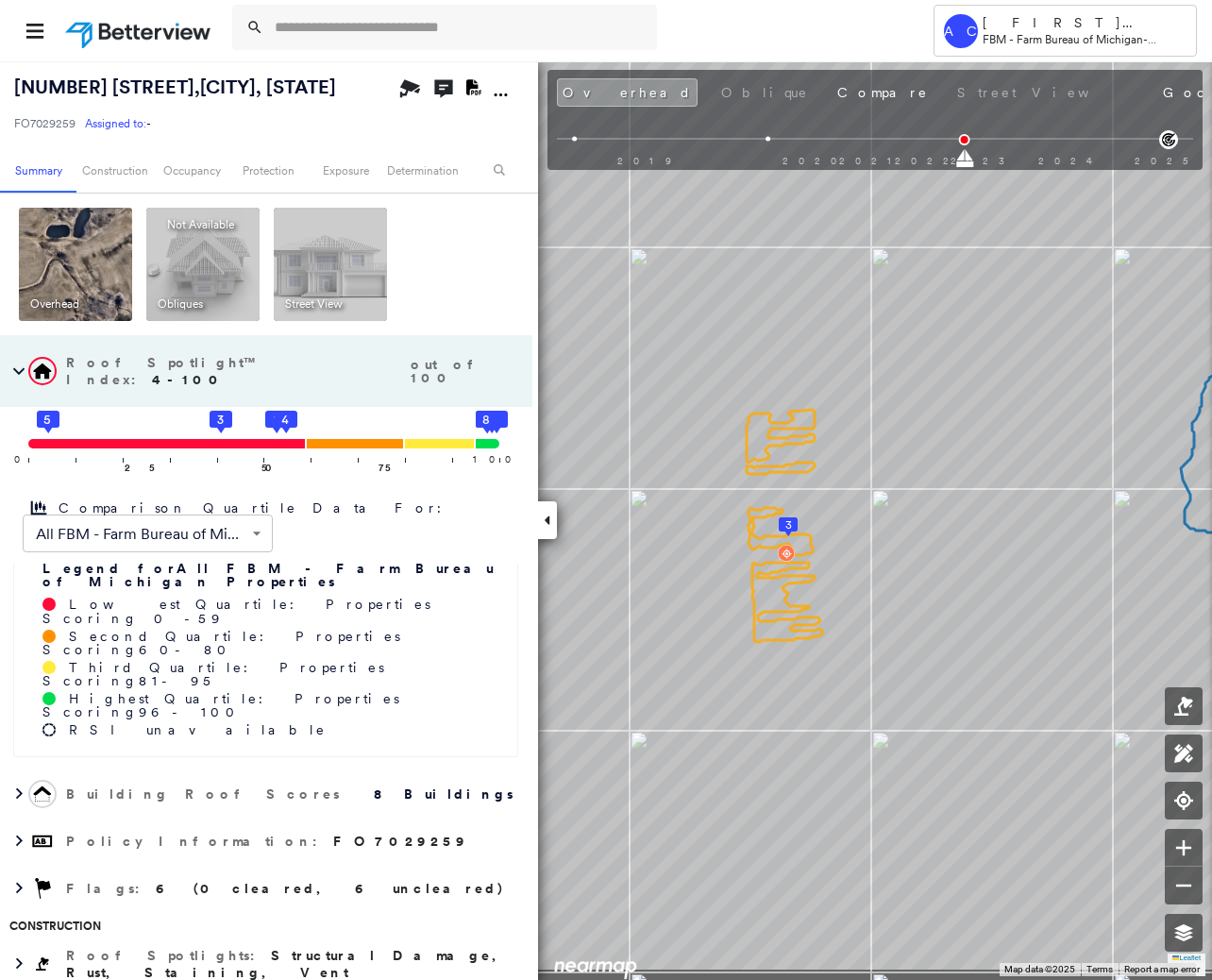click on "Tower AC [FIRST] [LAST] FBM - Farm Bureau of Michigan  -   Country Estate [NUMBER] [STREET] ,  [CITY], [STATE] FO7029259 Assigned to:  - Assigned to:  - FO7029259 Assigned to:  - Open Comments Download PDF Report Summary Construction Occupancy Protection Exposure Determination Overhead Obliques Not Available ; Street View Roof Spotlight™ Index :  4-100 out of 100 0 100 25 5 50 3 75 1 4 2 6 7 8 Comparison Quartile Data For: All FBM - Farm Bureau of Michigan Properties ****** ​ Legend for  All FBM - Farm Bureau of Michigan Properties Lowest Quartile: Properties Scoring 0 -  59 Second Quartile: Properties Scoring  60  -   80 Third Quartile: Properties Scoring  81  -   95 Highest Quartile: Properties Scoring  96  - 100 RSI unavailable Building Roof Scores 8 Buildings Policy Information :  FO7029259 Flags :  6 (0 cleared, 6 uncleared) Construction Roof Spotlights :  Structural Damage, Rust, Staining, Vent Property Features :  Water Hazard, Yard Debris Roof Size & Shape :  8 buildings  Occupancy Place Detail Exposure" at bounding box center (606, 490) 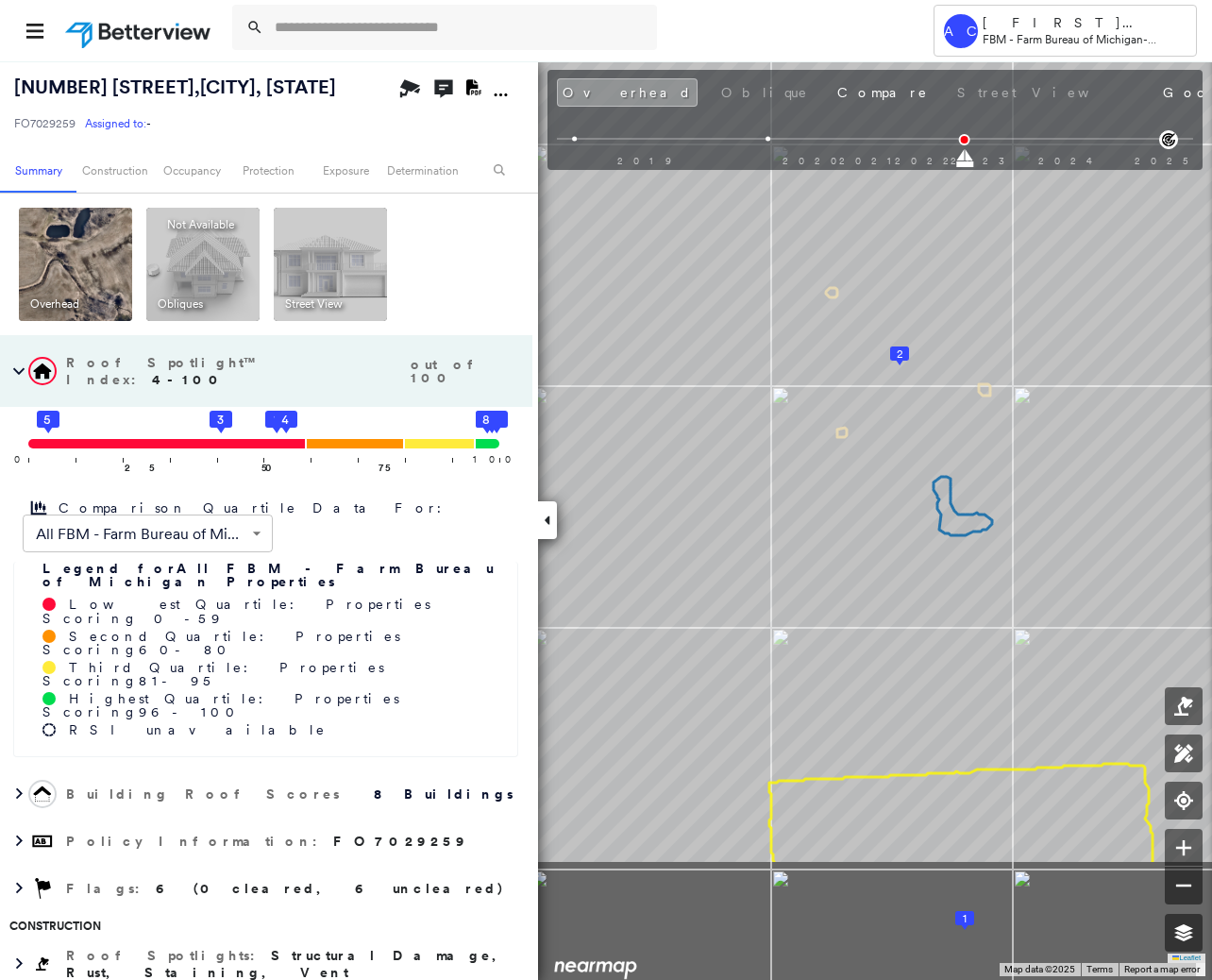 click on "Tower AC [FIRST] [LAST] FBM - Farm Bureau of Michigan  -   Country Estate [NUMBER] [STREET] ,  [CITY], [STATE] FO7029259 Assigned to:  - Assigned to:  - FO7029259 Assigned to:  - Open Comments Download PDF Report Summary Construction Occupancy Protection Exposure Determination Overhead Obliques Not Available ; Street View Roof Spotlight™ Index :  4-100 out of 100 0 100 25 5 50 3 75 1 4 2 6 7 8 Comparison Quartile Data For: All FBM - Farm Bureau of Michigan Properties ****** ​ Legend for  All FBM - Farm Bureau of Michigan Properties Lowest Quartile: Properties Scoring 0 -  59 Second Quartile: Properties Scoring  60  -   80 Third Quartile: Properties Scoring  81  -   95 Highest Quartile: Properties Scoring  96  - 100 RSI unavailable Building Roof Scores 8 Buildings Policy Information :  FO7029259 Flags :  6 (0 cleared, 6 uncleared) Construction Roof Spotlights :  Structural Damage, Rust, Staining, Vent Property Features :  Water Hazard, Yard Debris Roof Size & Shape :  8 buildings  Occupancy Place Detail Exposure" at bounding box center (606, 490) 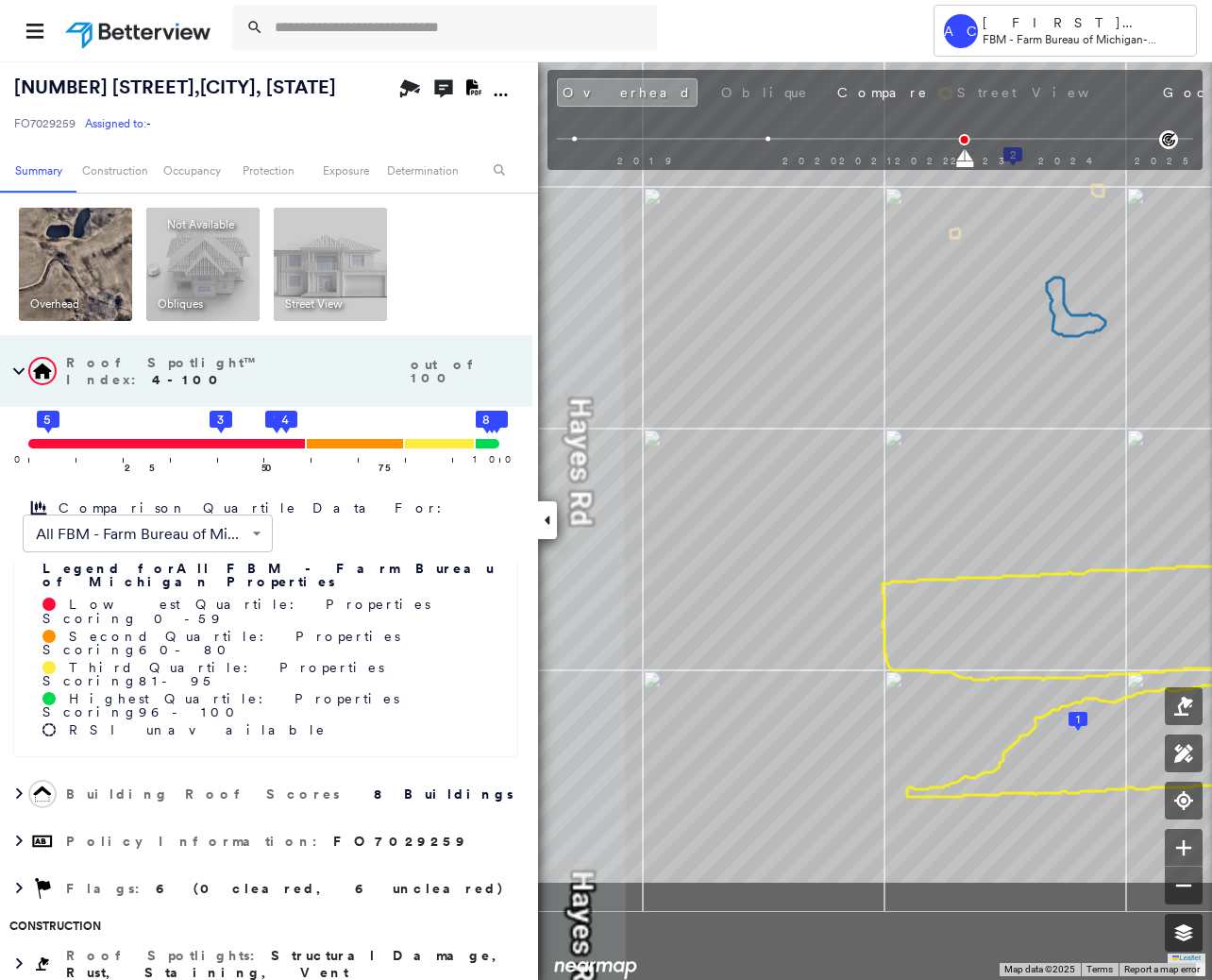 click on "Tower AC [FIRST] [LAST] FBM - Farm Bureau of Michigan  -   Country Estate [NUMBER] [STREET] ,  [CITY], [STATE] FO7029259 Assigned to:  - Assigned to:  - FO7029259 Assigned to:  - Open Comments Download PDF Report Summary Construction Occupancy Protection Exposure Determination Overhead Obliques Not Available ; Street View Roof Spotlight™ Index :  4-100 out of 100 0 100 25 5 50 3 75 1 4 2 6 7 8 Comparison Quartile Data For: All FBM - Farm Bureau of Michigan Properties ****** ​ Legend for  All FBM - Farm Bureau of Michigan Properties Lowest Quartile: Properties Scoring 0 -  59 Second Quartile: Properties Scoring  60  -   80 Third Quartile: Properties Scoring  81  -   95 Highest Quartile: Properties Scoring  96  - 100 RSI unavailable Building Roof Scores 8 Buildings Policy Information :  FO7029259 Flags :  6 (0 cleared, 6 uncleared) Construction Roof Spotlights :  Structural Damage, Rust, Staining, Vent Property Features :  Water Hazard, Yard Debris Roof Size & Shape :  8 buildings  Occupancy Place Detail Exposure" at bounding box center [606, 490] 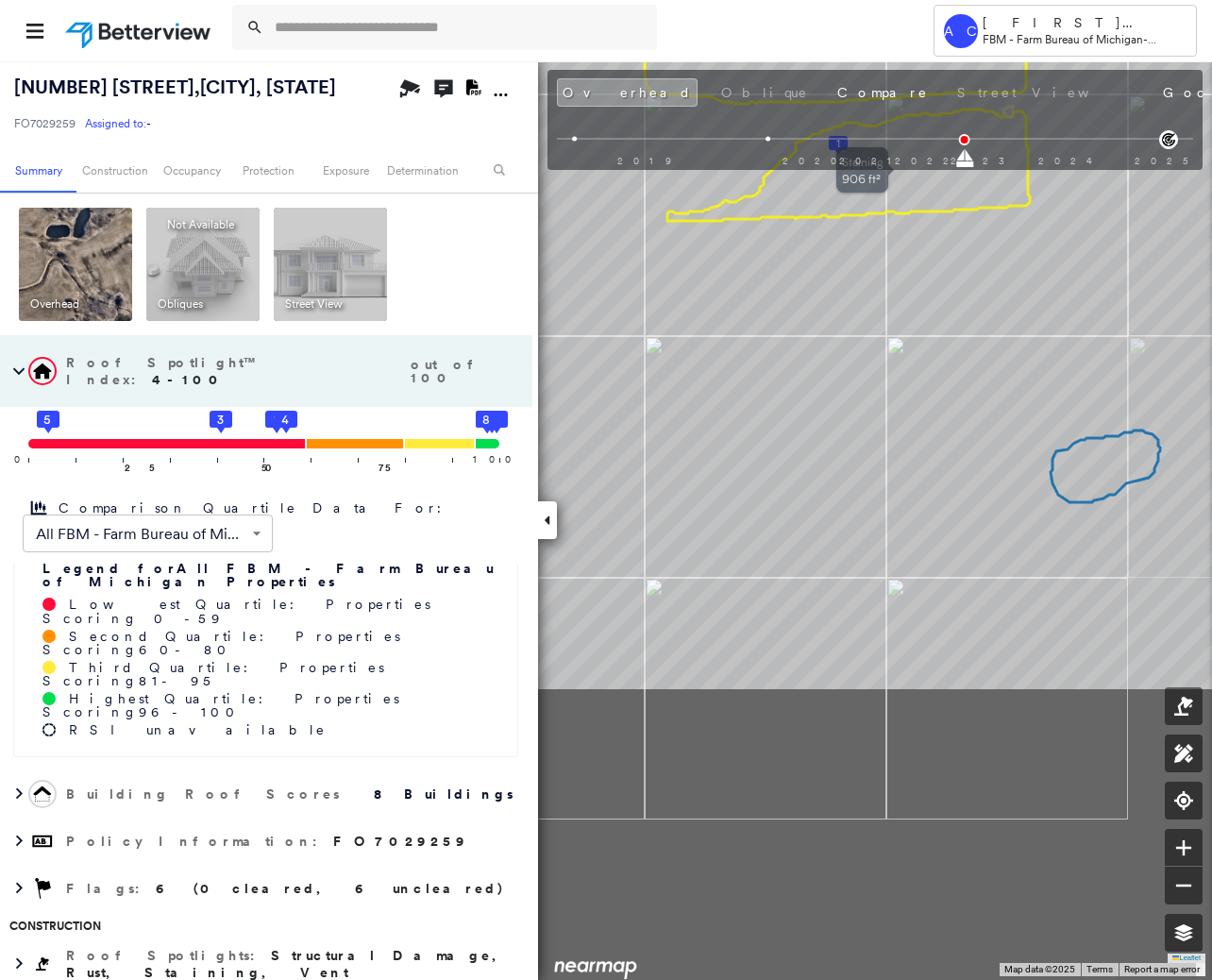 drag, startPoint x: 931, startPoint y: 402, endPoint x: 861, endPoint y: 166, distance: 246.16255 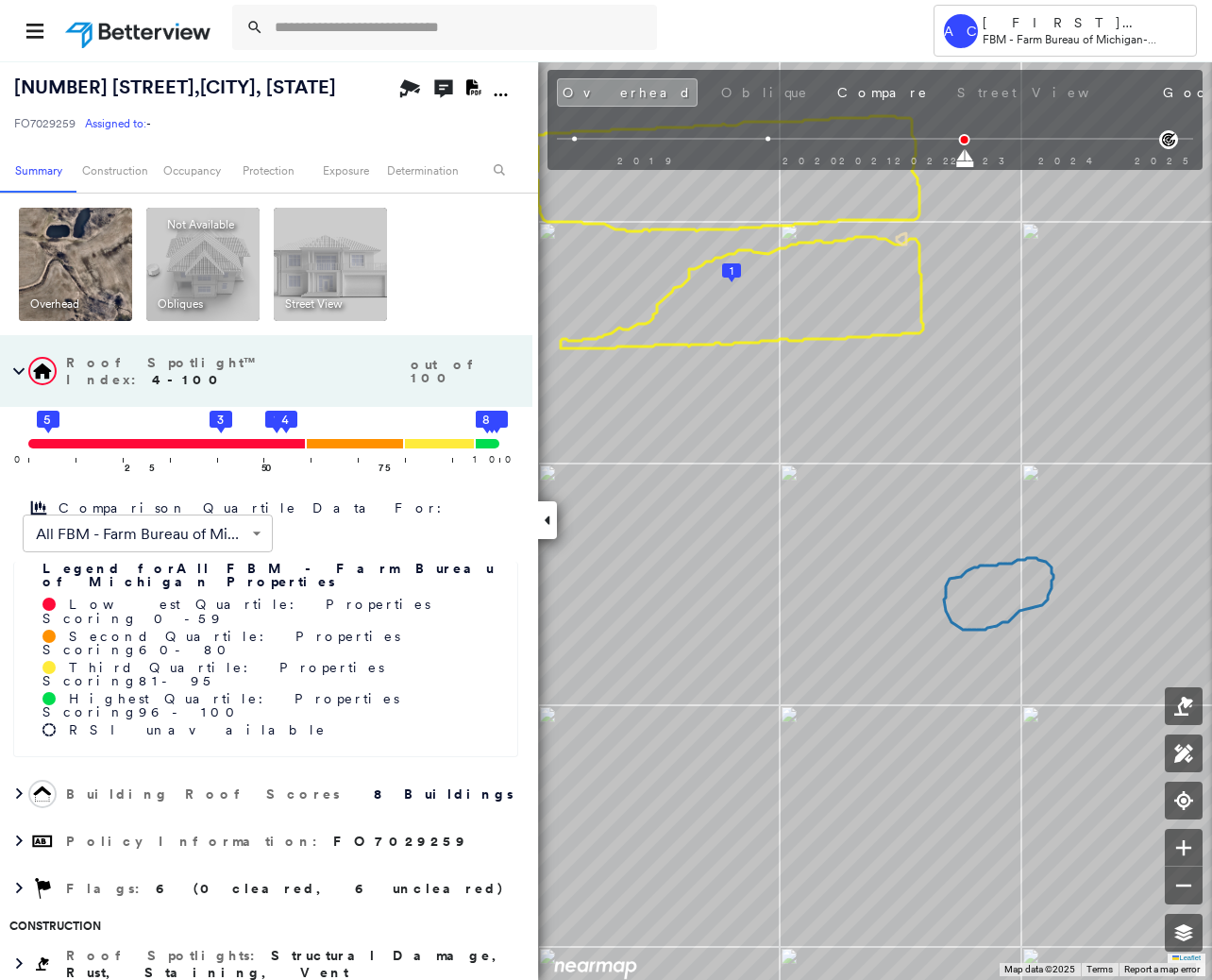 click on "Open Comments" 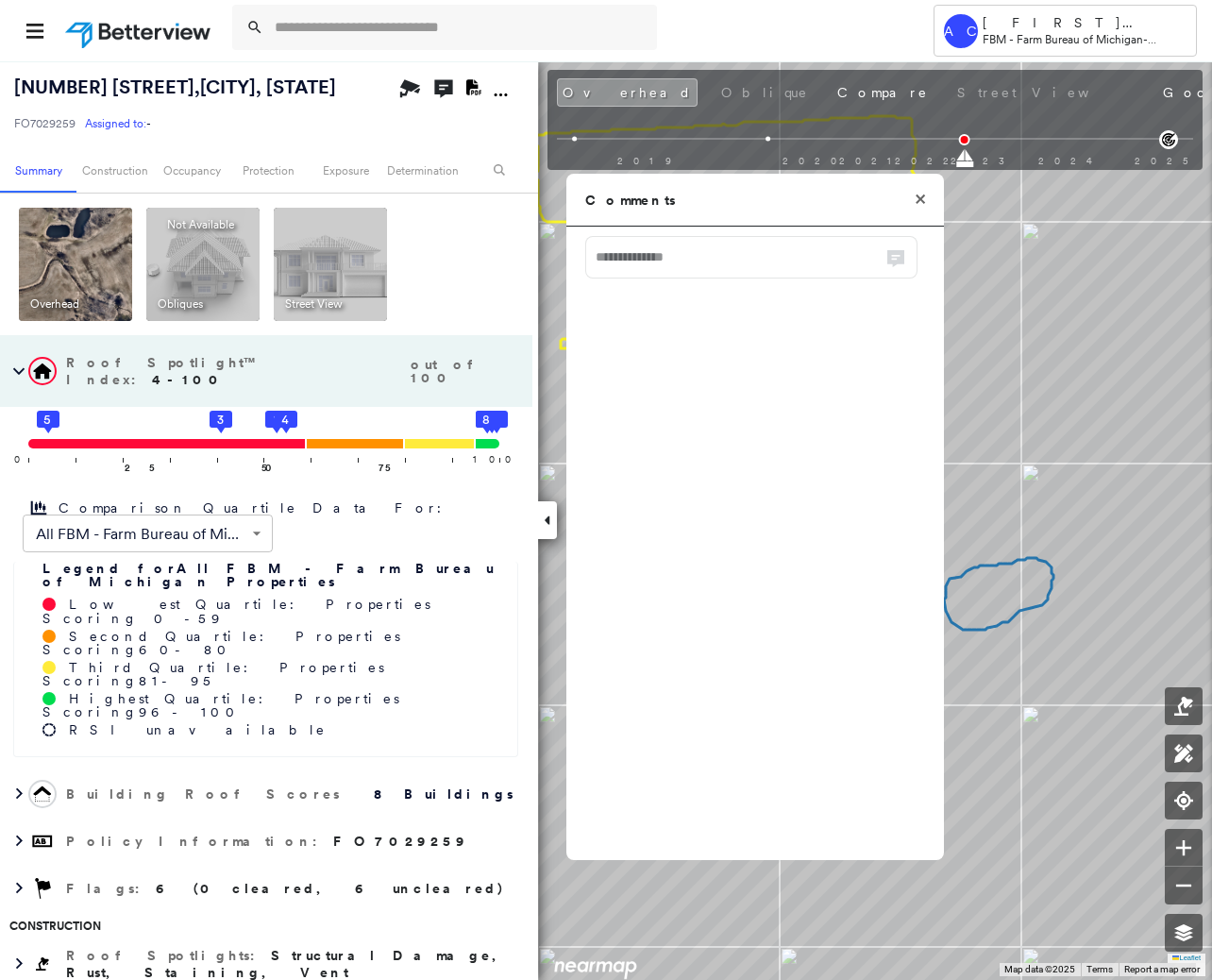 click at bounding box center (751, 257) 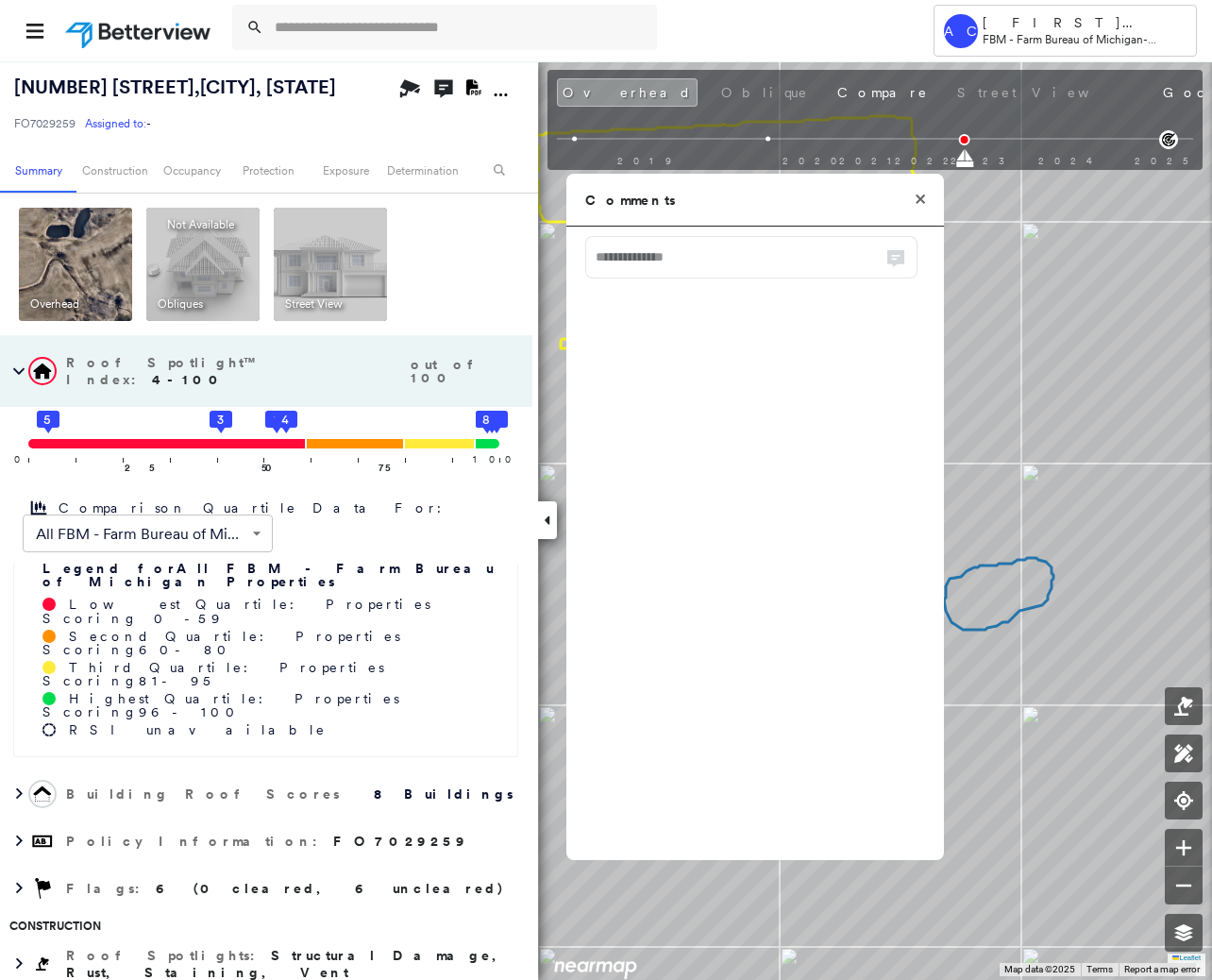 click at bounding box center (751, 257) 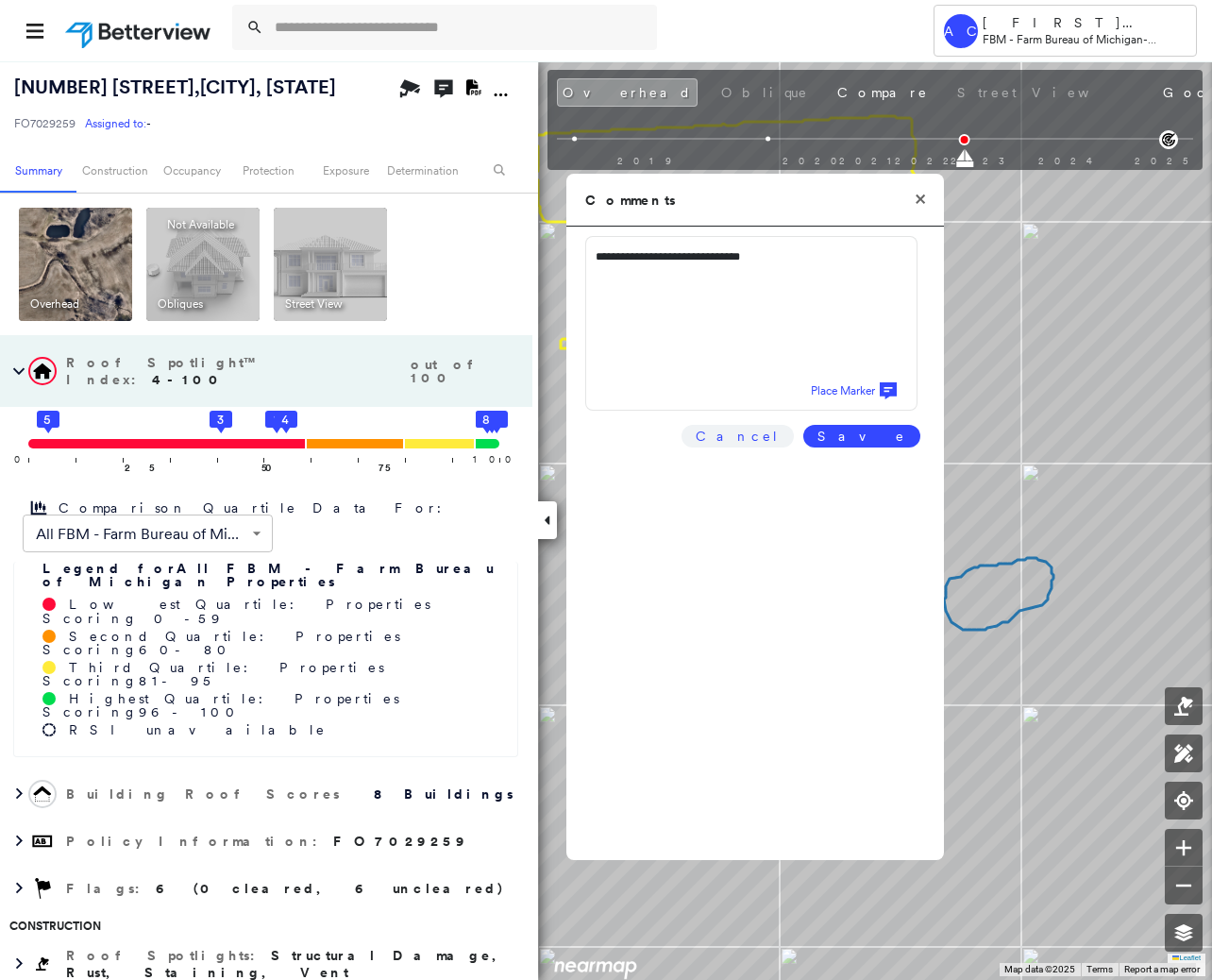 click on "**********" at bounding box center [755, 553] 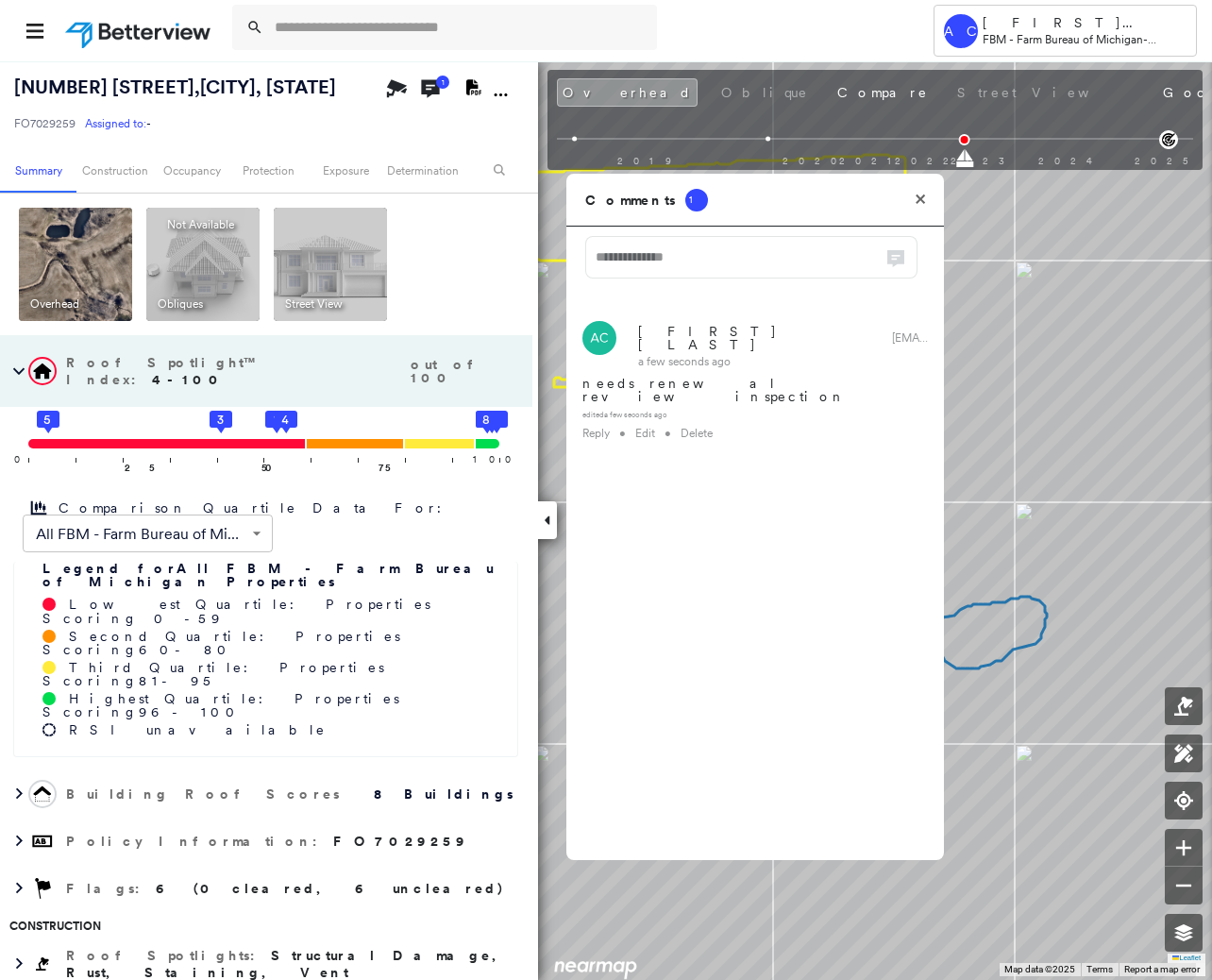 click on "[NUMBER] [STREET] ,  [CITY], [STATE] FO7029259 Assigned to:  - Assigned to:  - FO7029259 Assigned to:  - Open Comments 1 Download PDF Report Summary Construction Occupancy Protection Exposure Determination Overhead Obliques Not Available ; Street View Roof Spotlight™ Index :  4-100 out of 100 0 100 25 5 50 3 75 1 4 2 6 7 8 Comparison Quartile Data For: All FBM - Farm Bureau of Michigan Properties ****** ​ Legend for  All FBM - Farm Bureau of Michigan Properties Lowest Quartile: Properties Scoring 0 -  59 Second Quartile: Properties Scoring  60  -   80 Third Quartile: Properties Scoring  81  -   95 Highest Quartile: Properties Scoring  96  - 100 RSI unavailable Building Roof Scores 8 Buildings Policy Information :  FO7029259 Flags :  6 (0 cleared, 6 uncleared) Construction Roof Spotlights :  Structural Damage, Rust, Staining, Vent Property Features :  Water Hazard, Yard Debris Roof Size & Shape :  8 buildings  Occupancy Place Detail Protection Exposure FEMA Risk Index Additional Perils Determination Flags :" at bounding box center (606, 520) 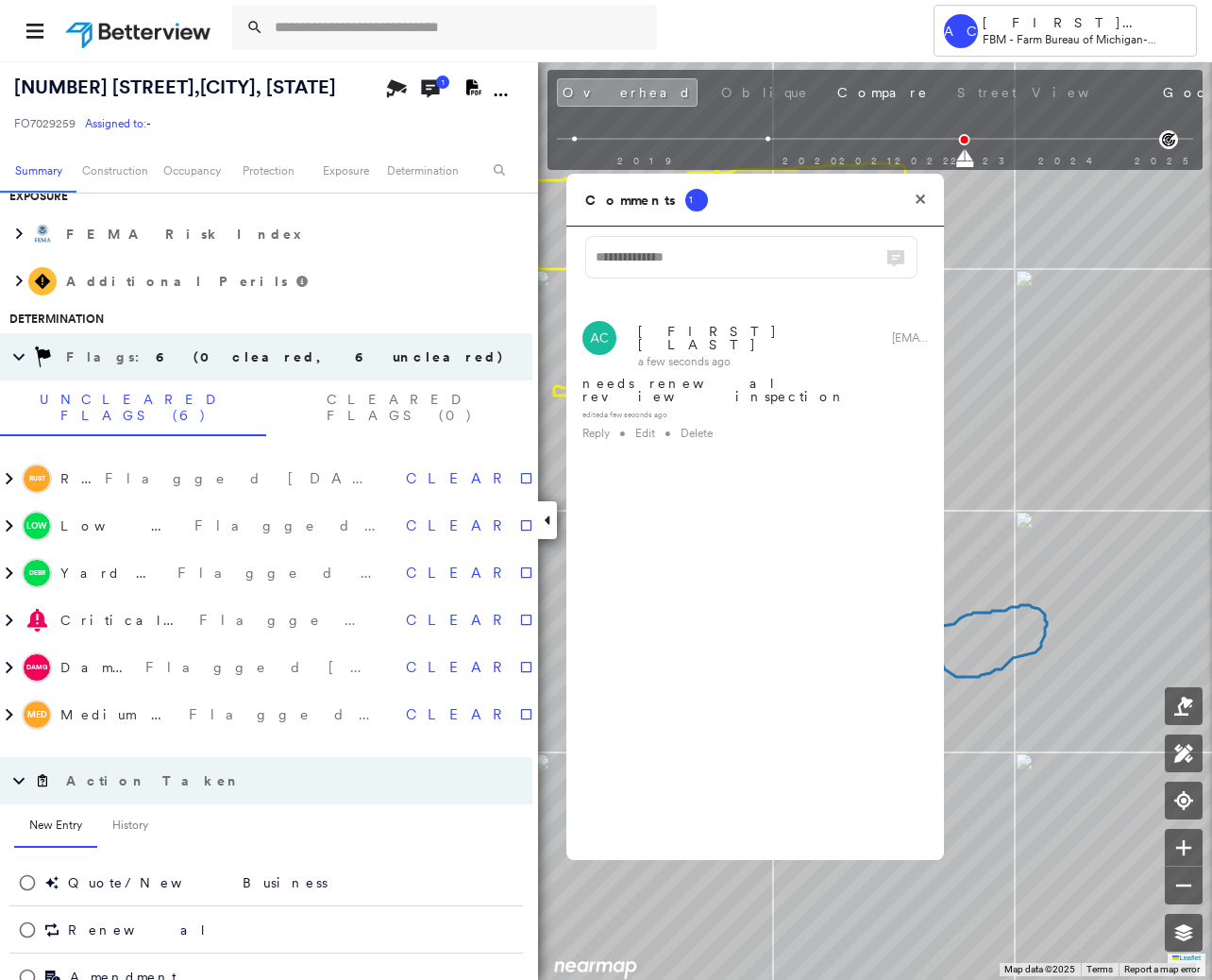 scroll, scrollTop: 1021, scrollLeft: 0, axis: vertical 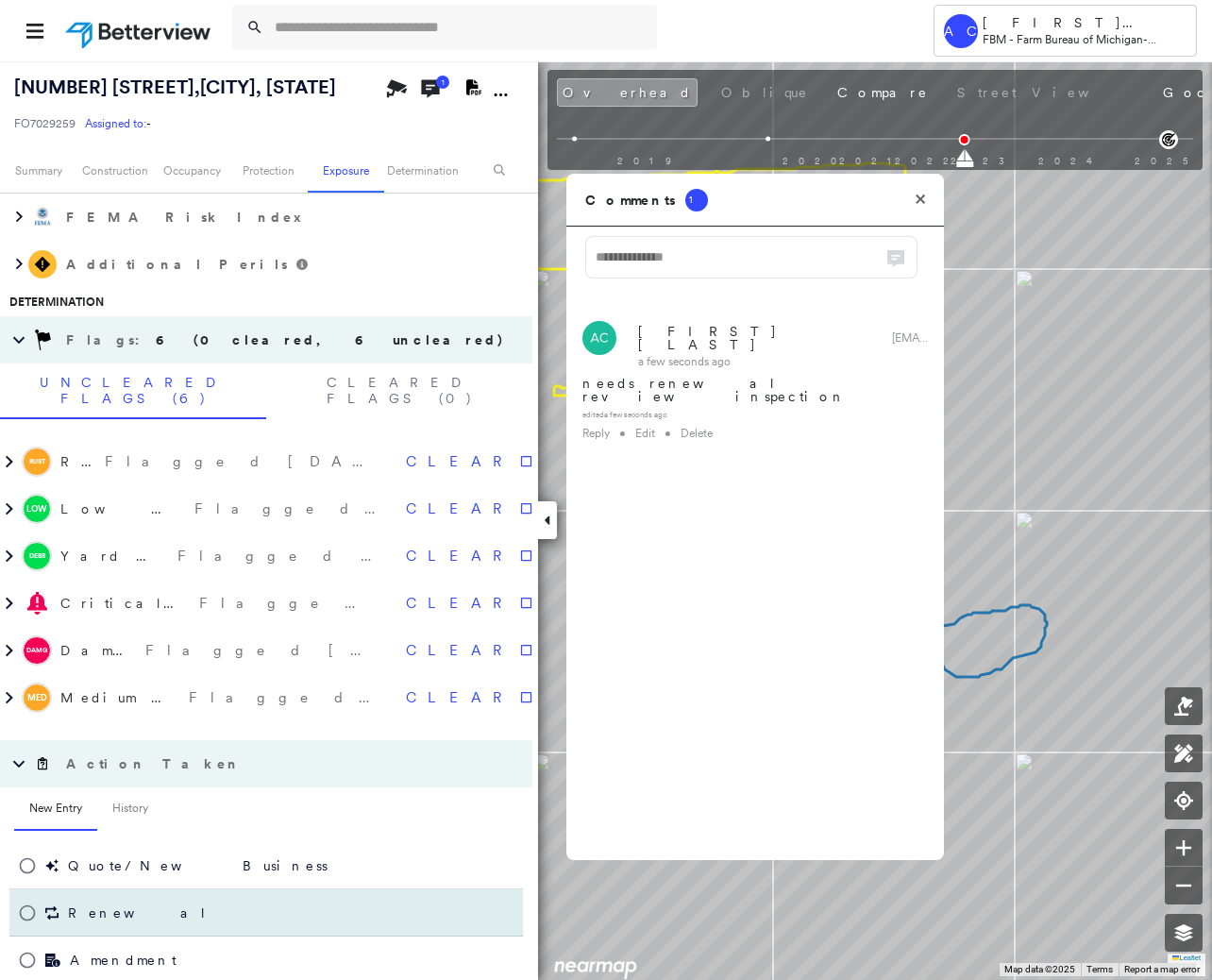 click on "Renewal" at bounding box center [266, 913] 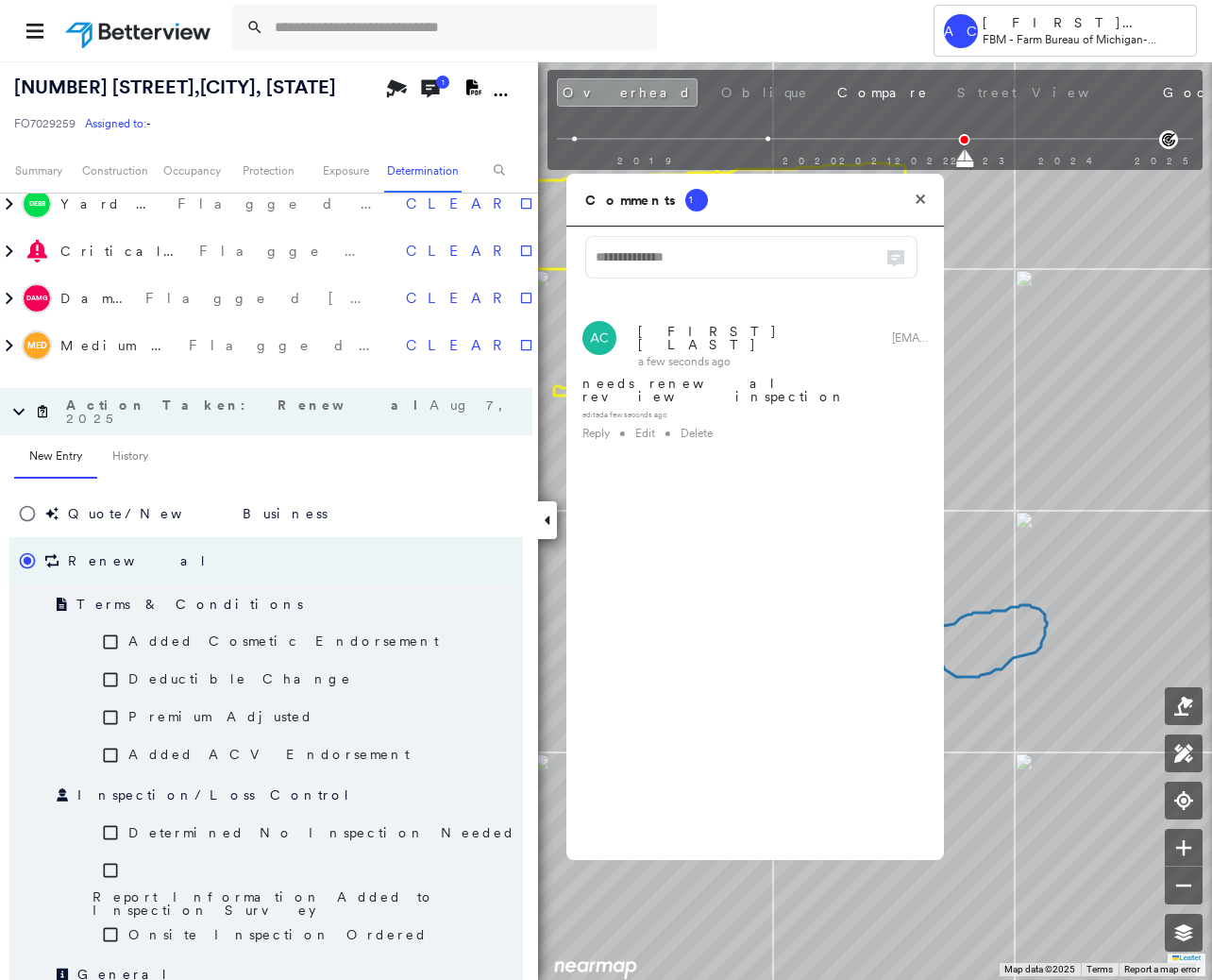 scroll, scrollTop: 1418, scrollLeft: 0, axis: vertical 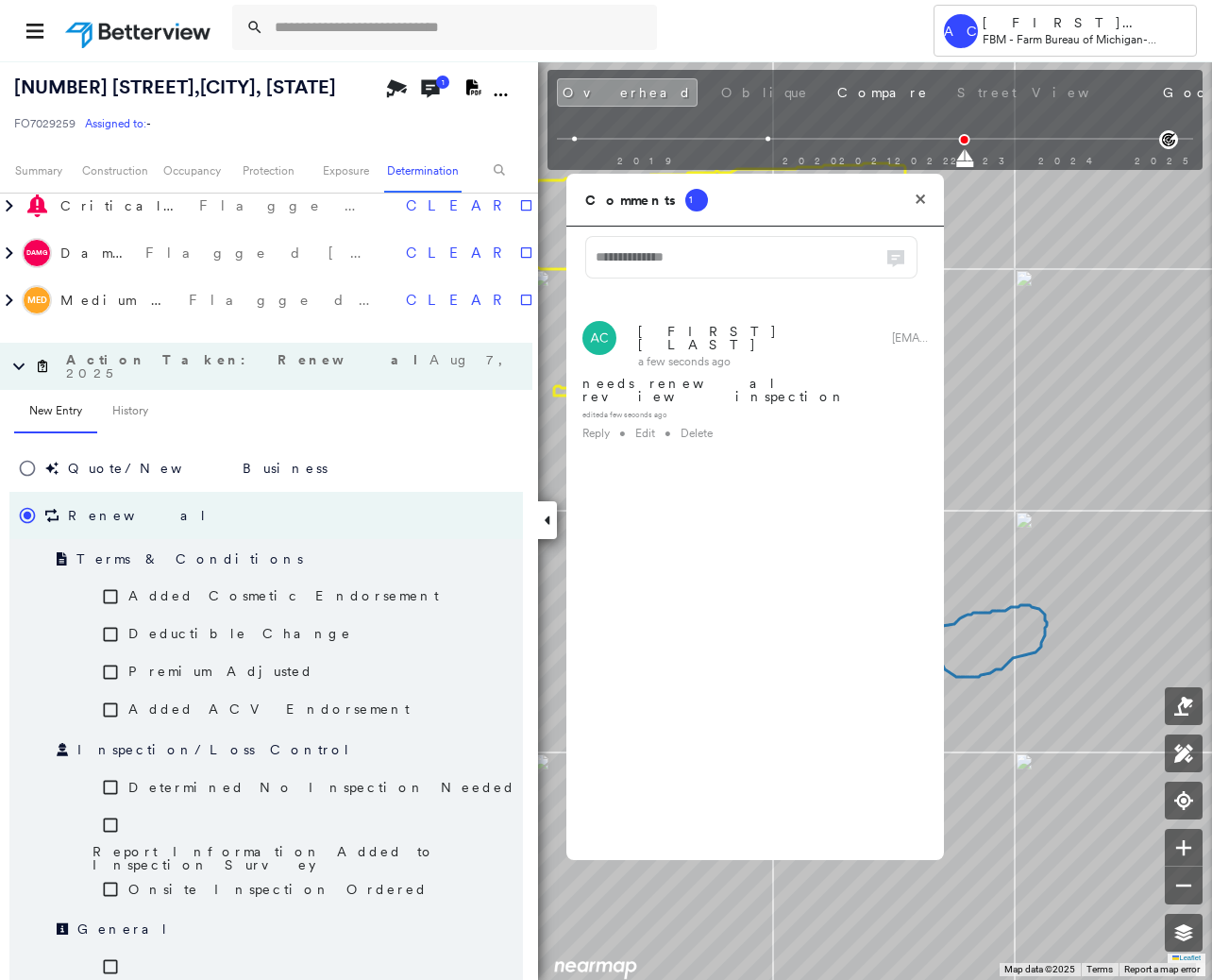 click on "Report Information Added to Inspection Survey" at bounding box center (308, 858) 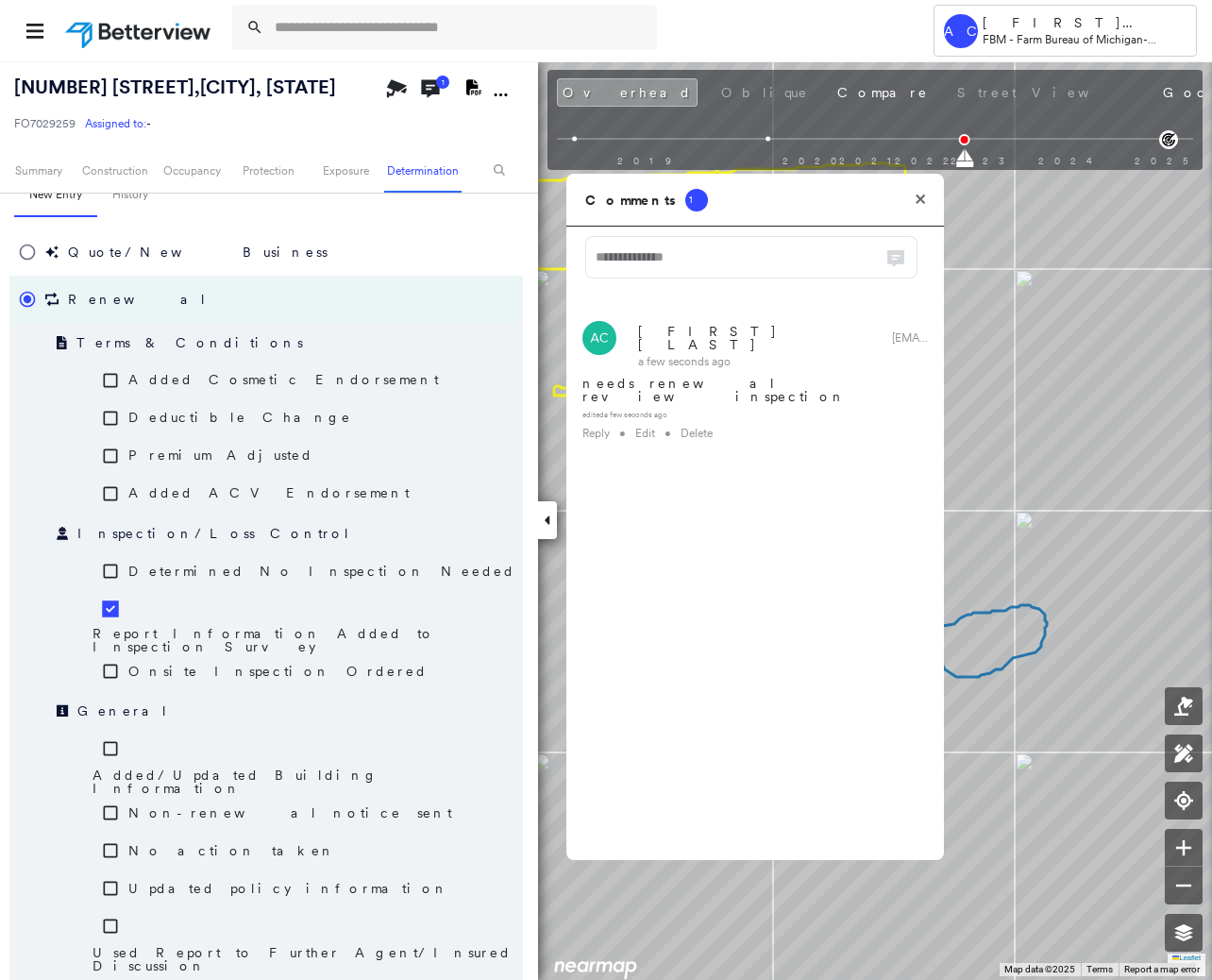 scroll, scrollTop: 1699, scrollLeft: 0, axis: vertical 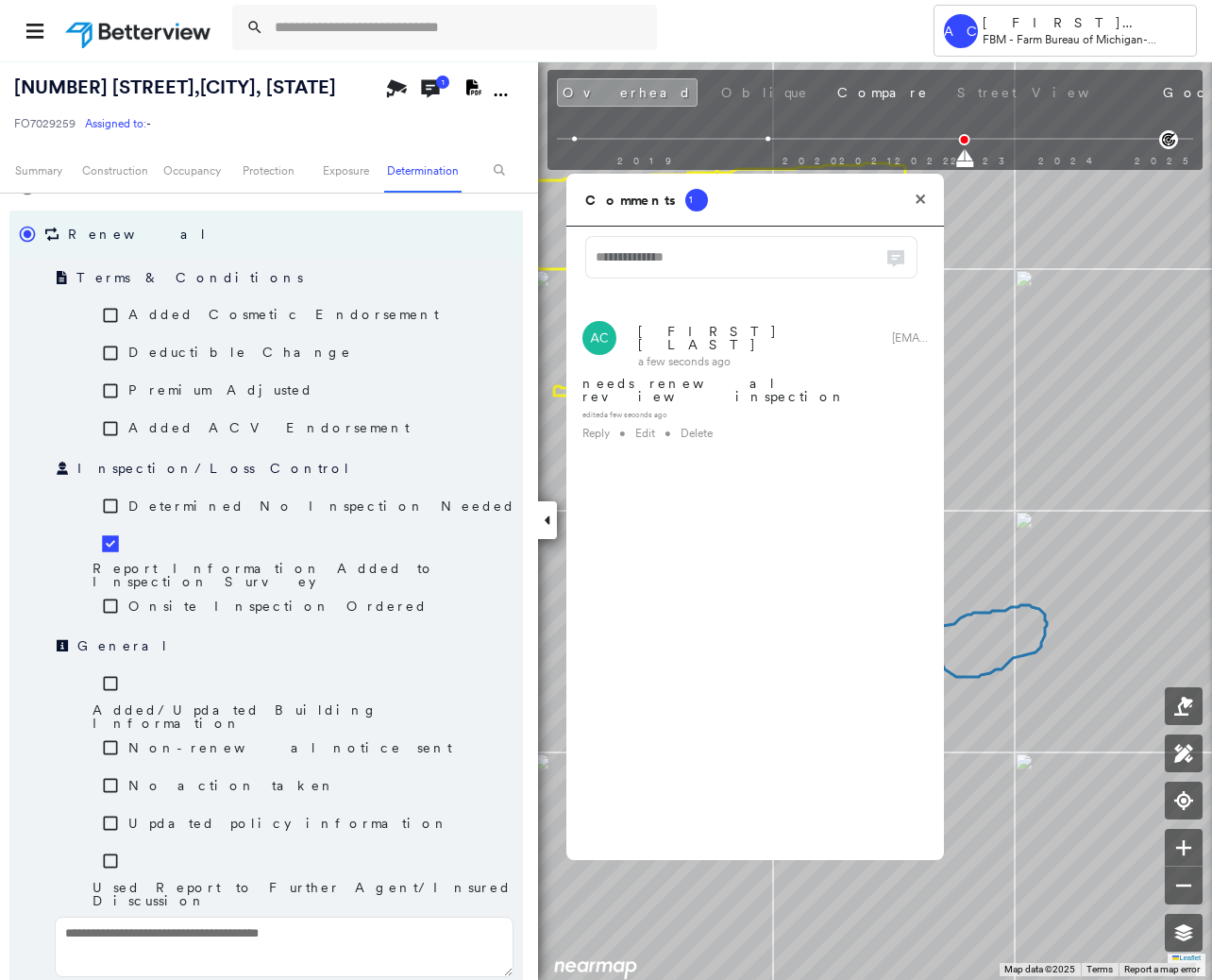 click at bounding box center (284, 947) 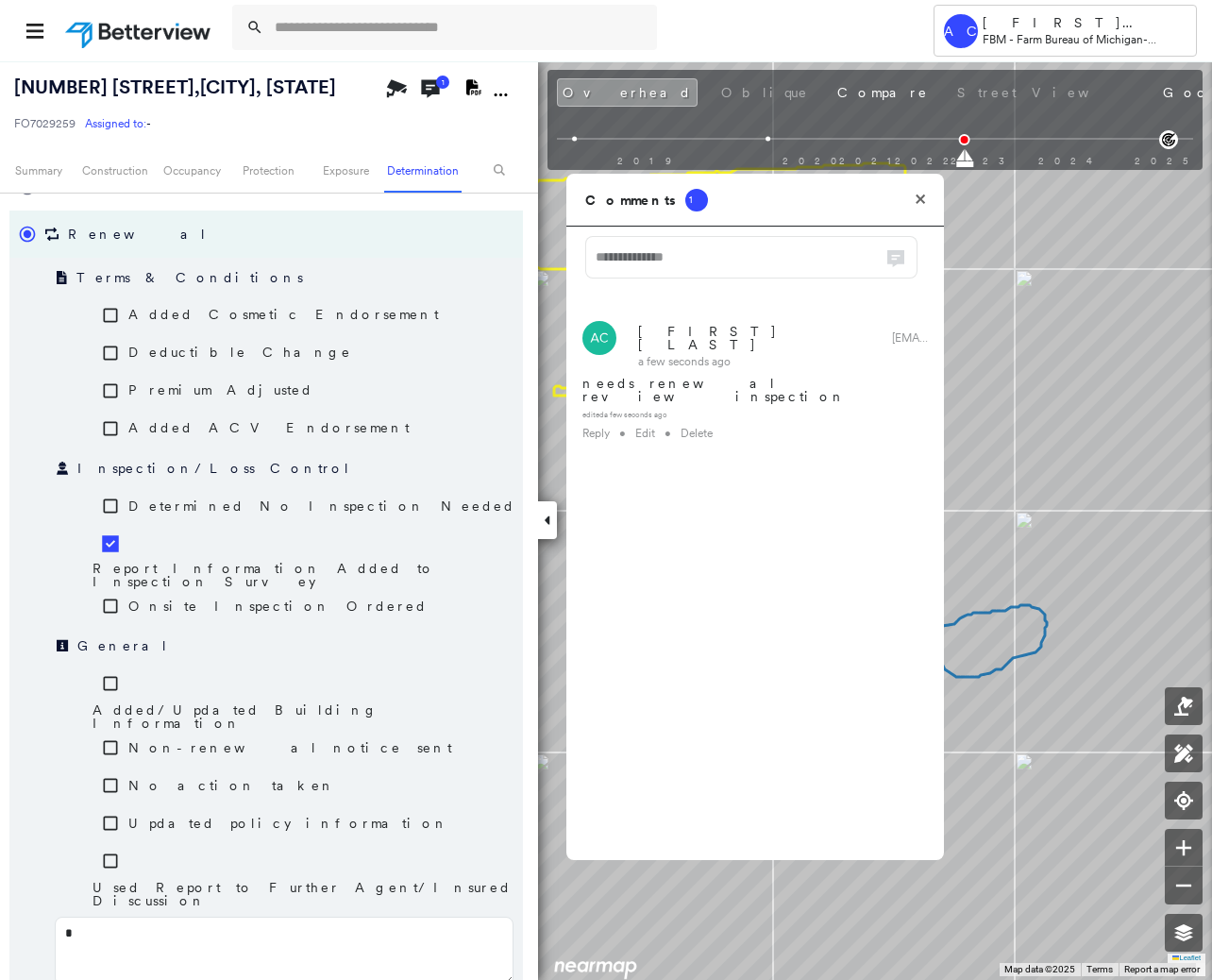 type on "**" 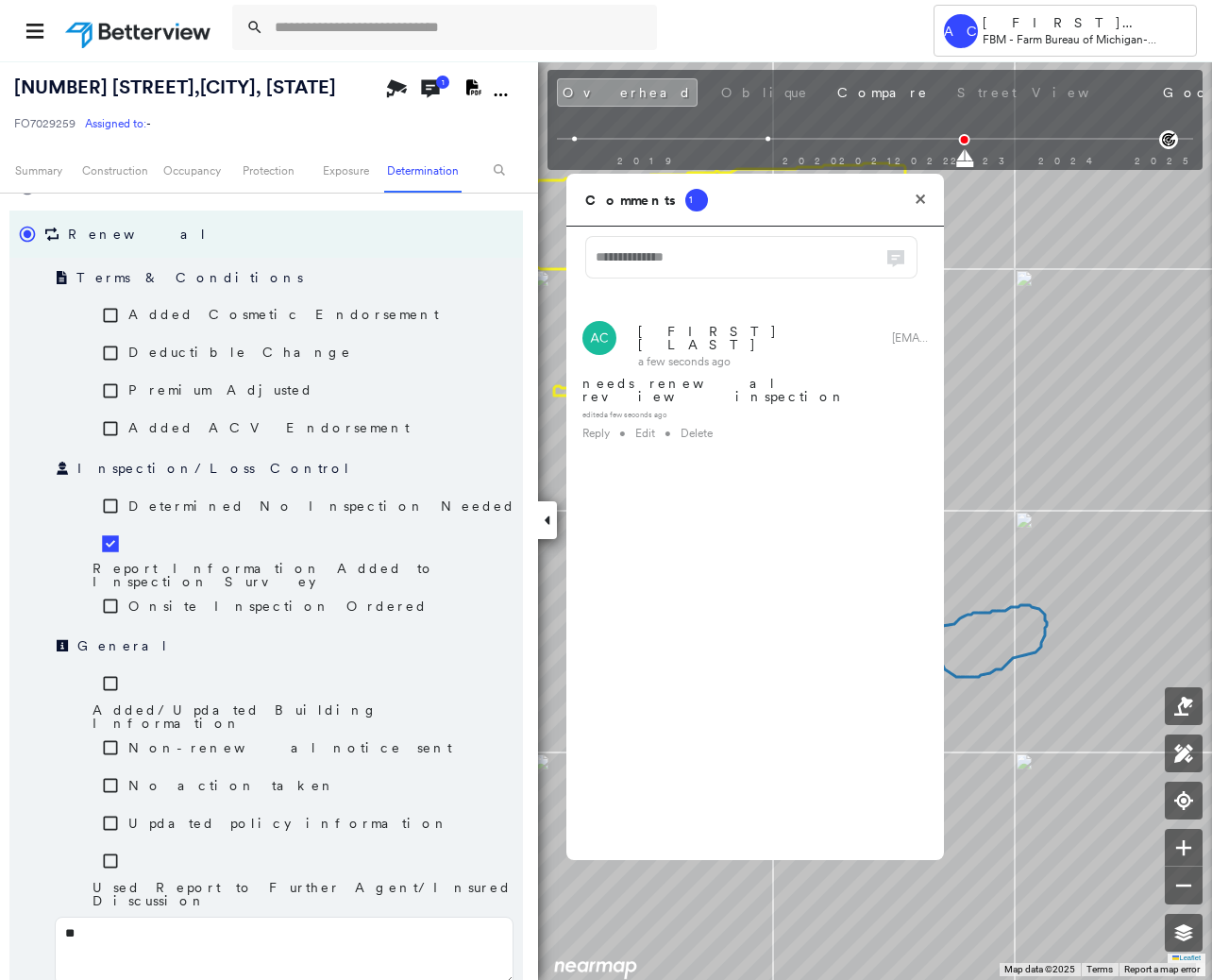 type on "***" 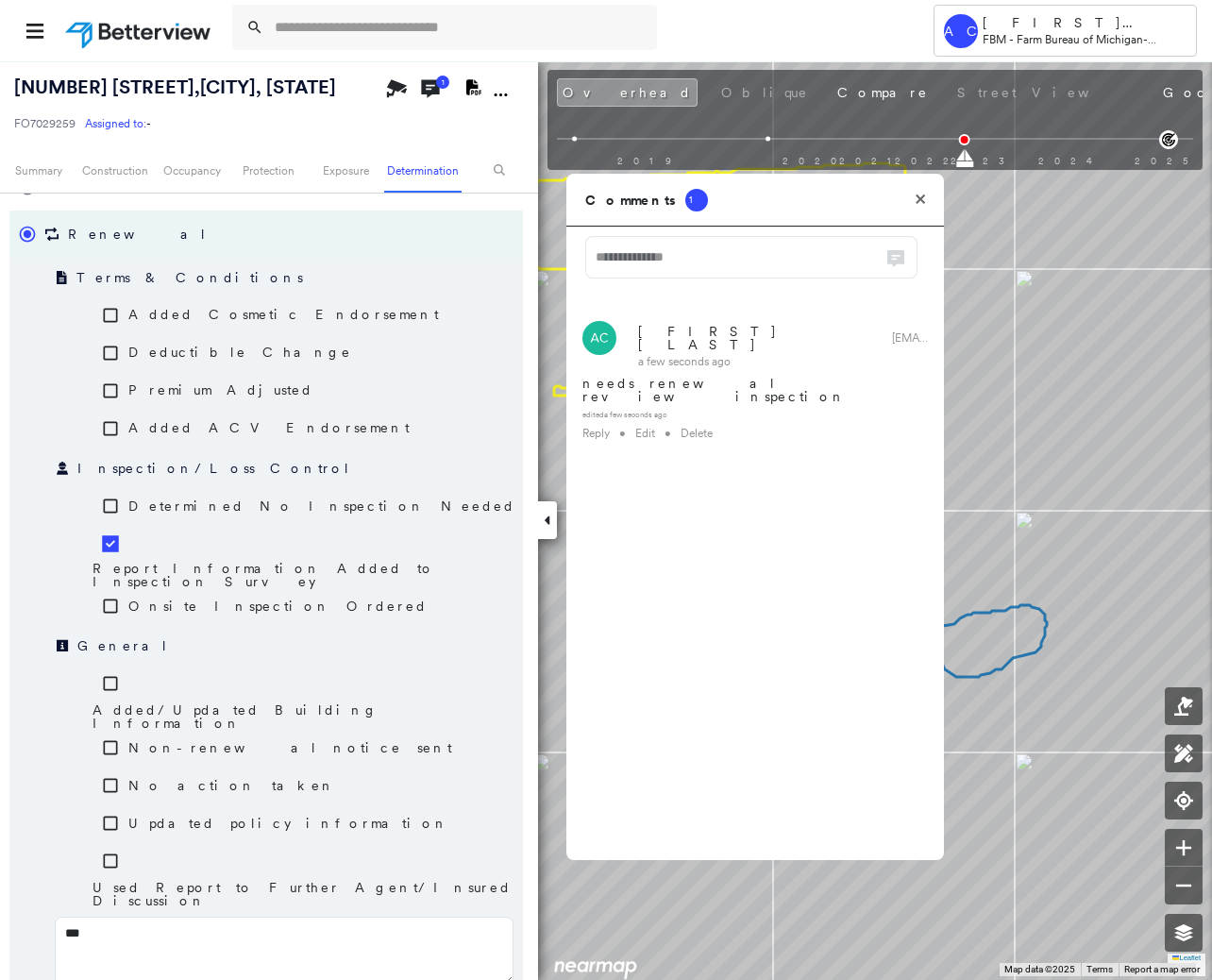 type on "****" 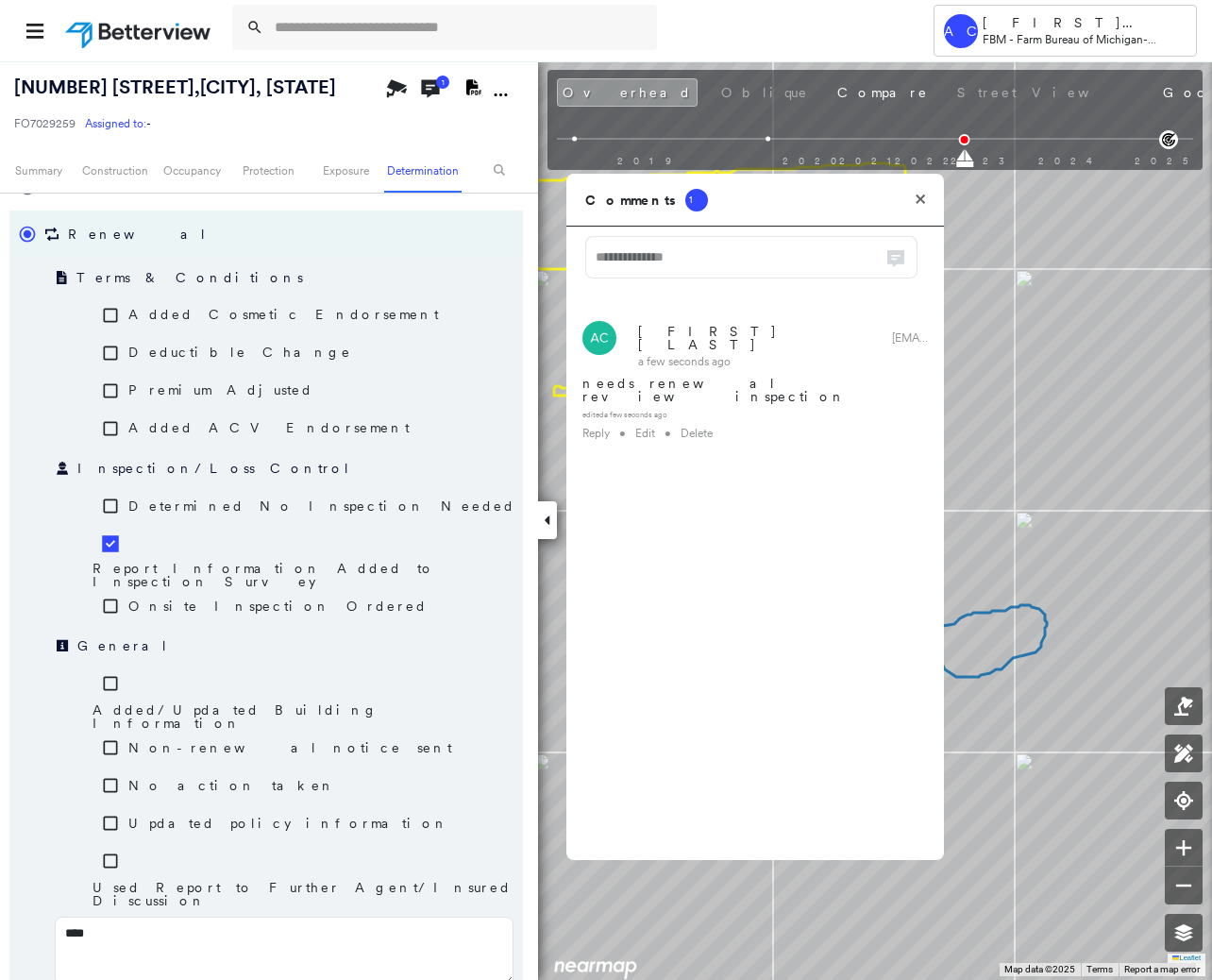 type on "*****" 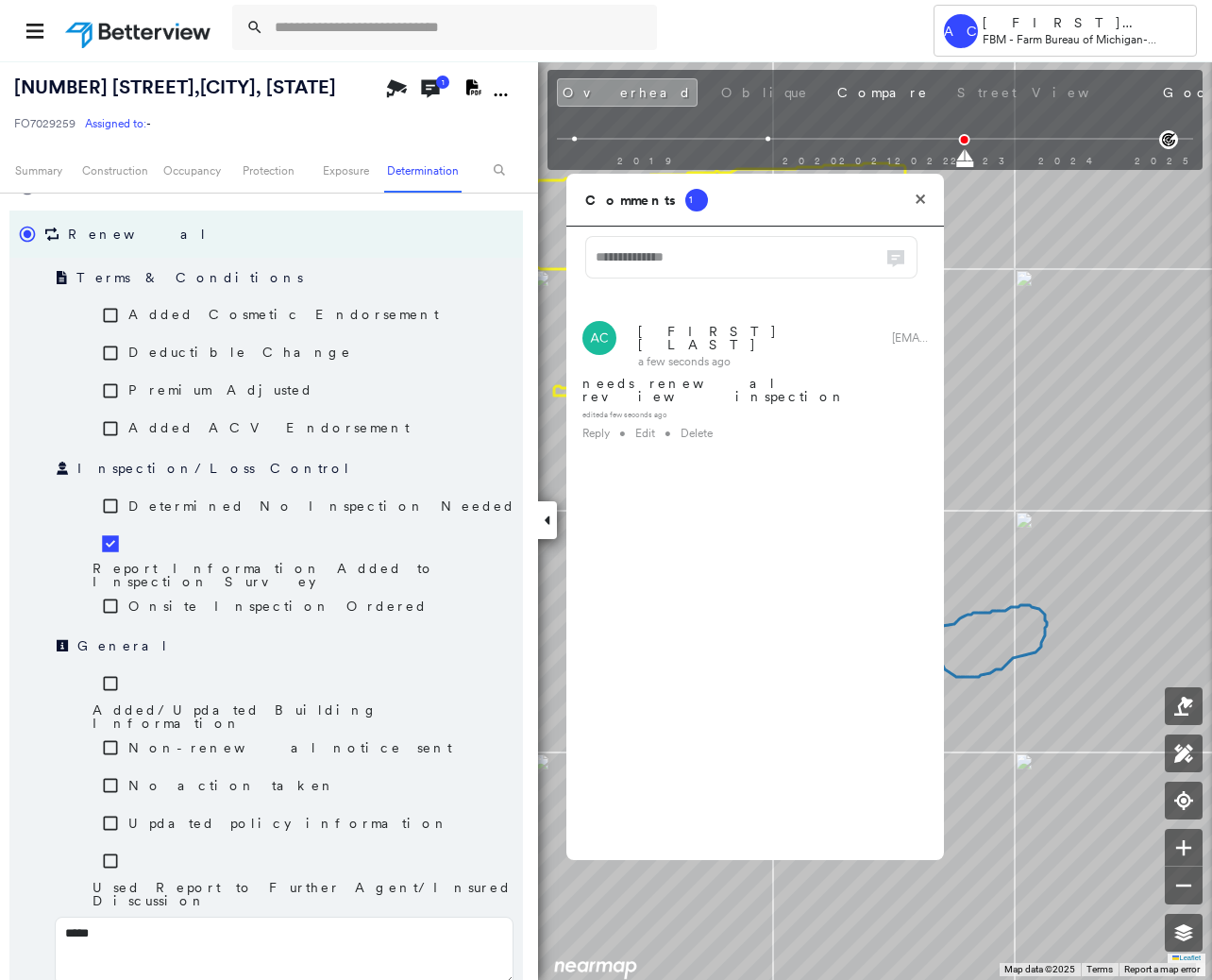 type on "*****" 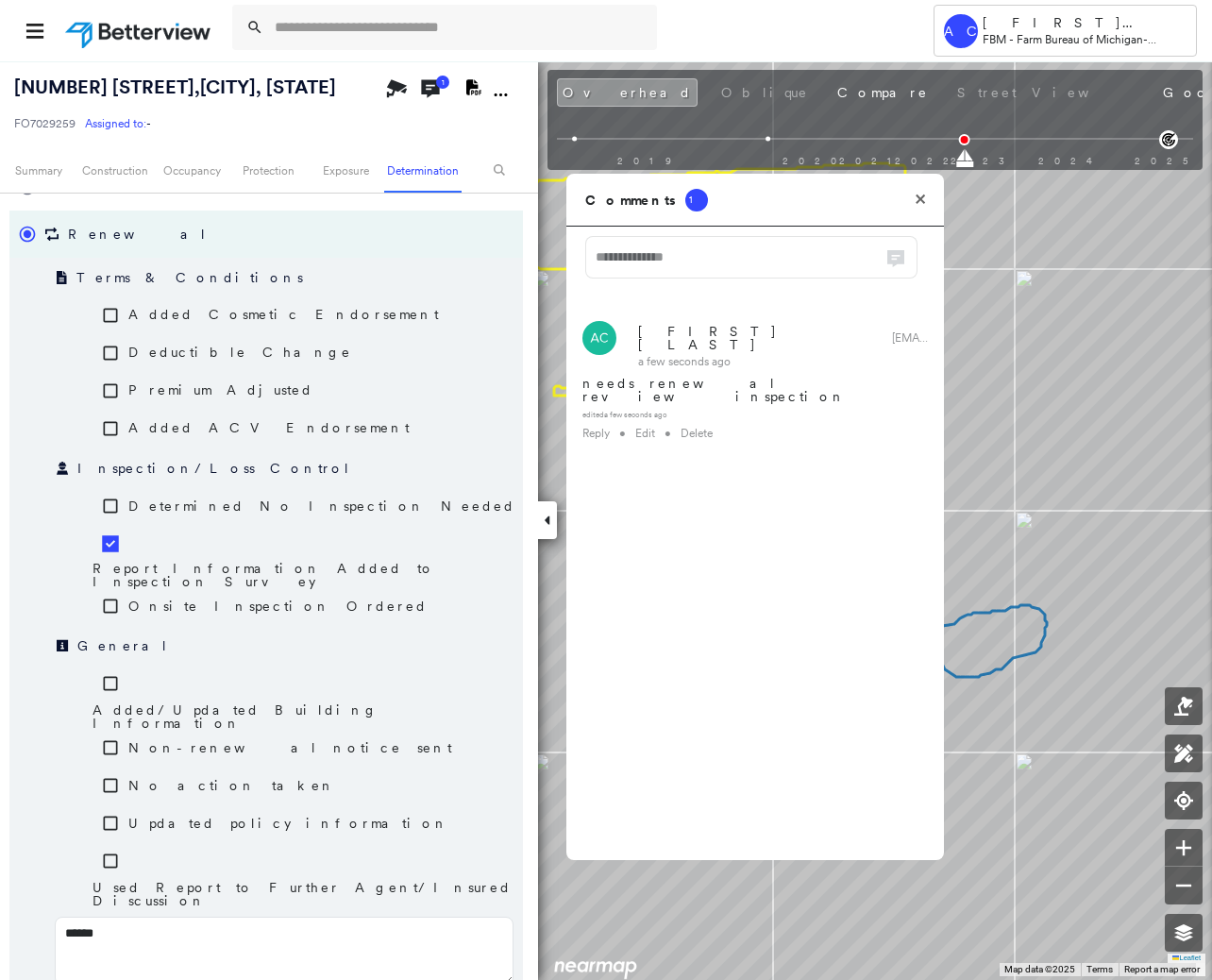 type on "*******" 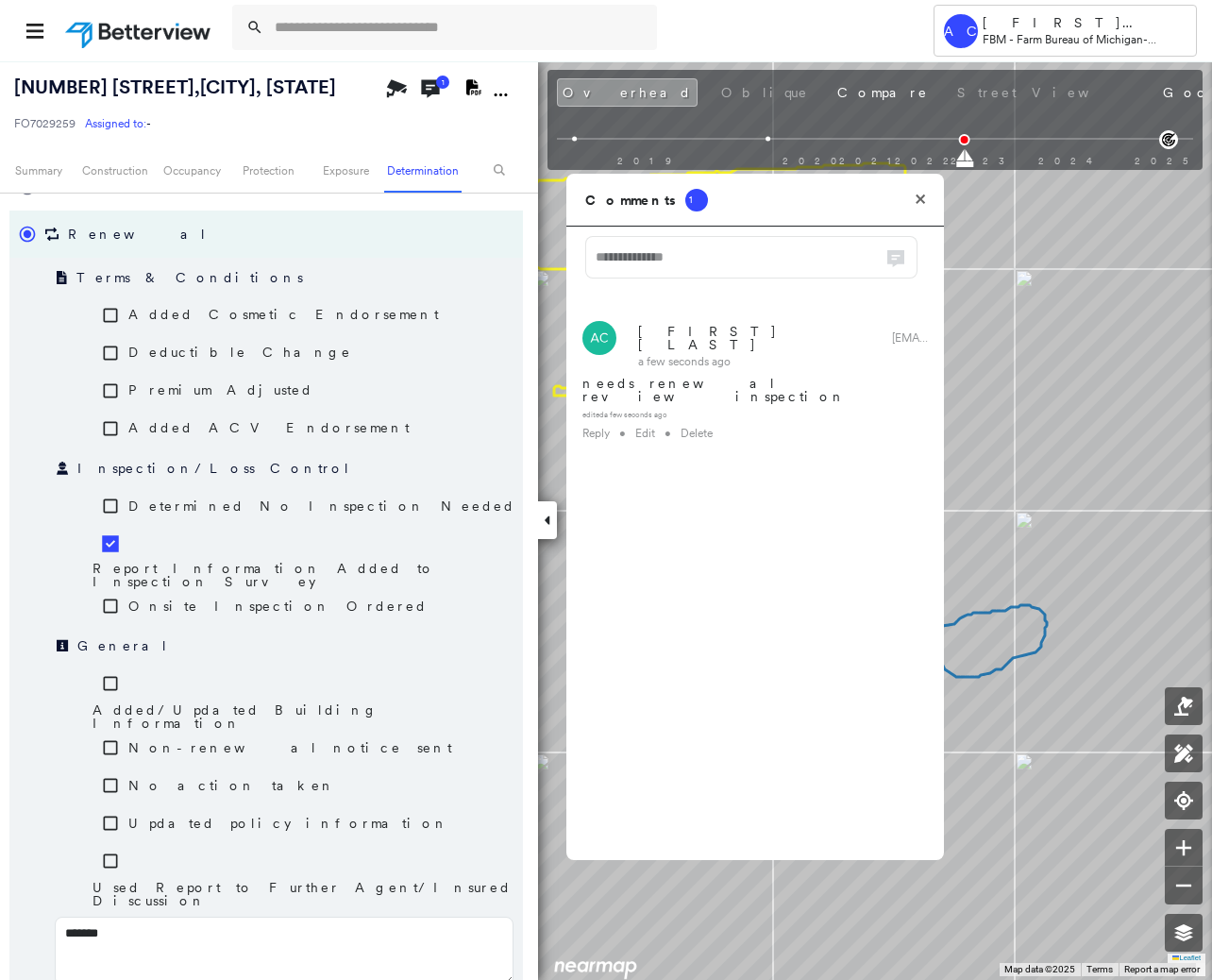 type on "********" 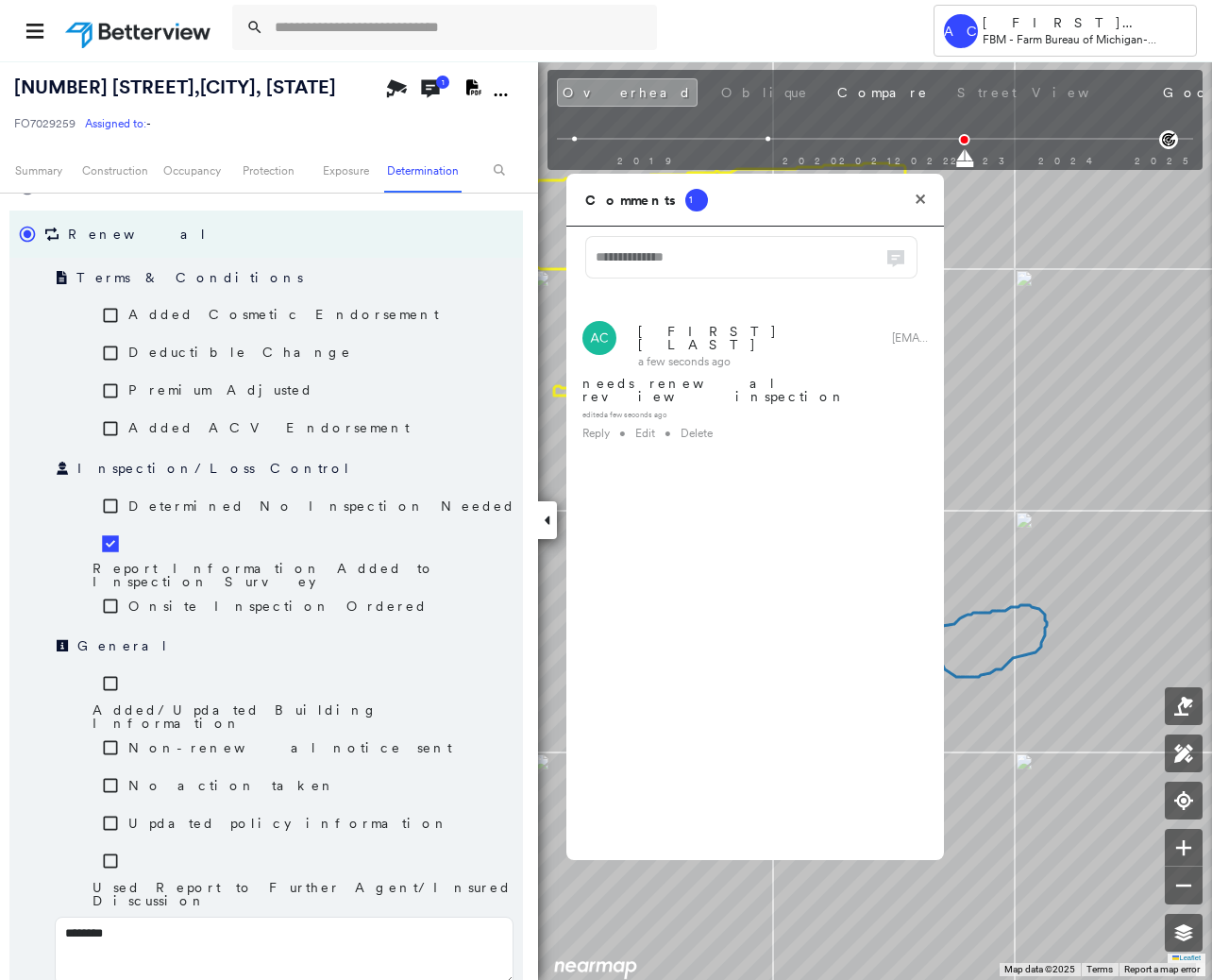 type on "*********" 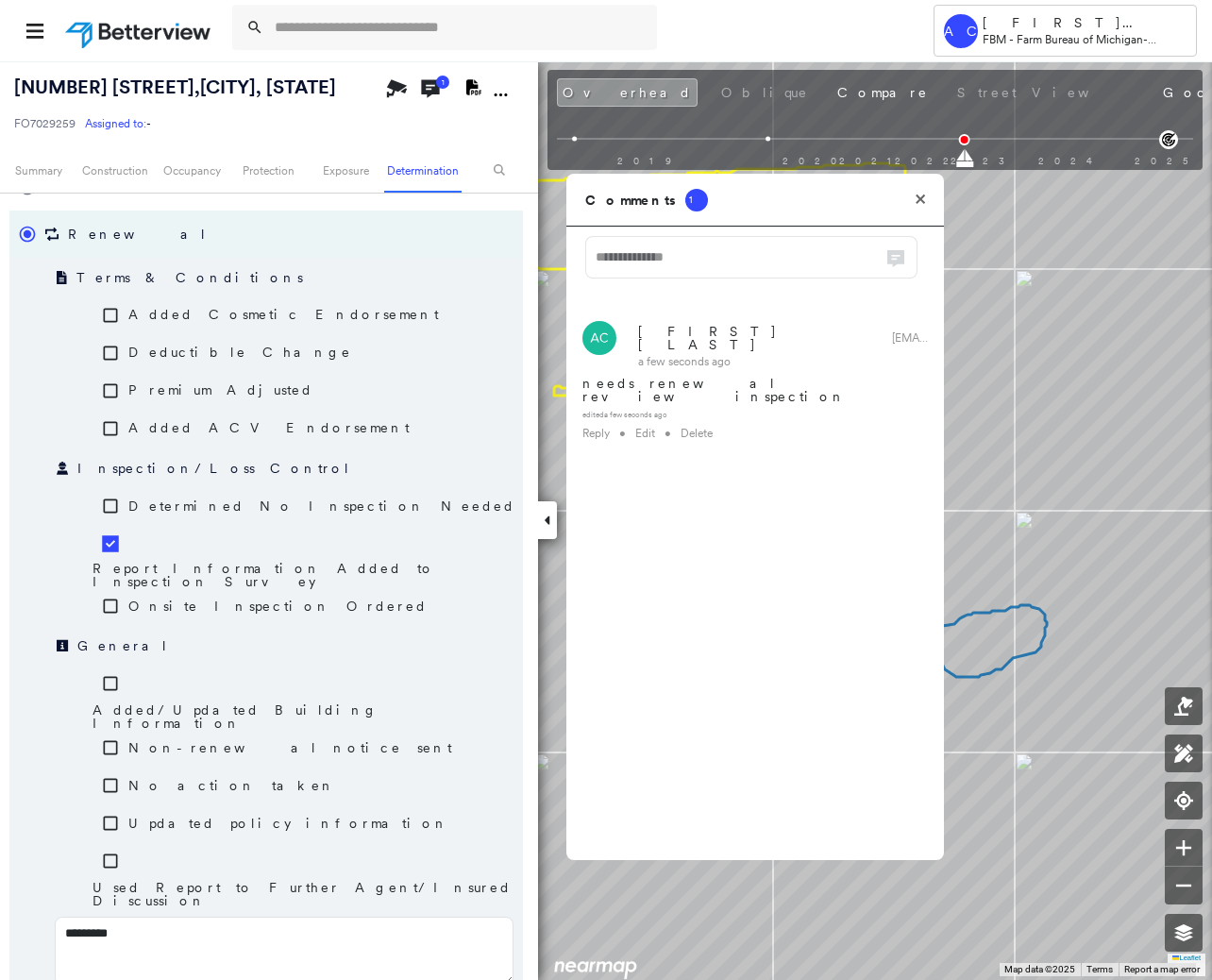 type on "**********" 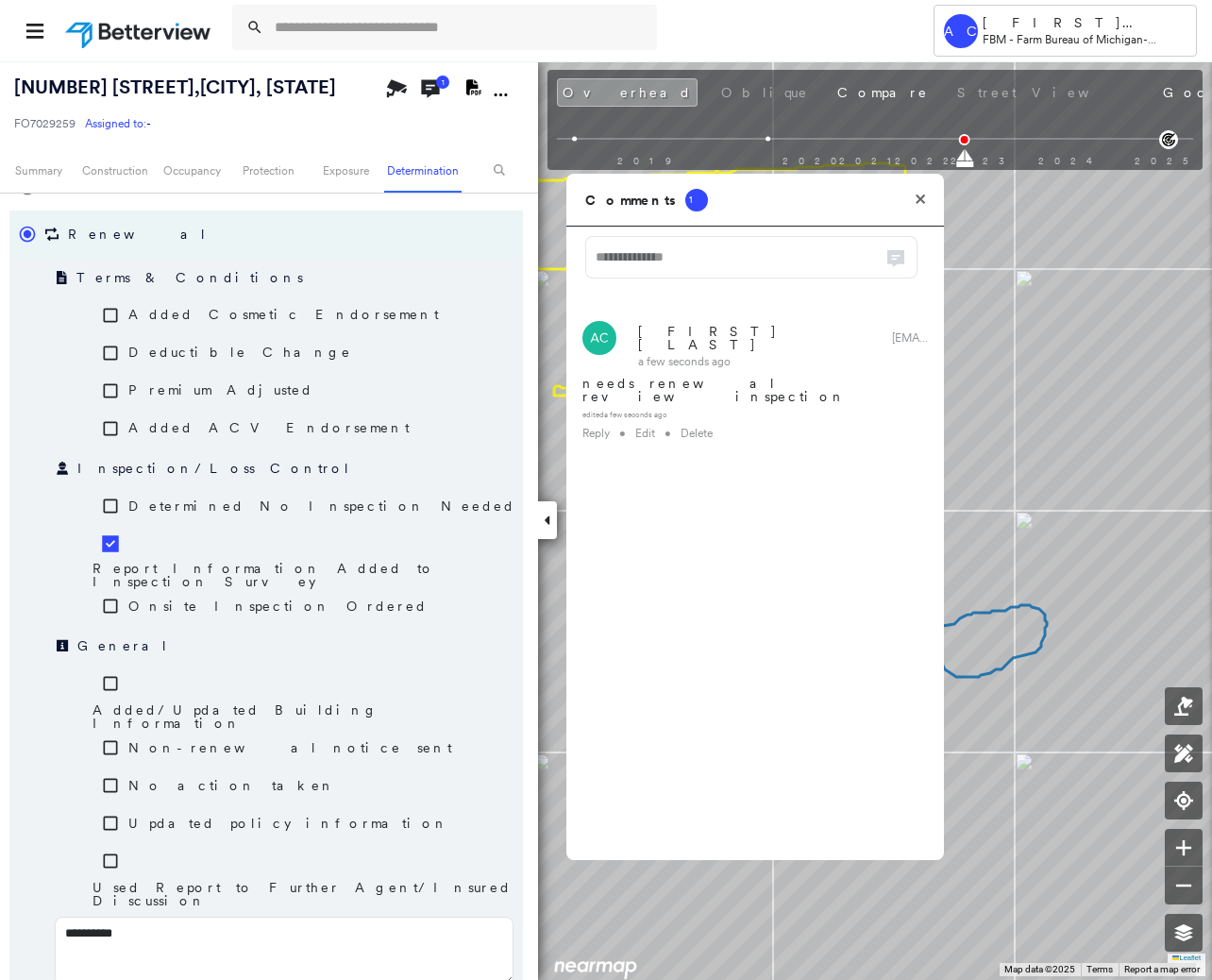 type on "**********" 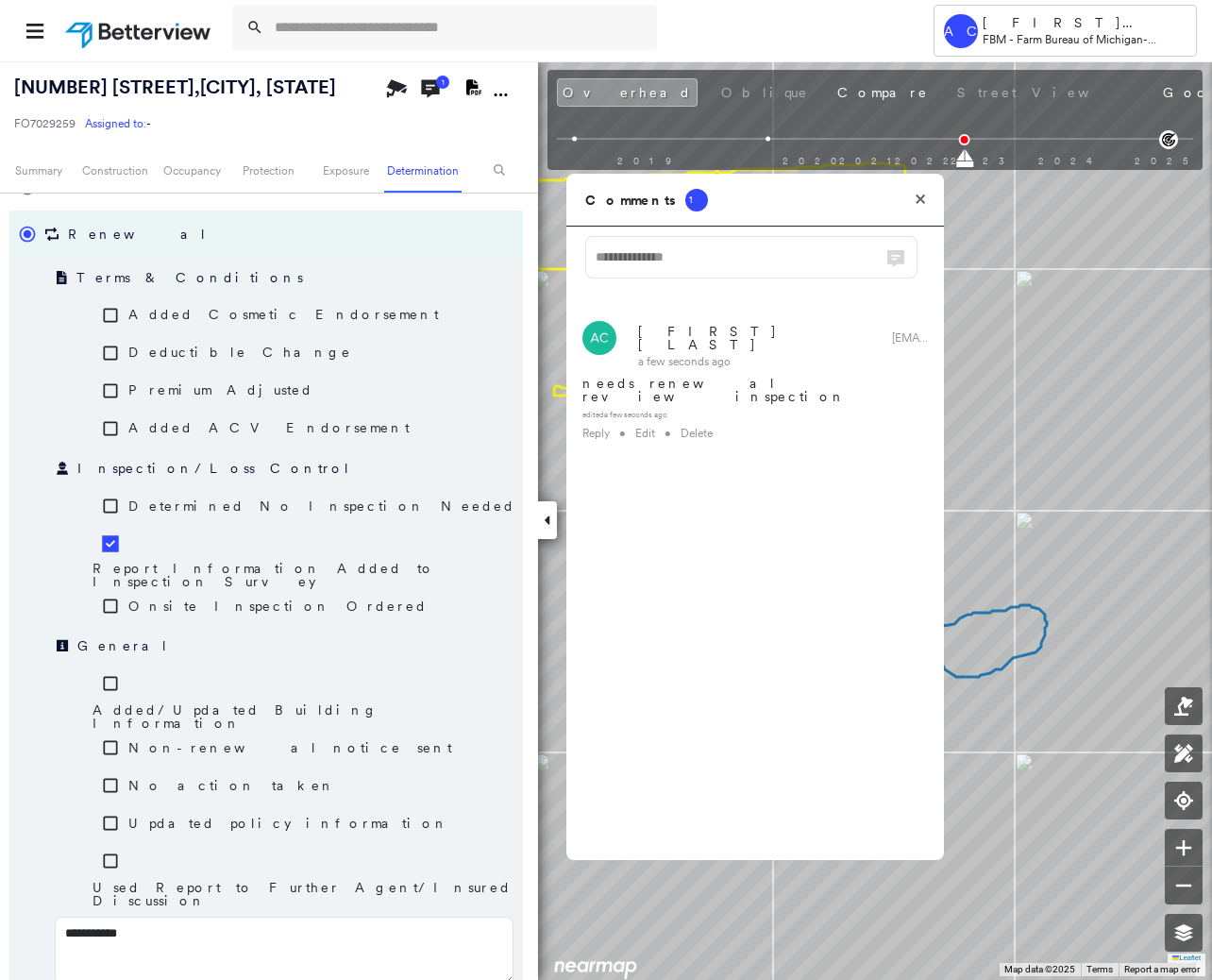 type on "**********" 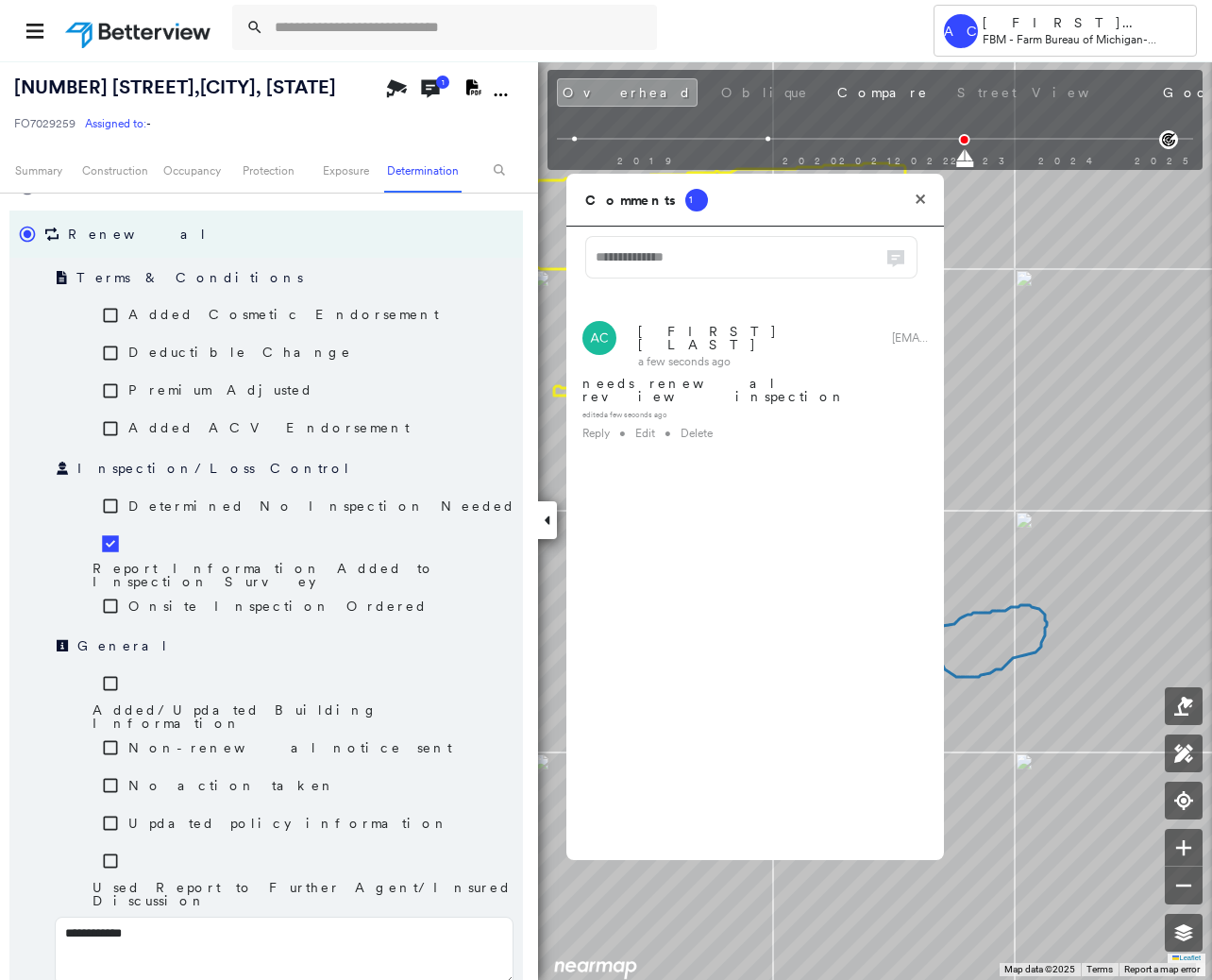 type on "**********" 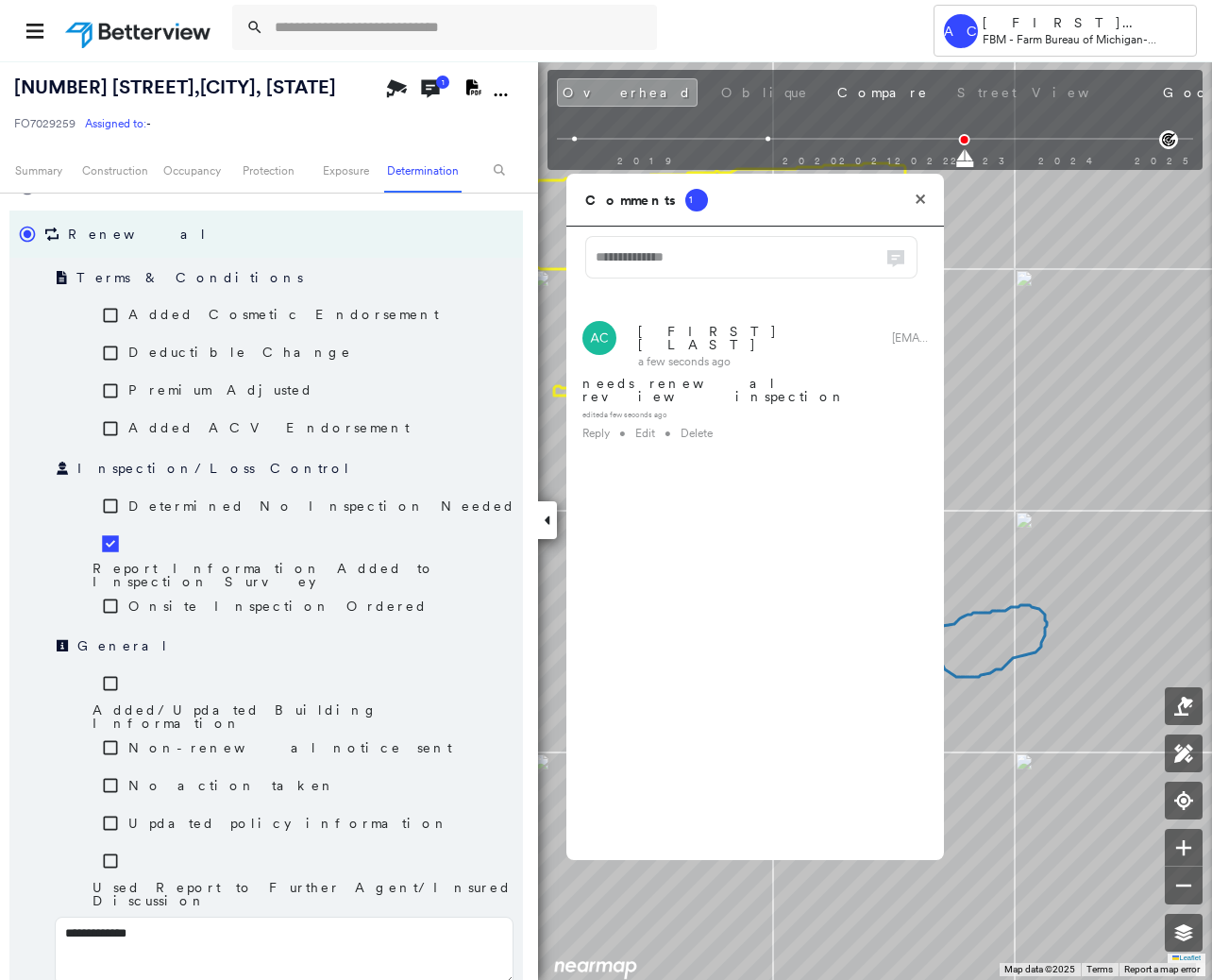 type on "**********" 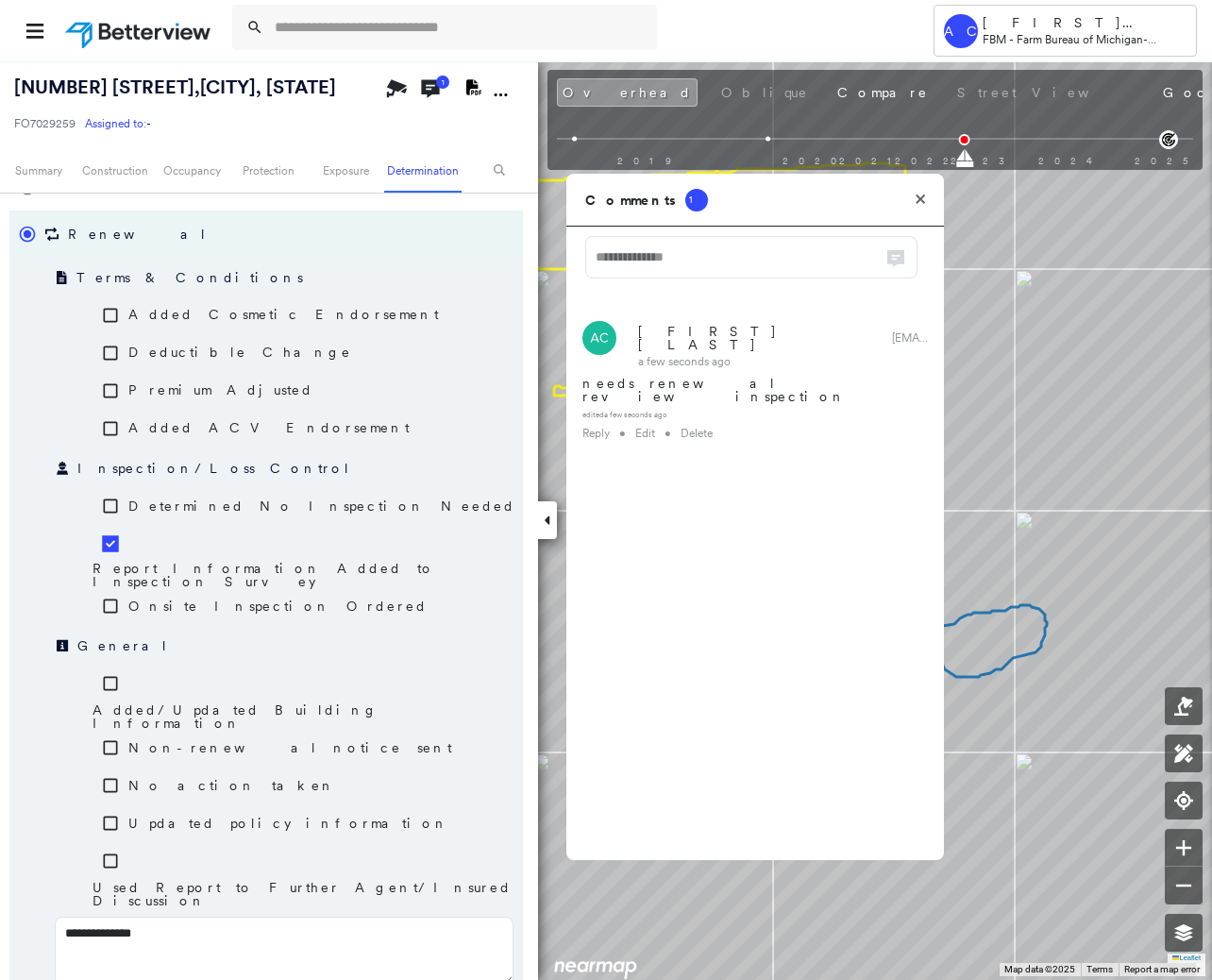 type on "**********" 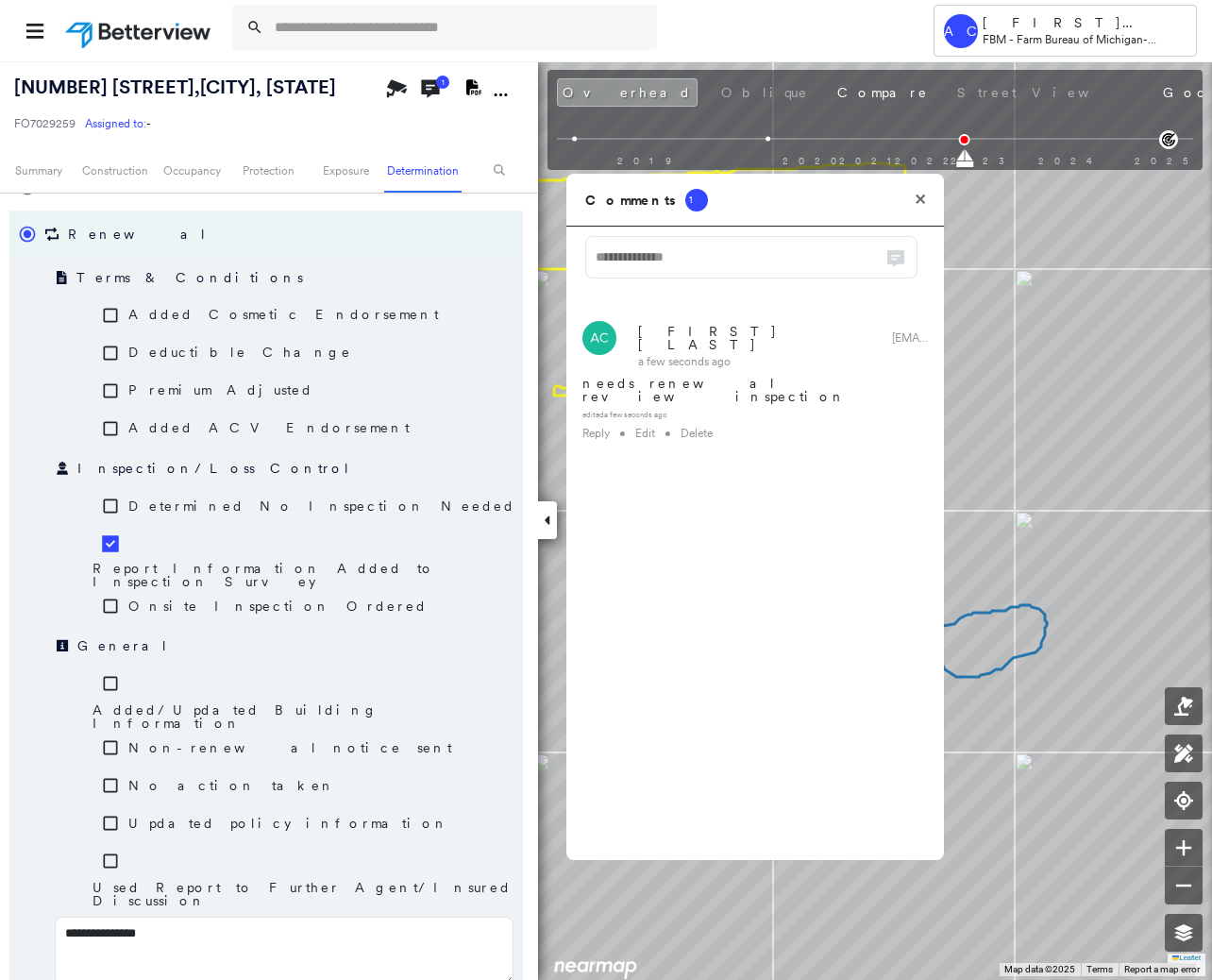 type on "**********" 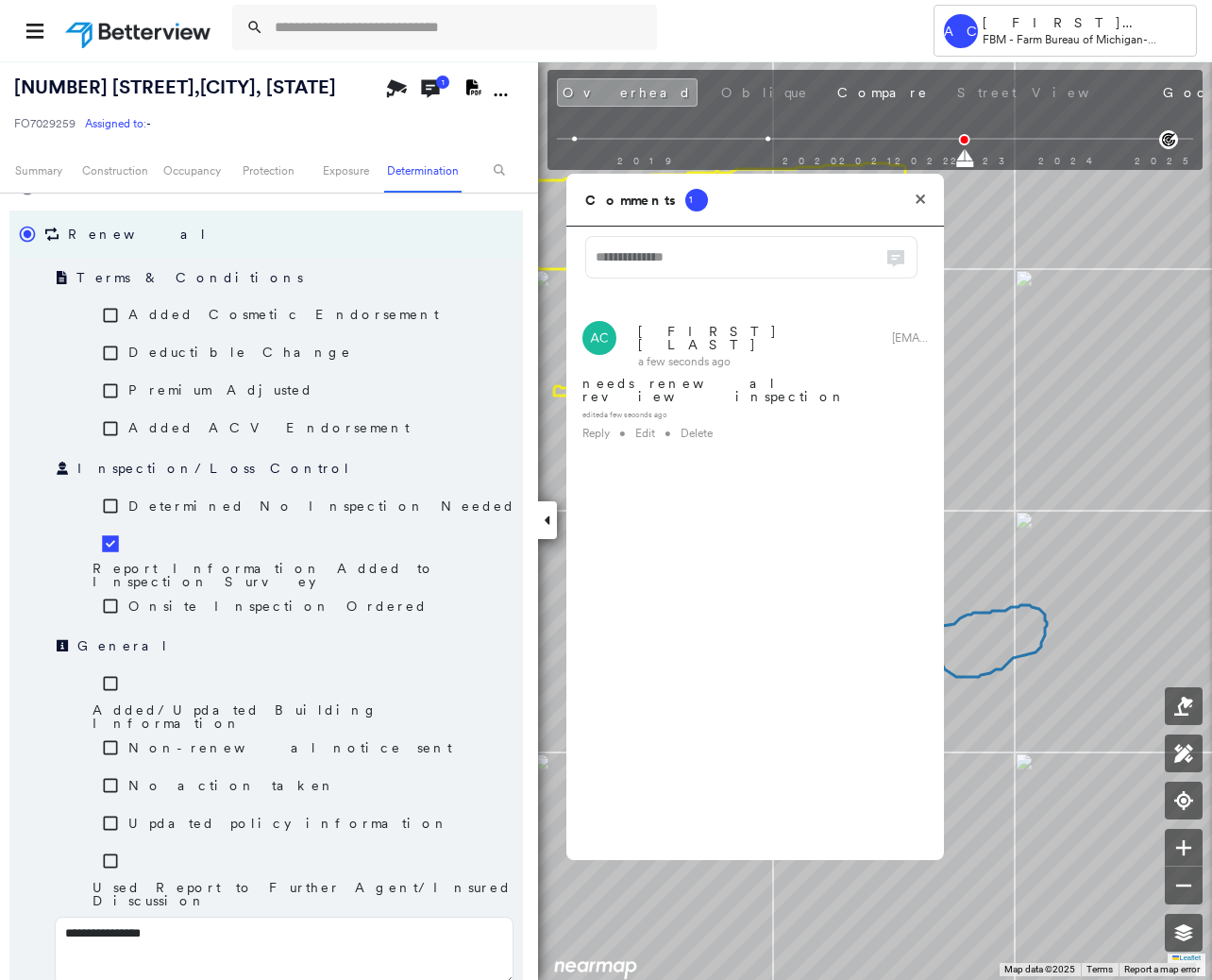 type on "**********" 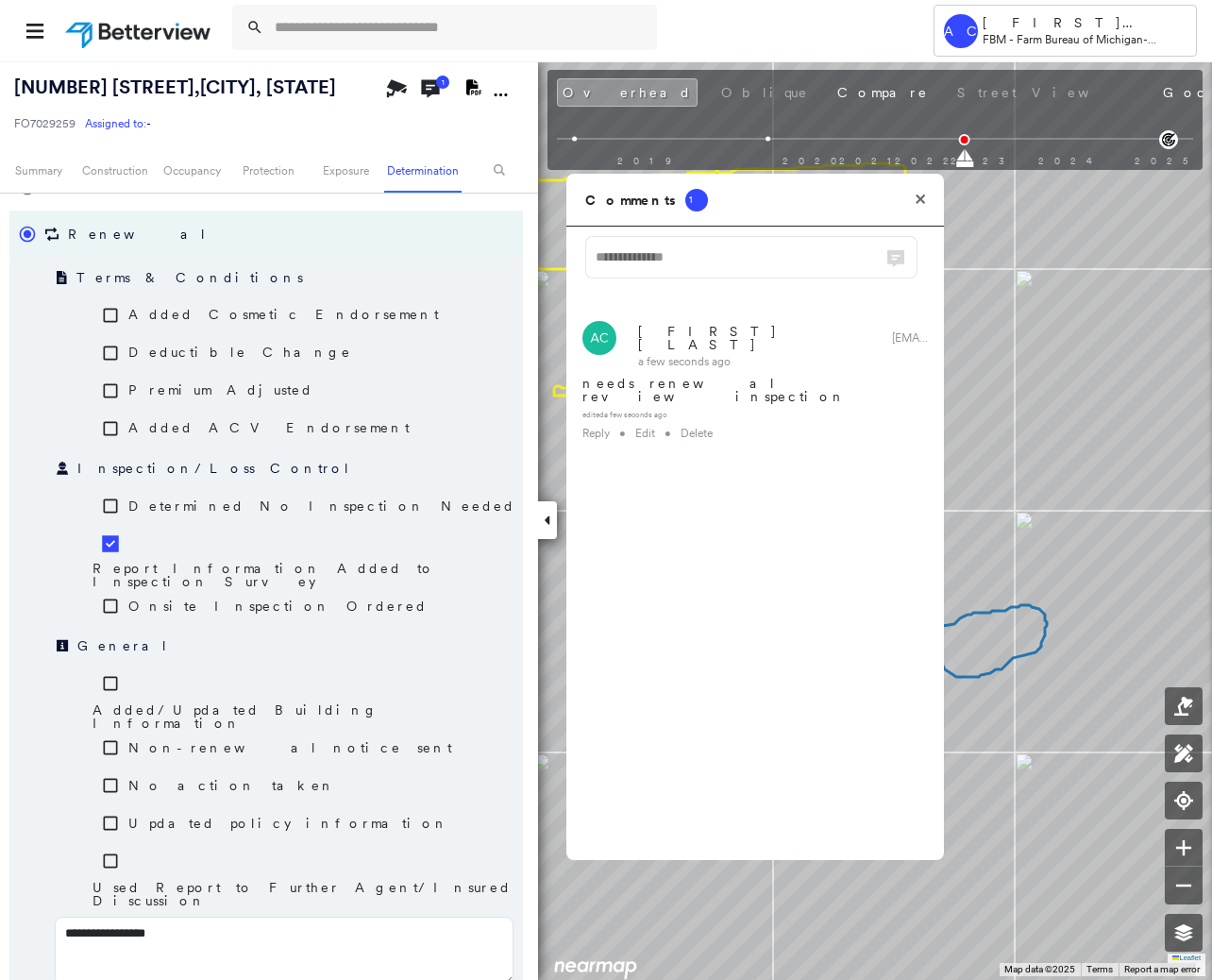 type on "**********" 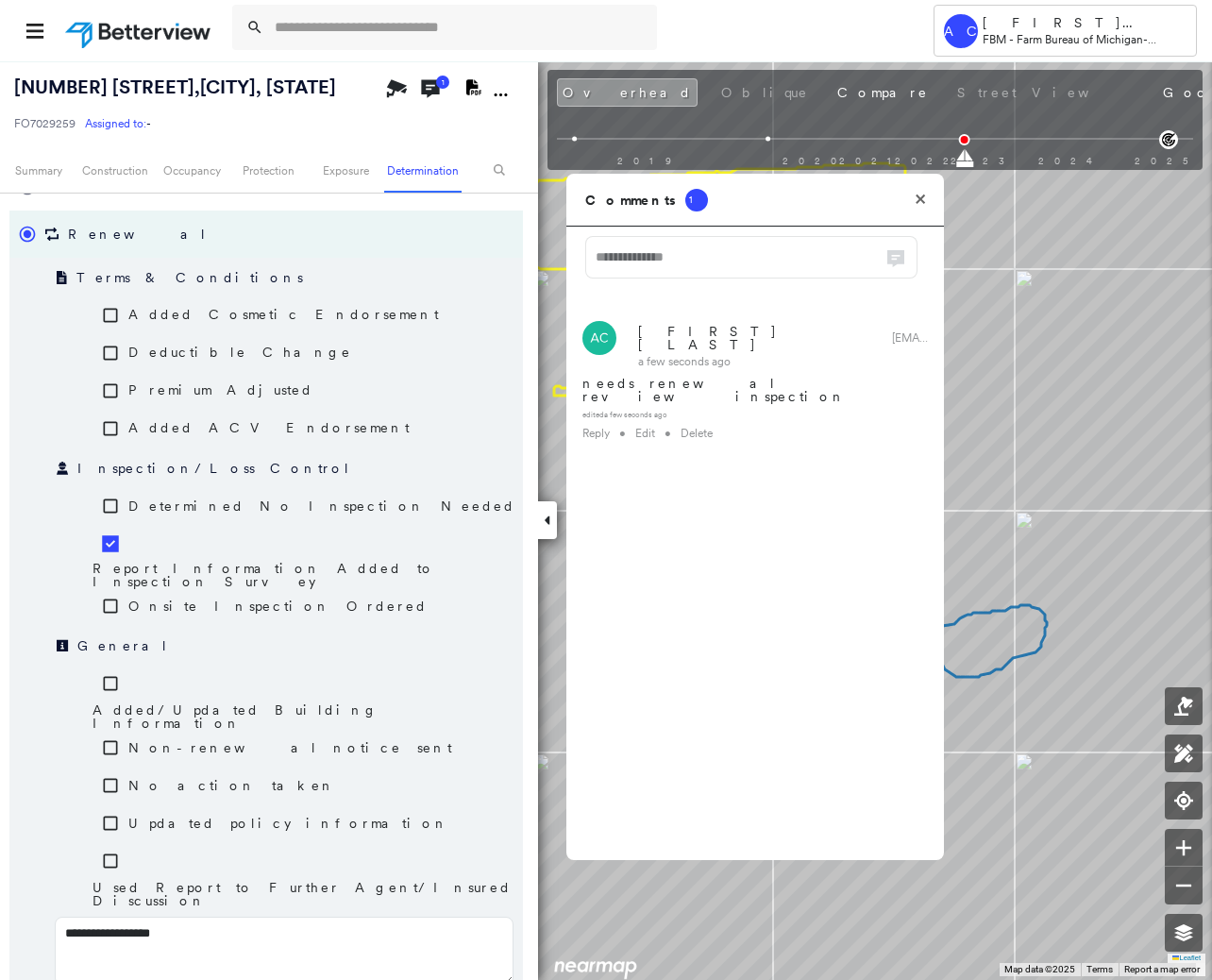 type on "**********" 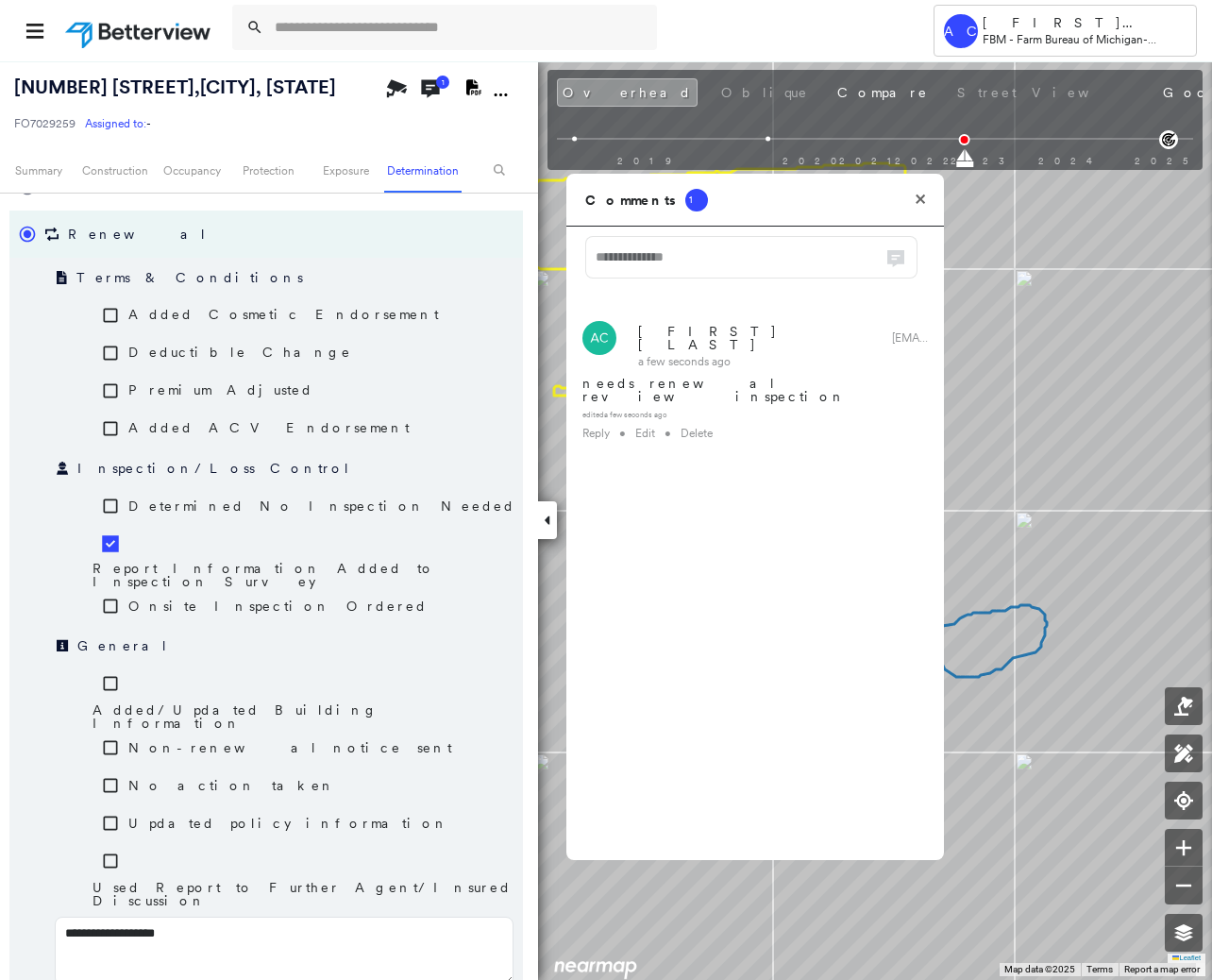 type on "**********" 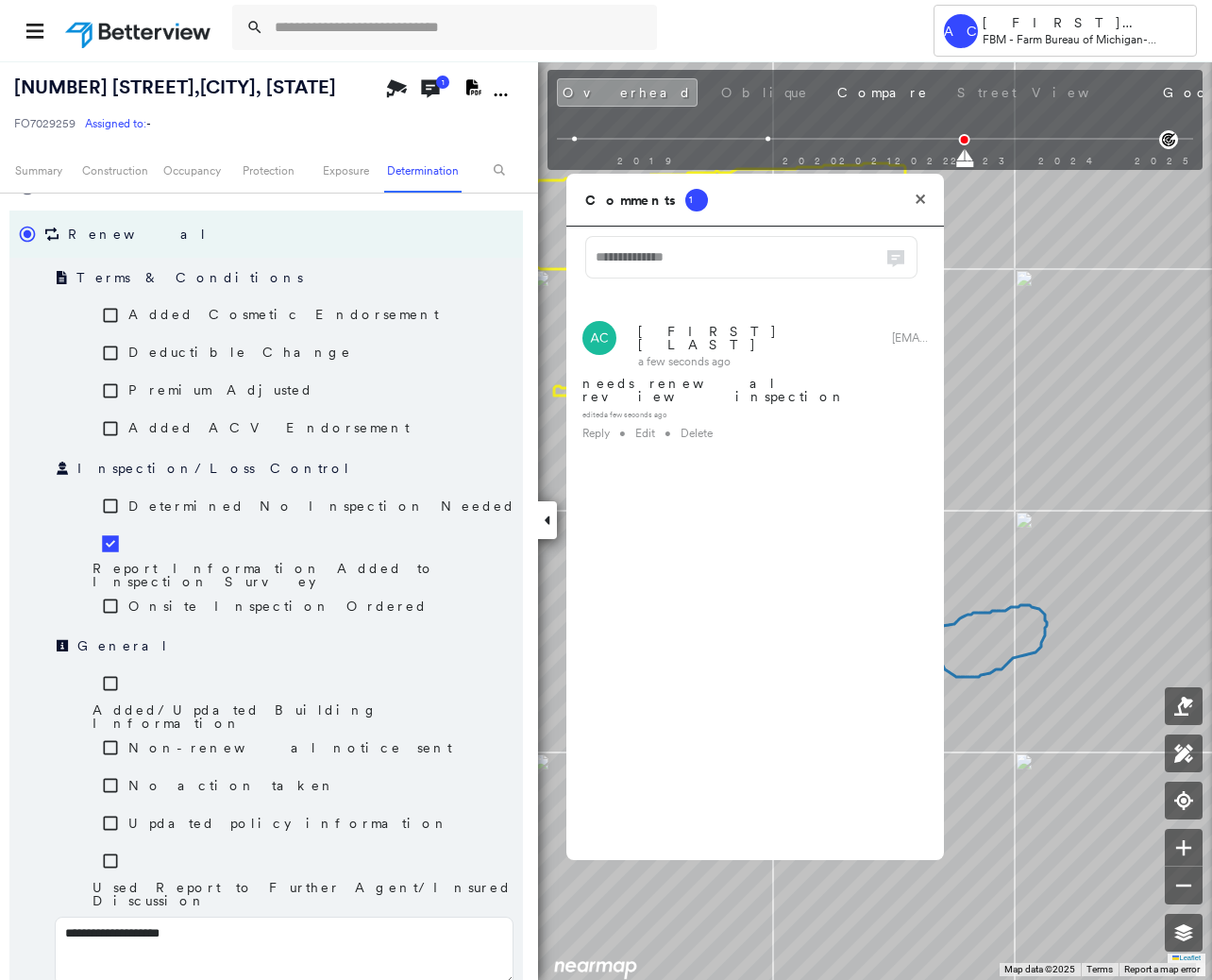 type on "**********" 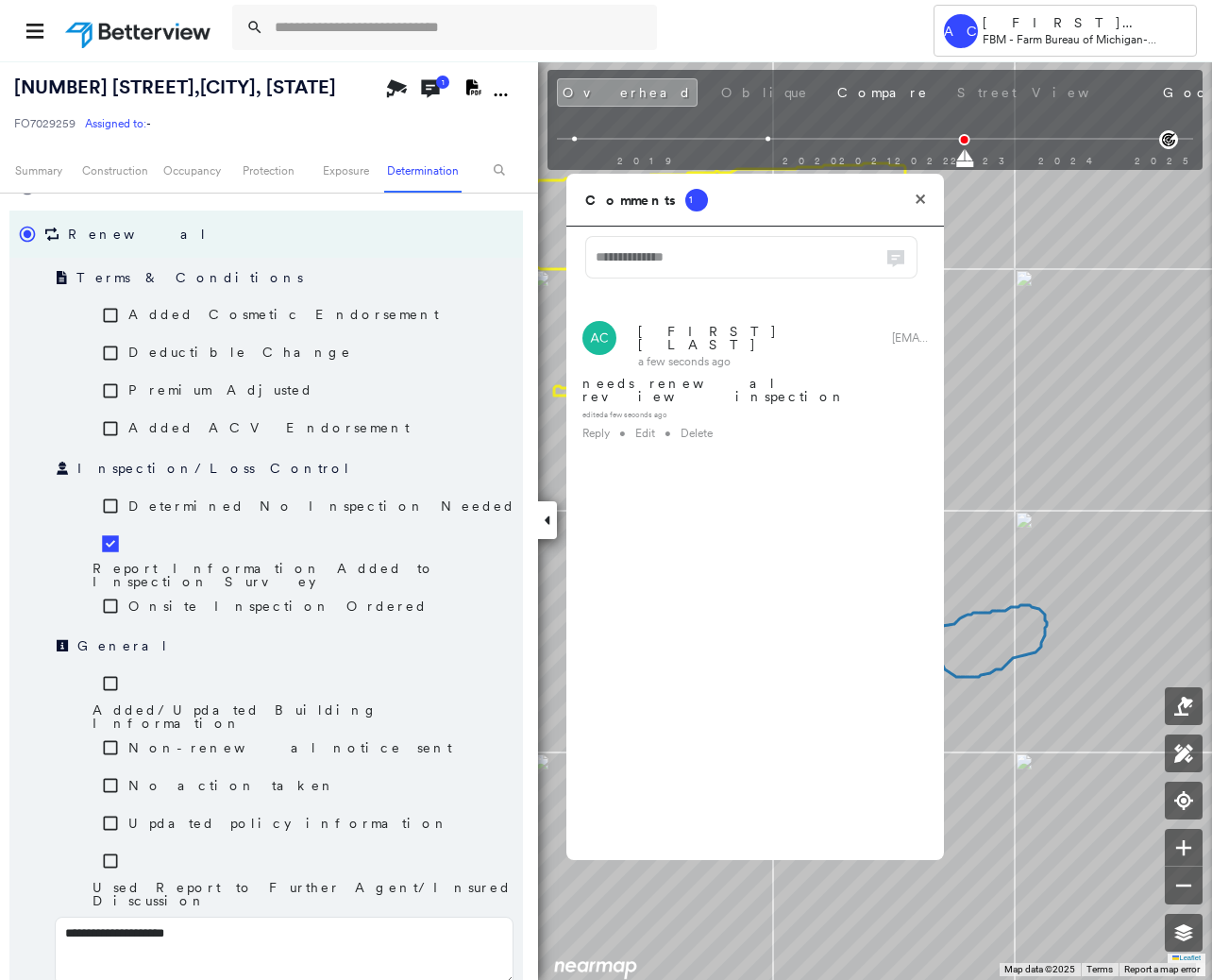 type on "**********" 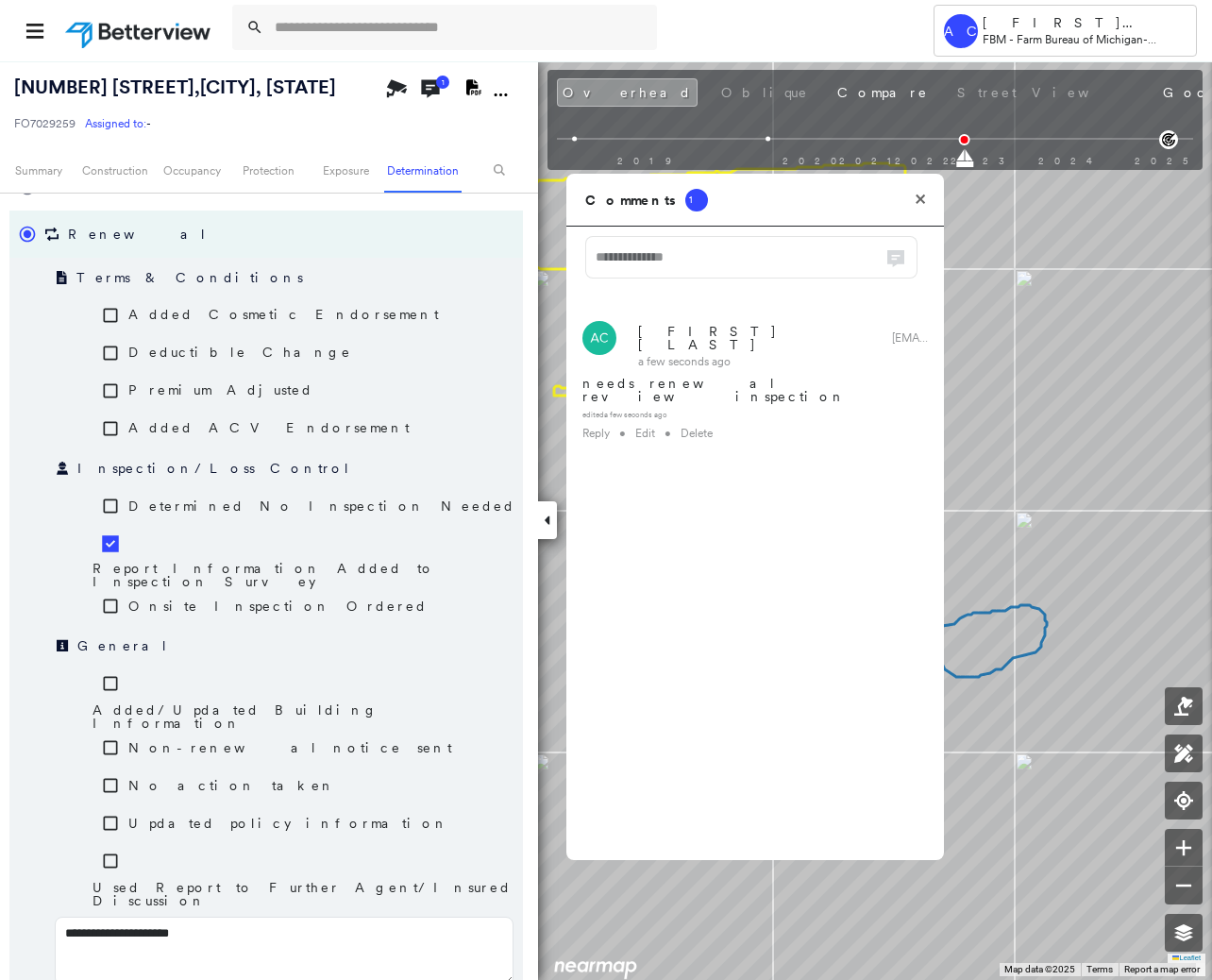 type on "**********" 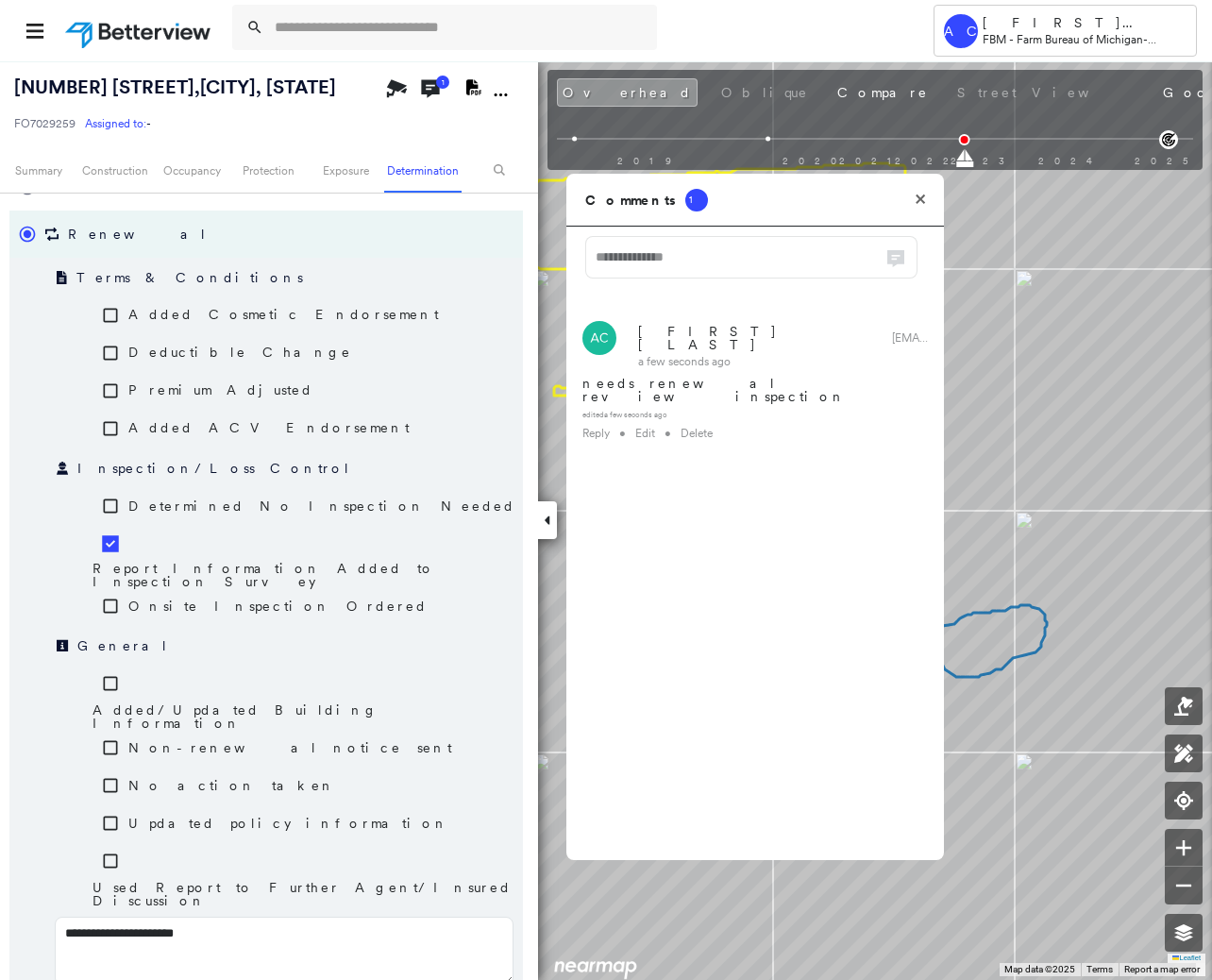 type on "**********" 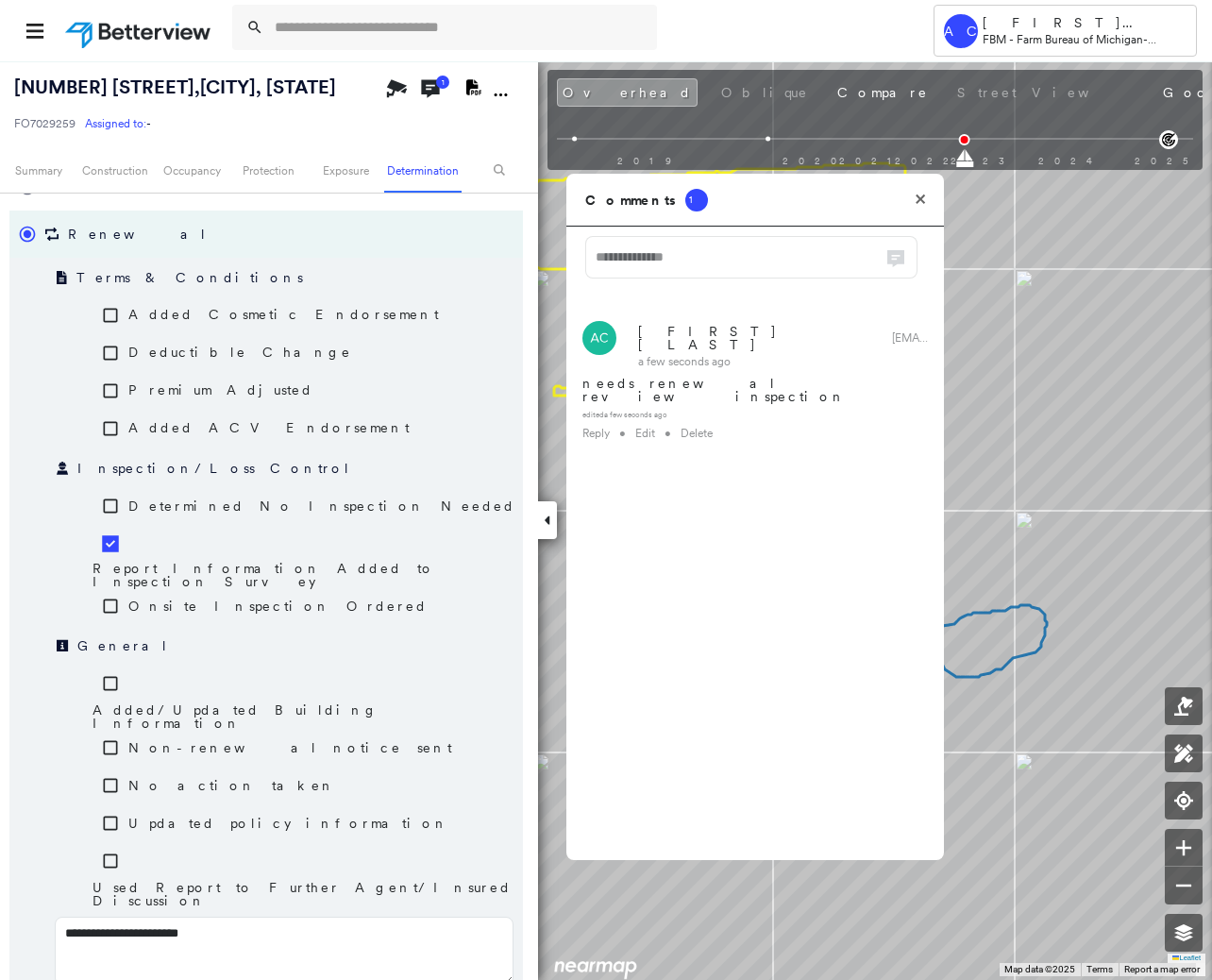 type on "**********" 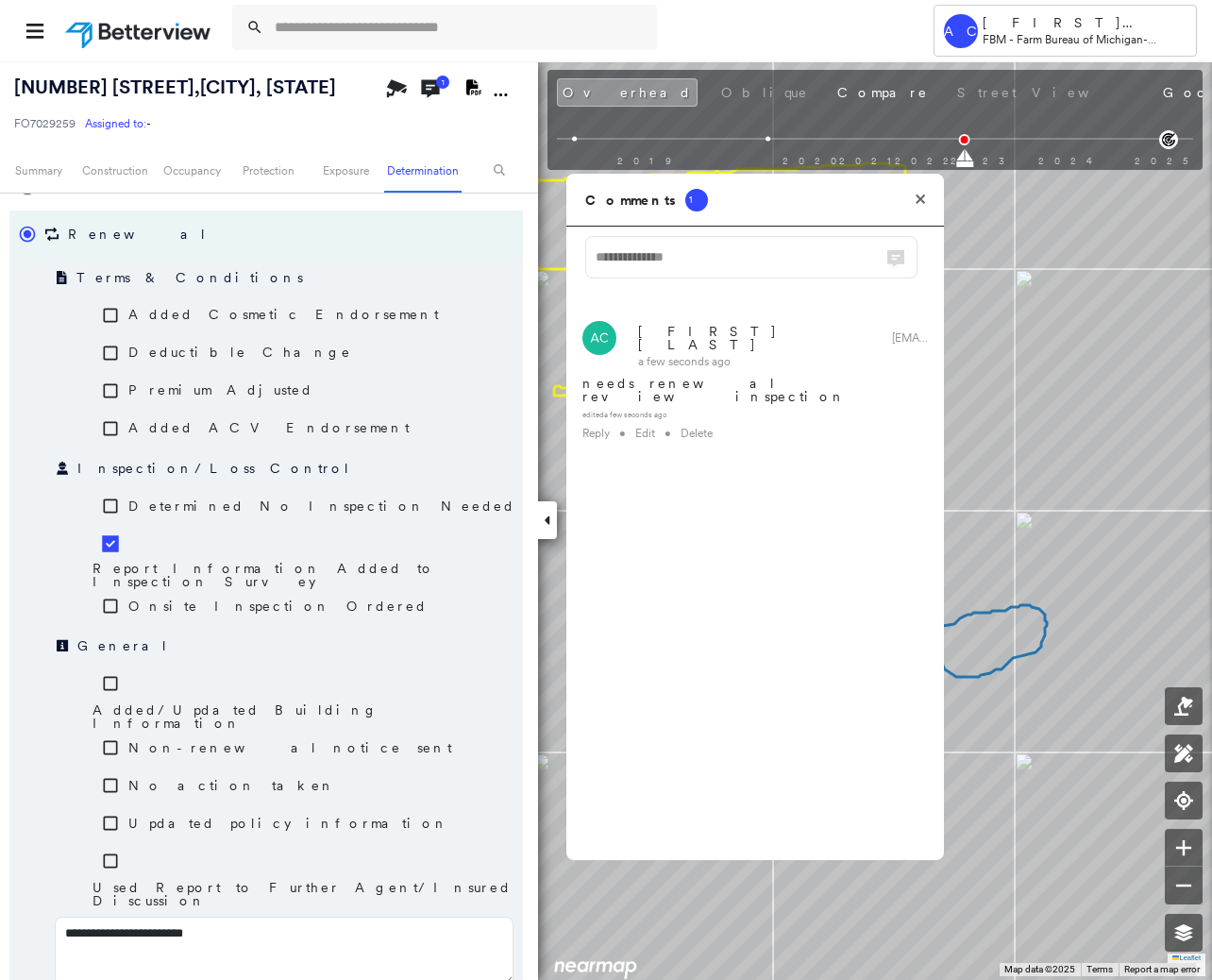 type on "**********" 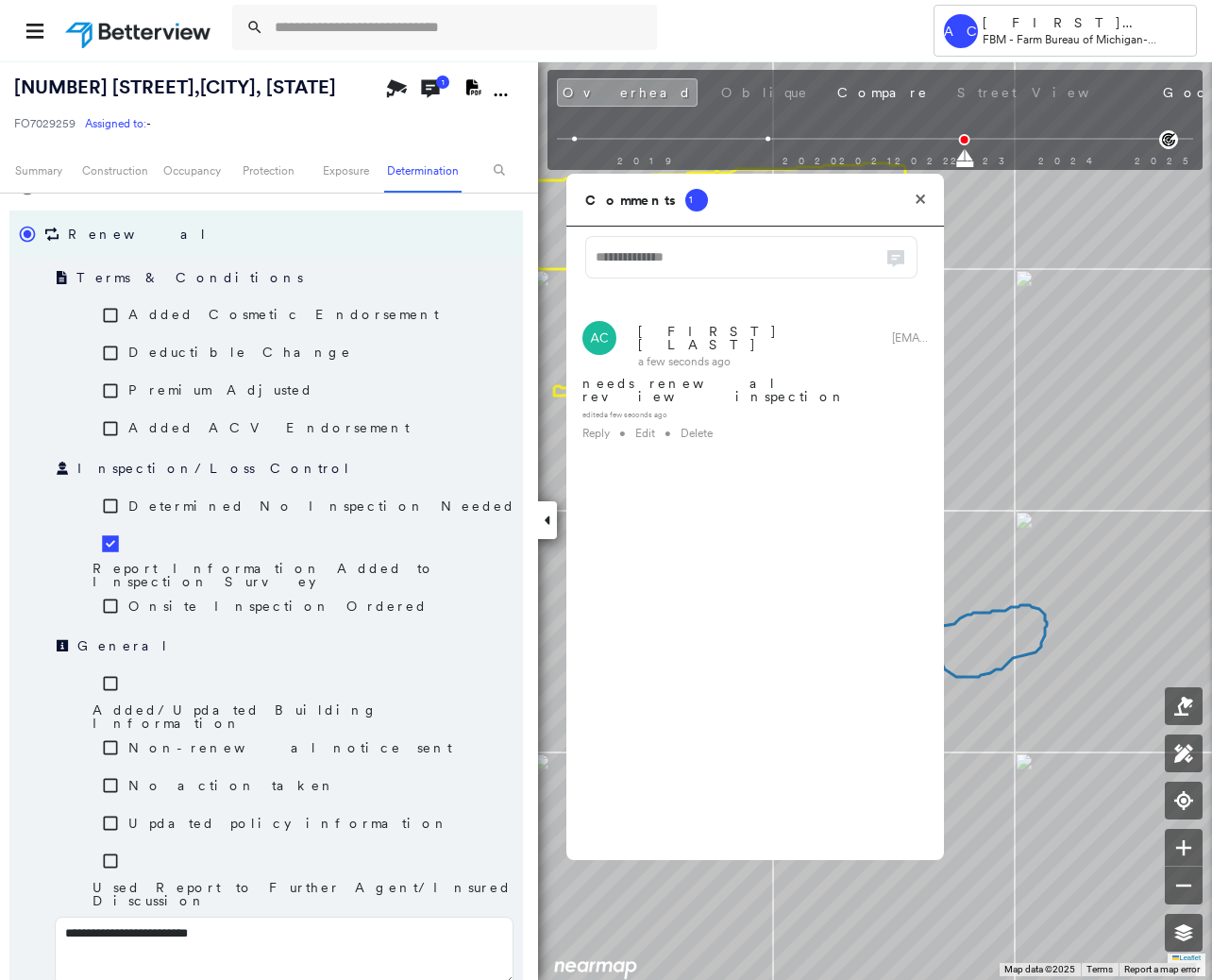 type on "**********" 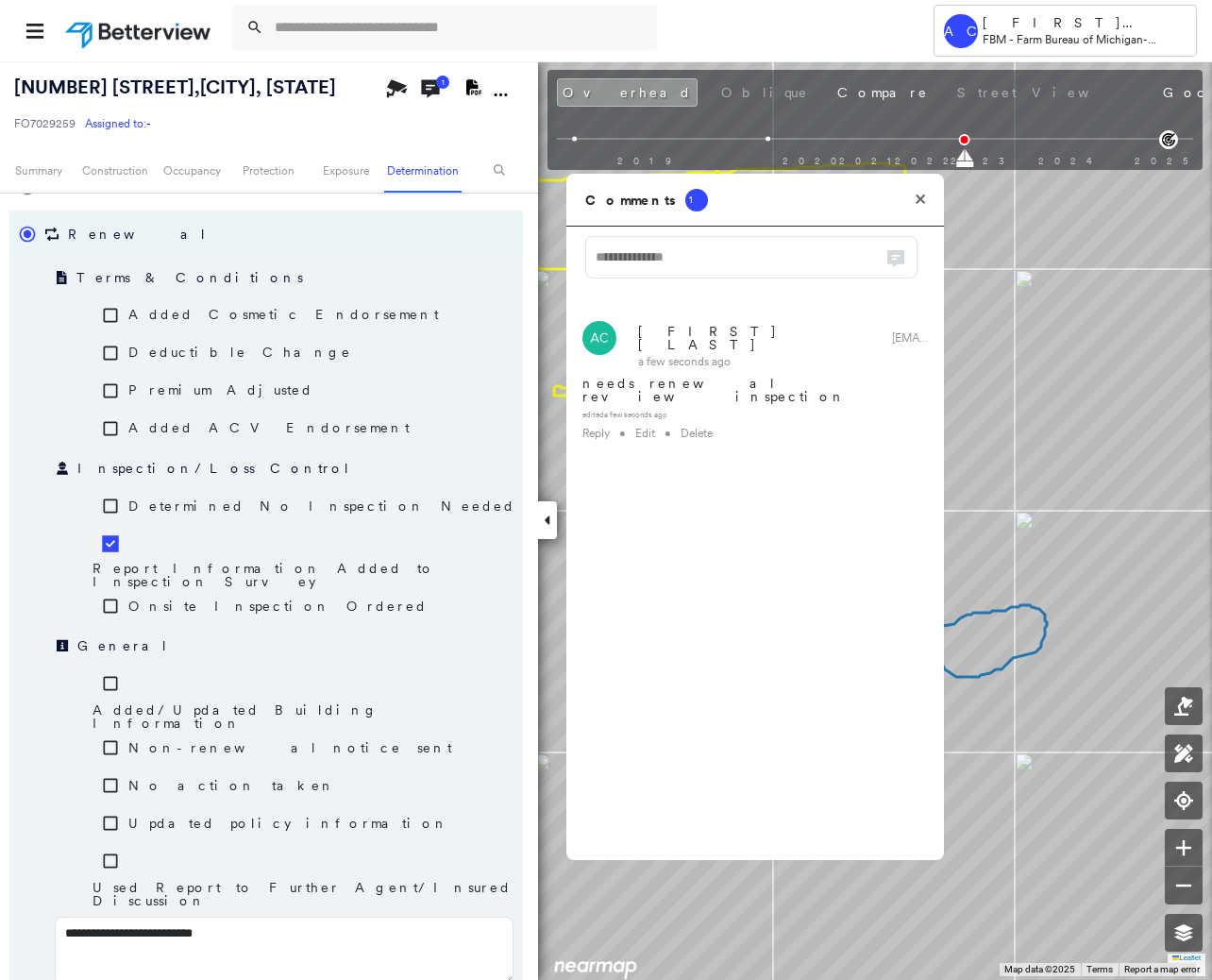 type on "**********" 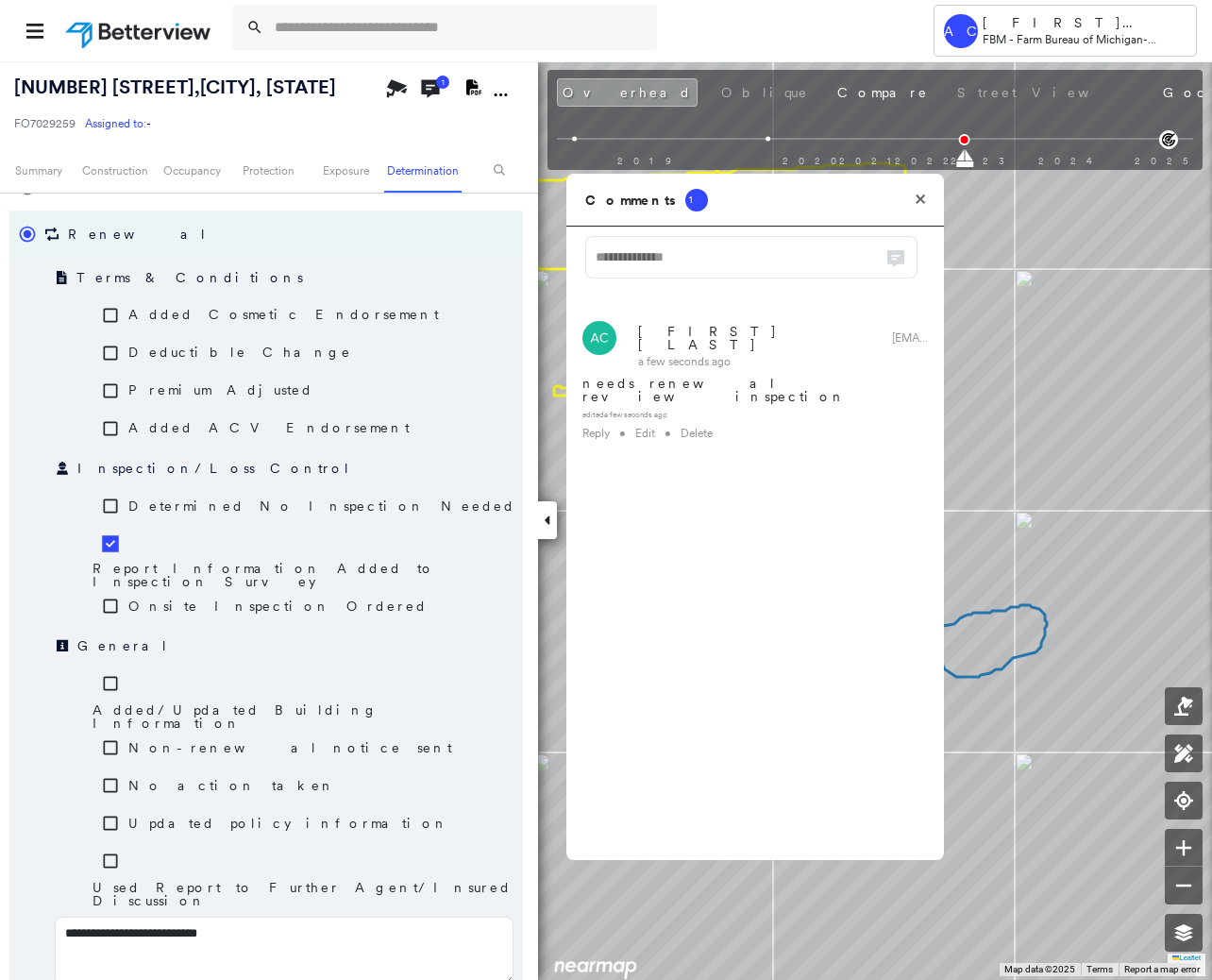 type on "**********" 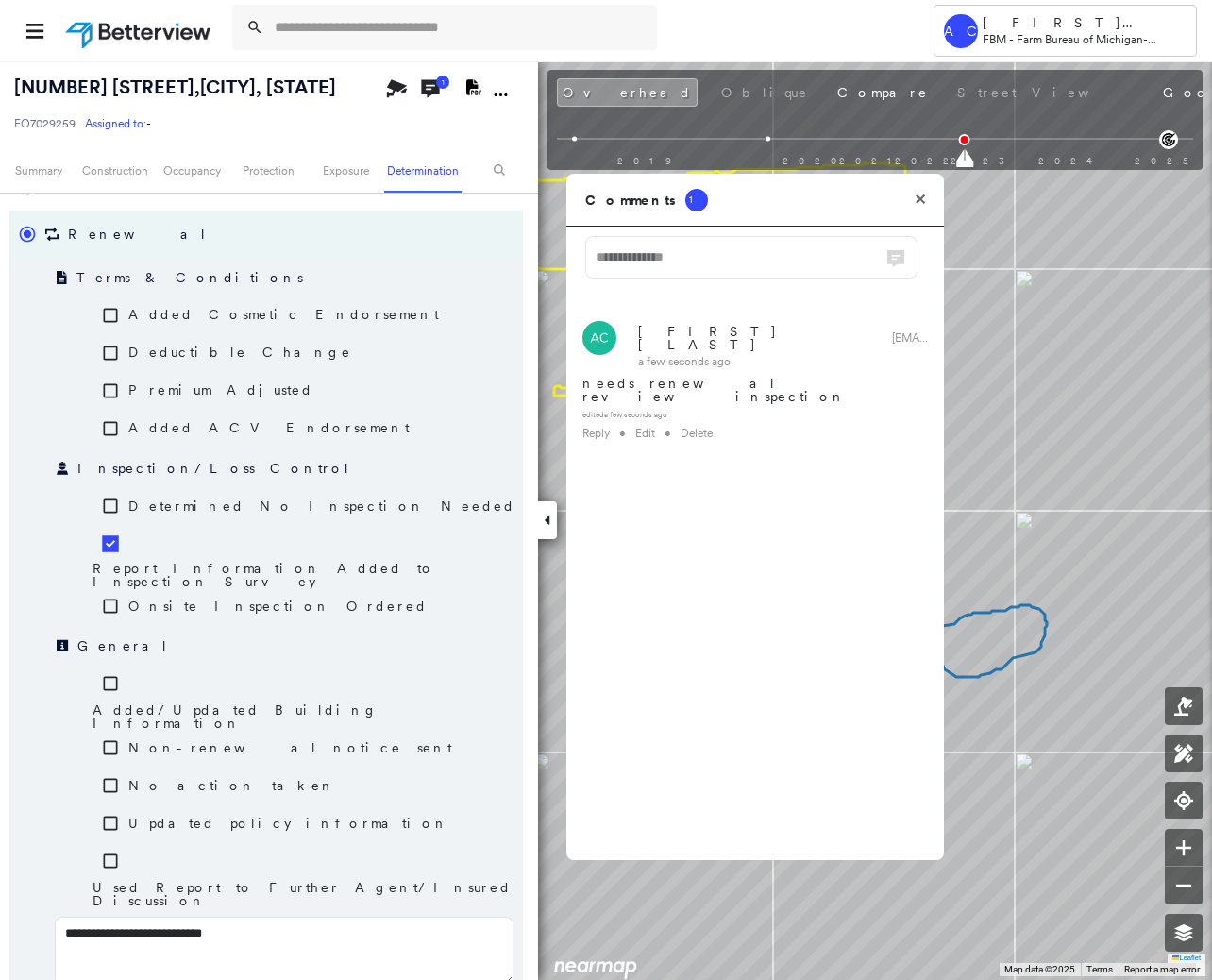 type on "**********" 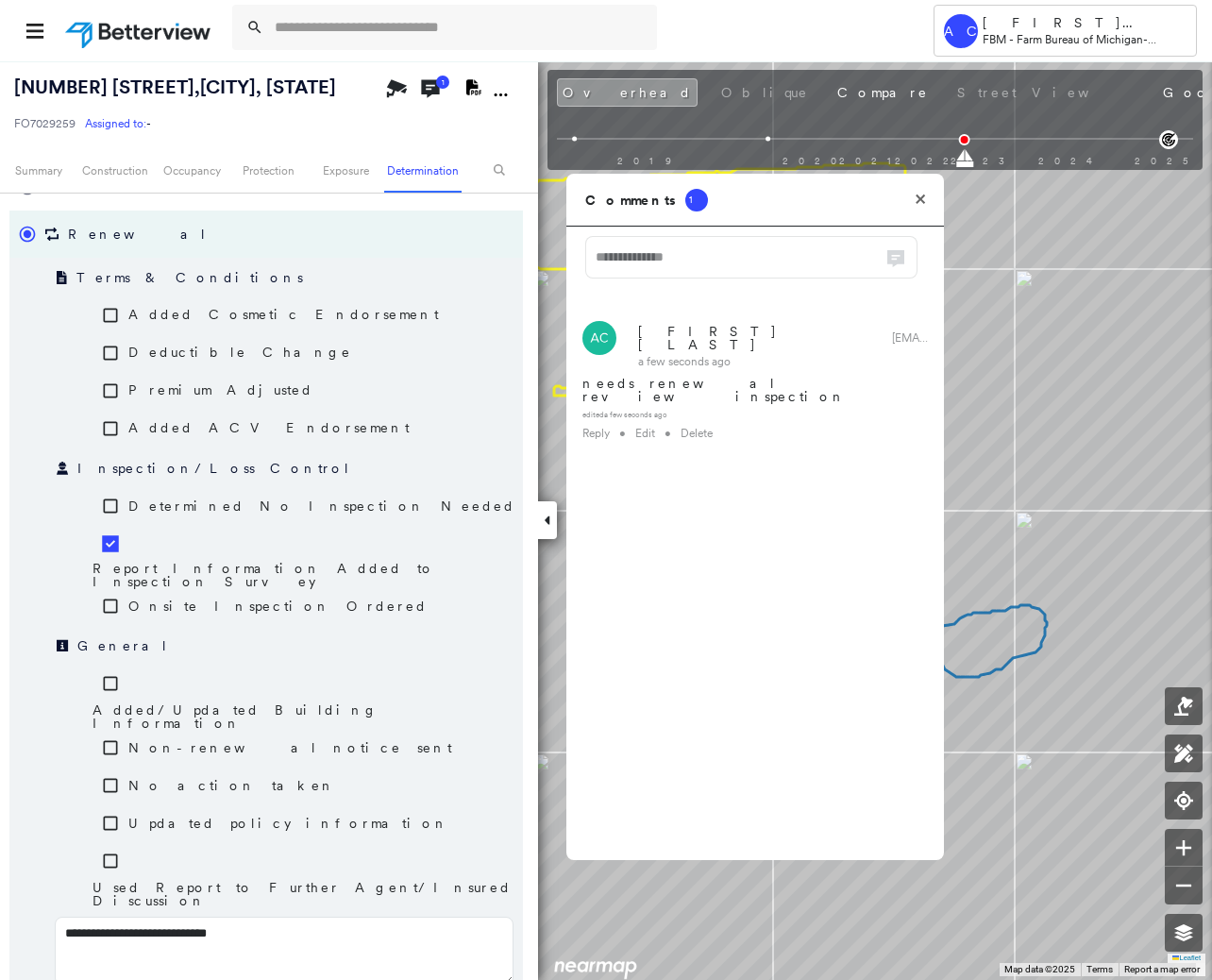 type on "**********" 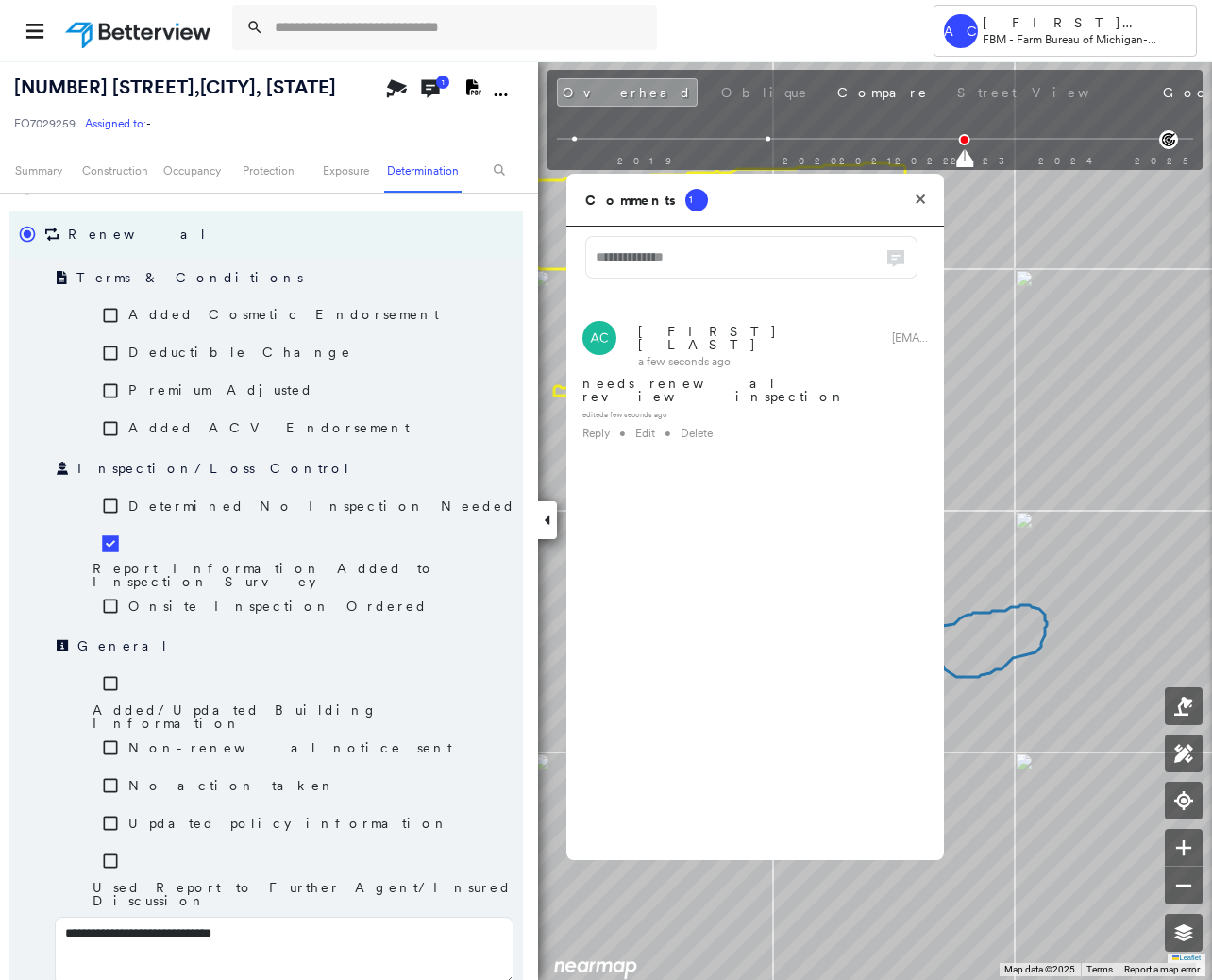 type on "**********" 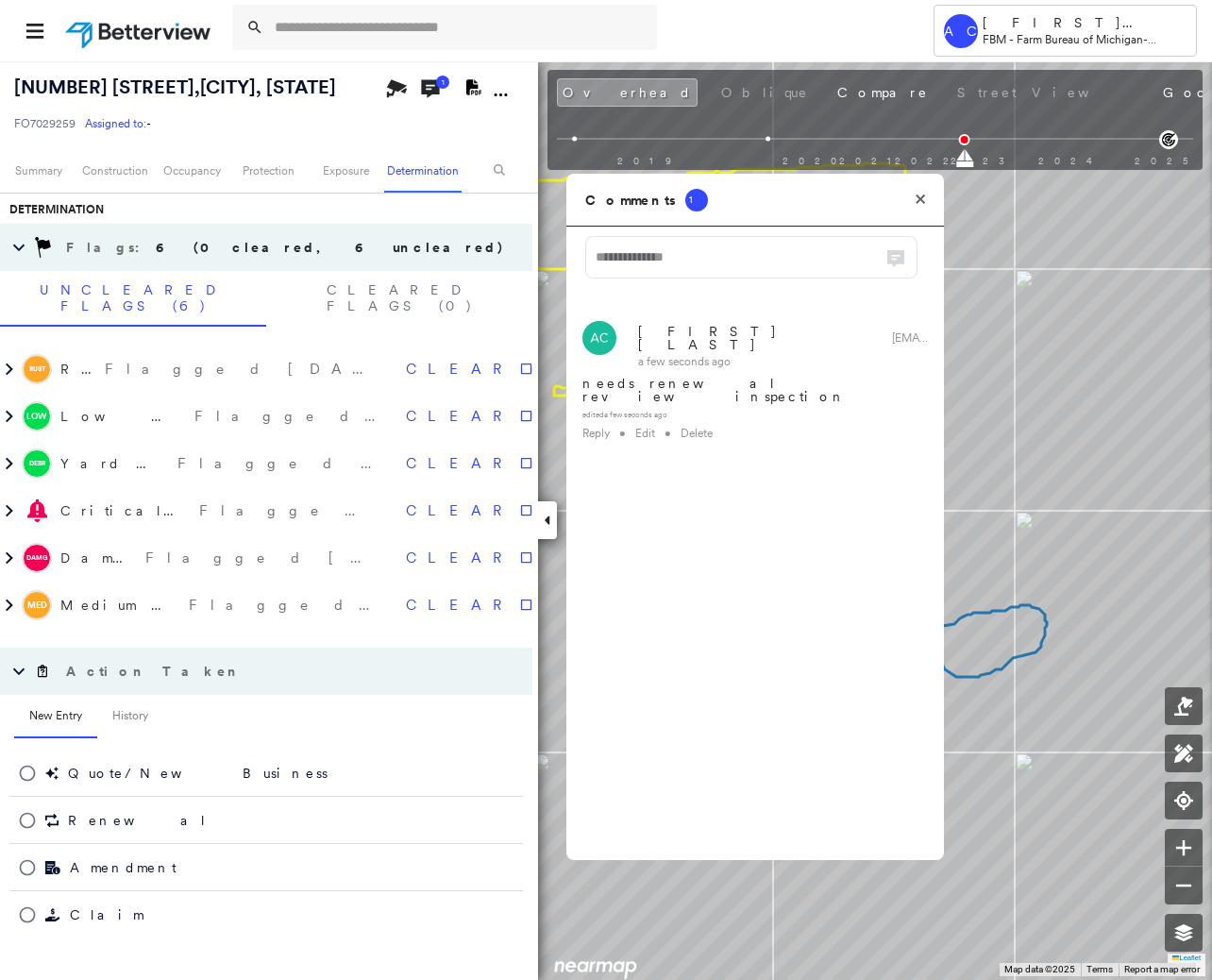 scroll, scrollTop: 1027, scrollLeft: 0, axis: vertical 